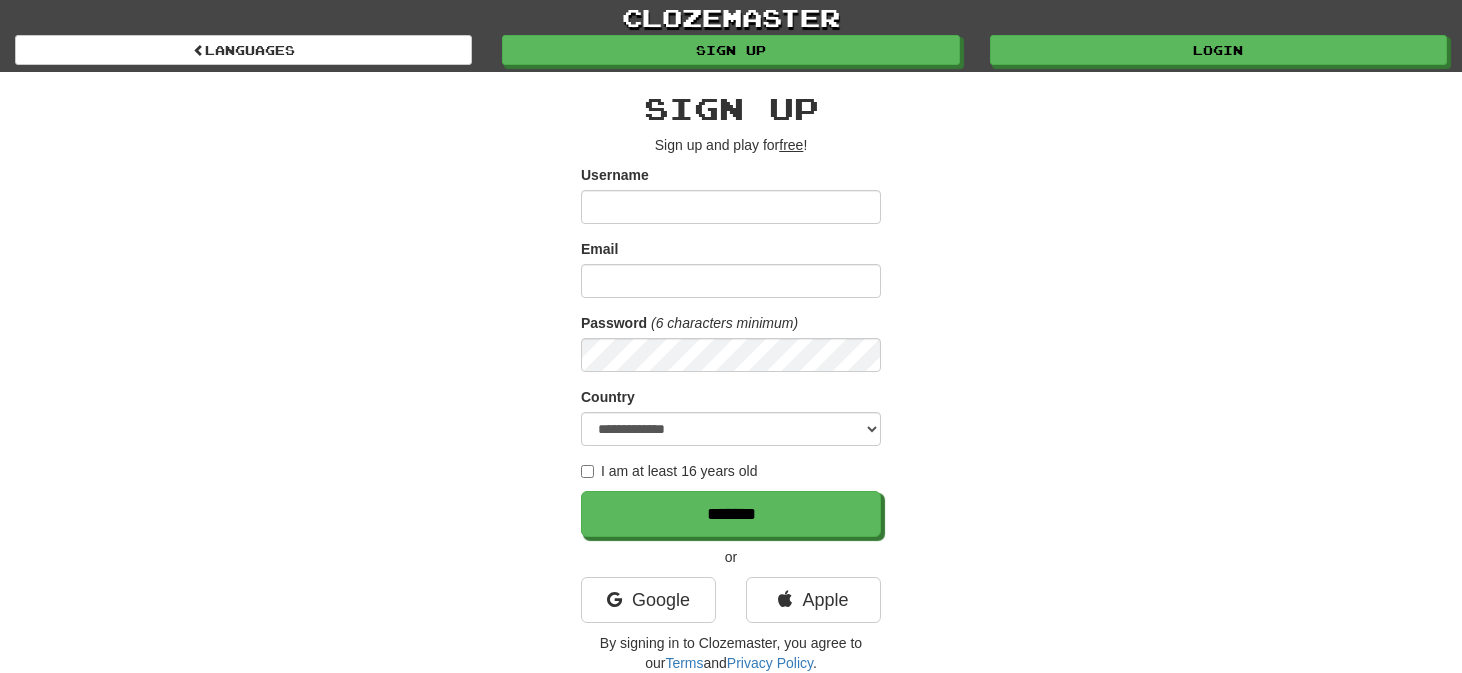 scroll, scrollTop: 0, scrollLeft: 0, axis: both 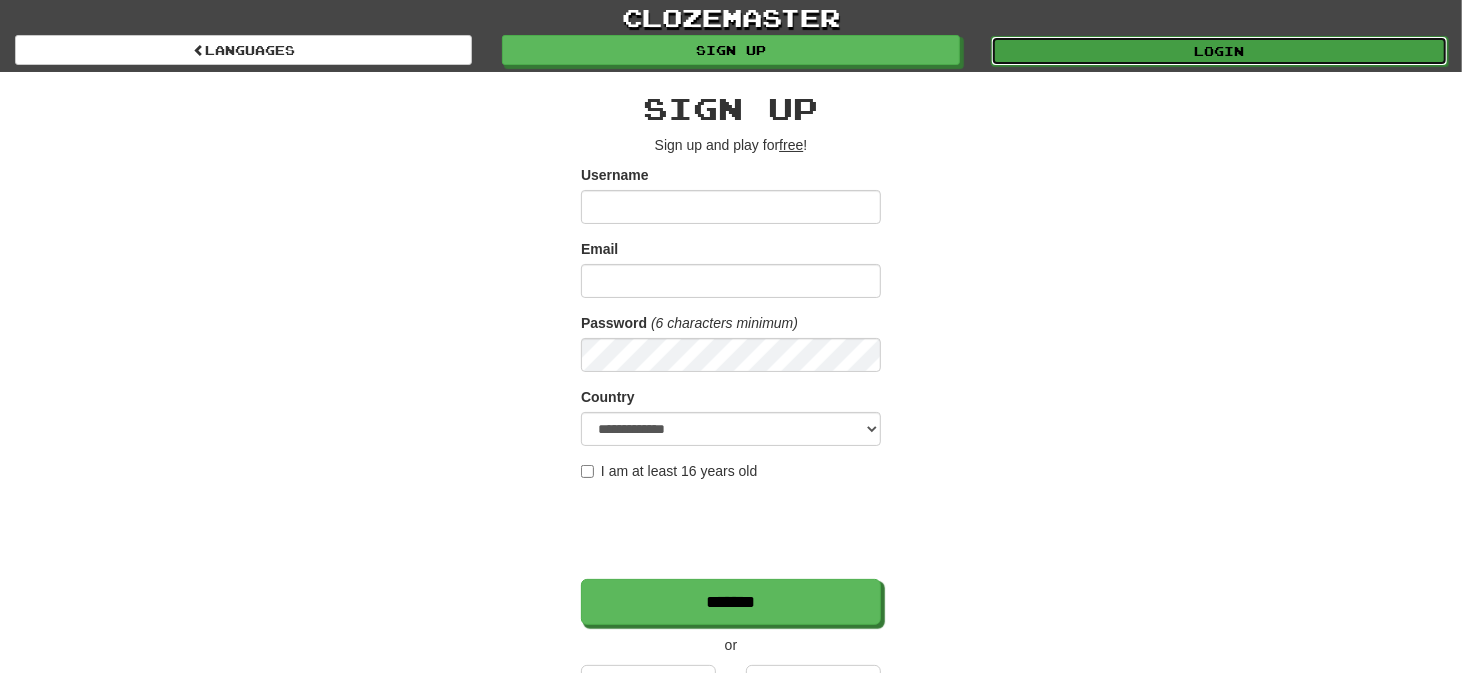 click on "Login" at bounding box center [1219, 51] 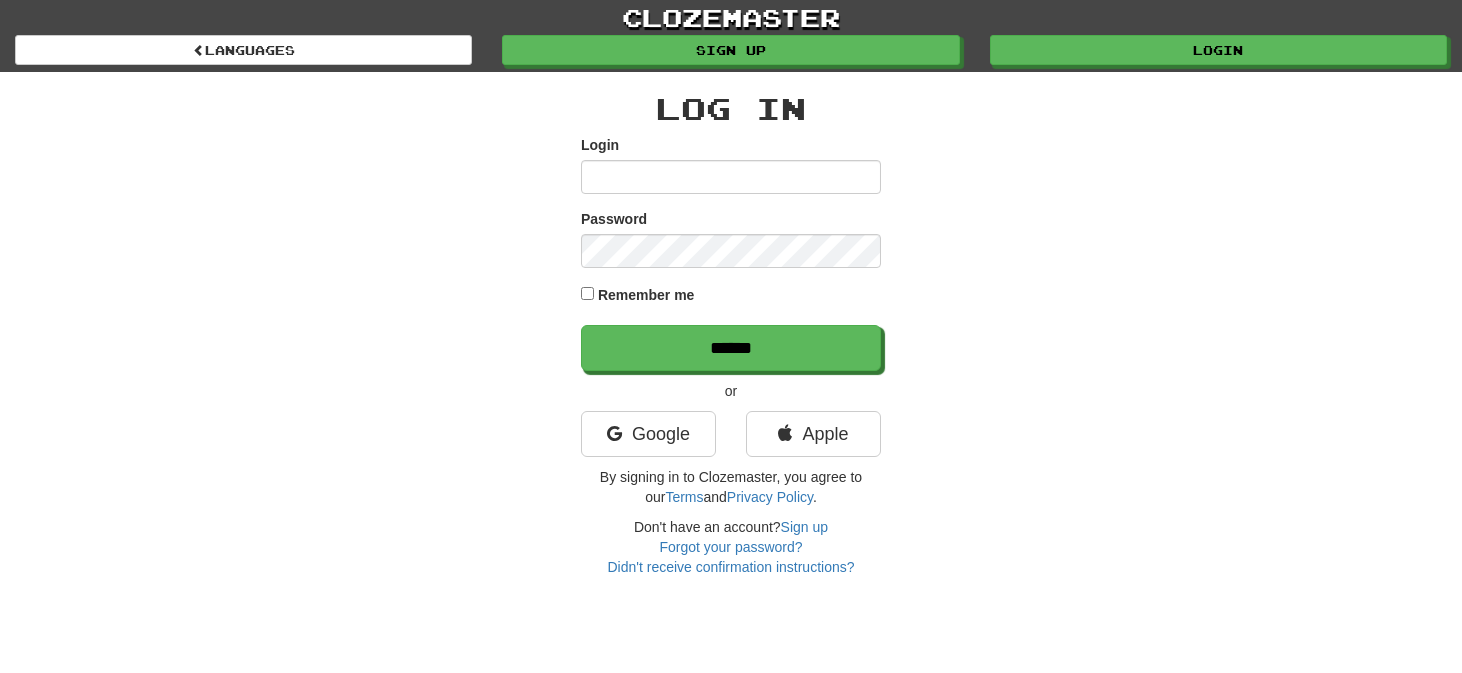 scroll, scrollTop: 0, scrollLeft: 0, axis: both 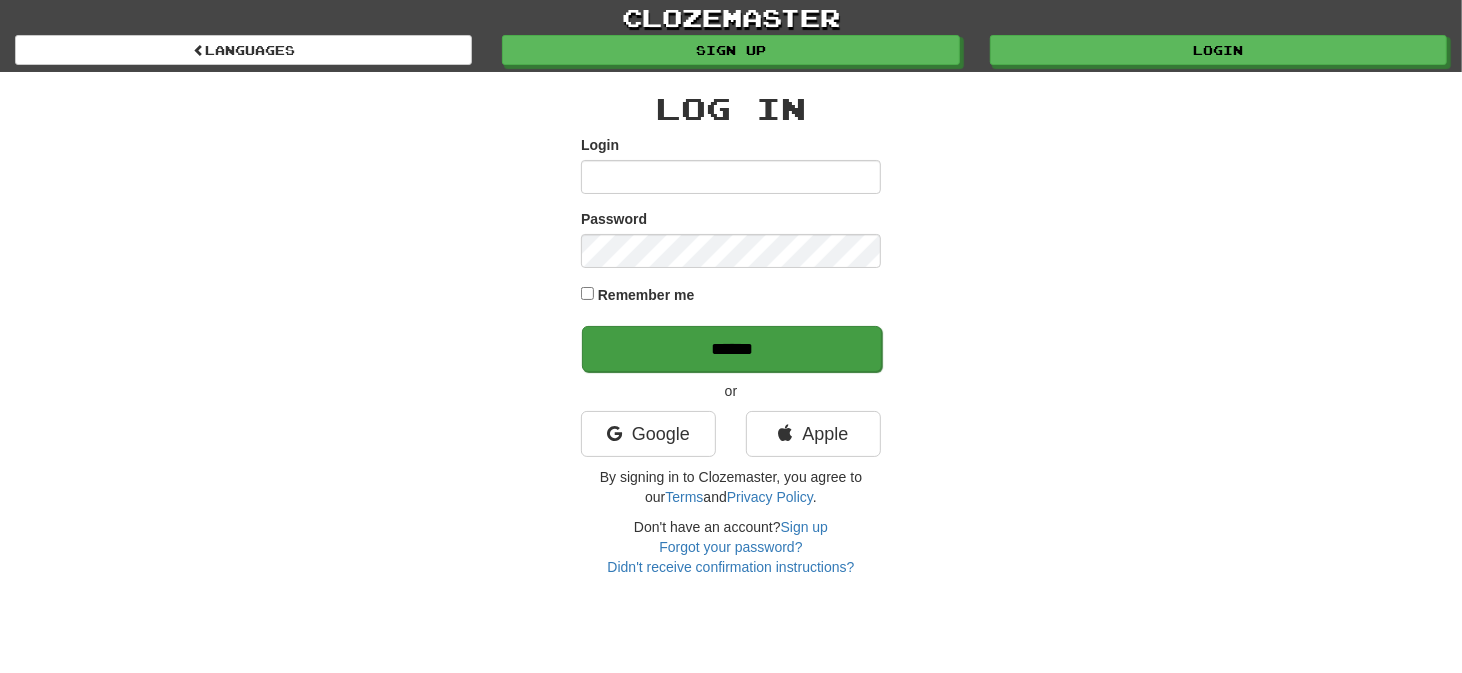 type on "*******" 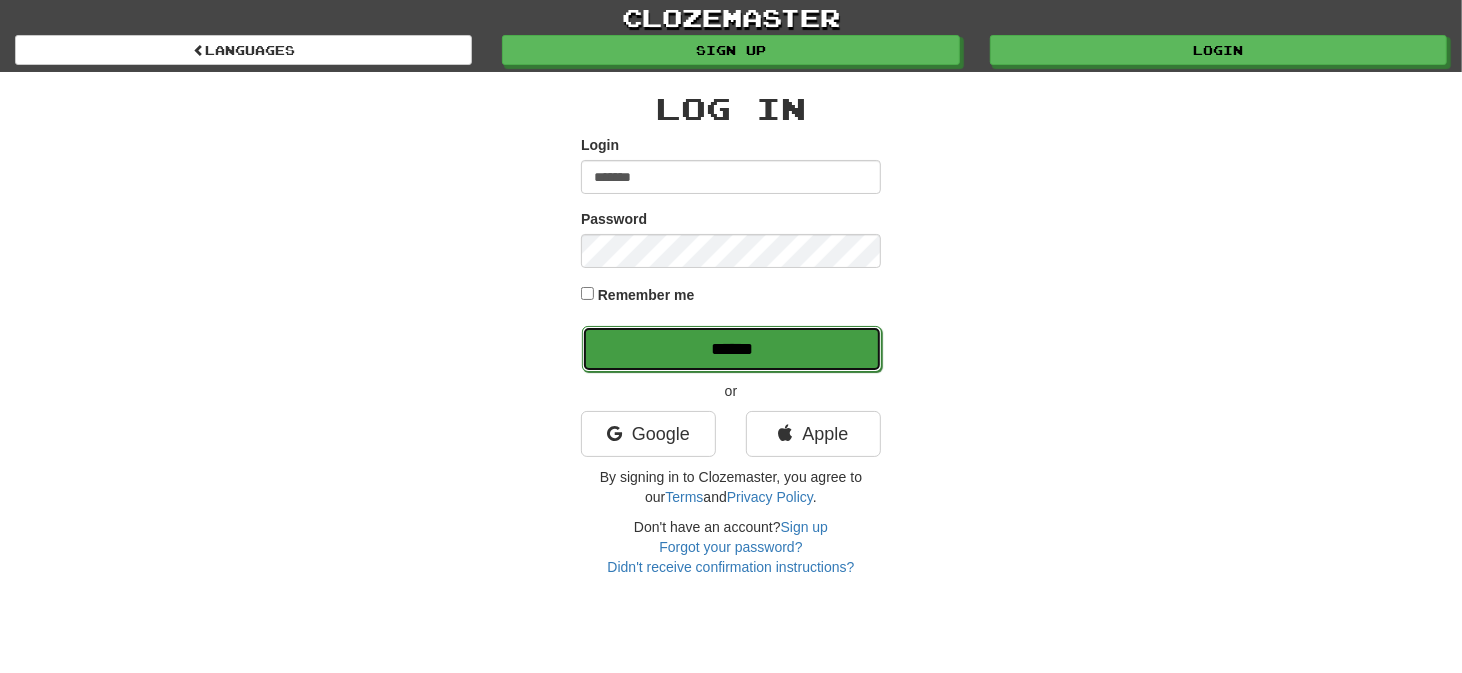 click on "******" at bounding box center [732, 349] 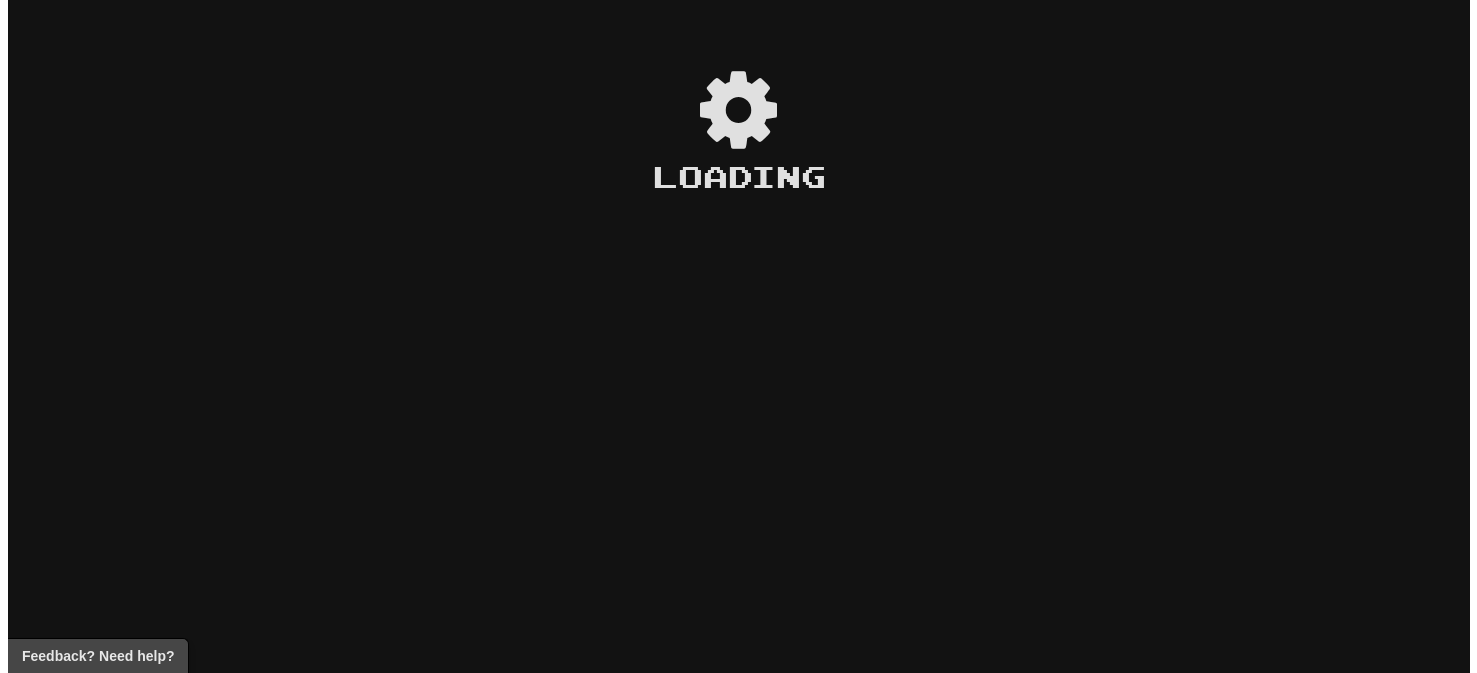 scroll, scrollTop: 0, scrollLeft: 0, axis: both 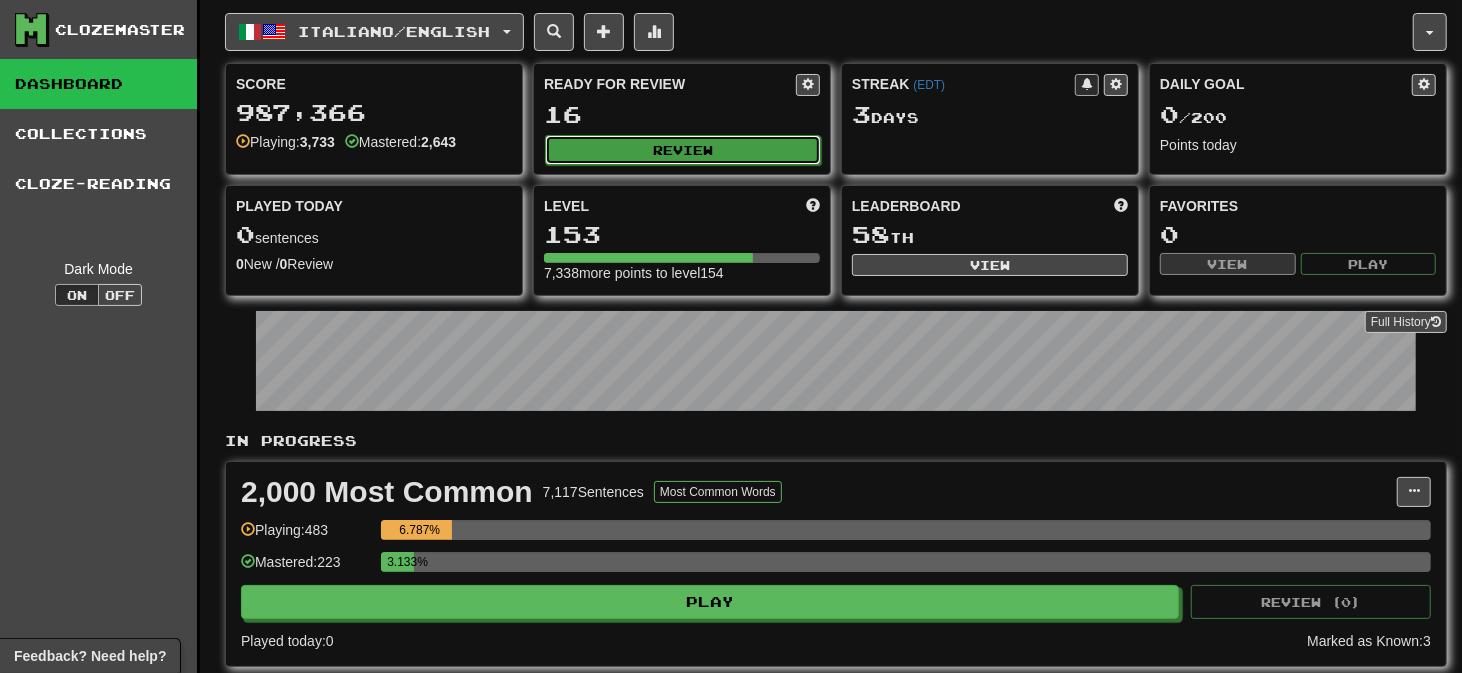 click on "Review" at bounding box center [683, 150] 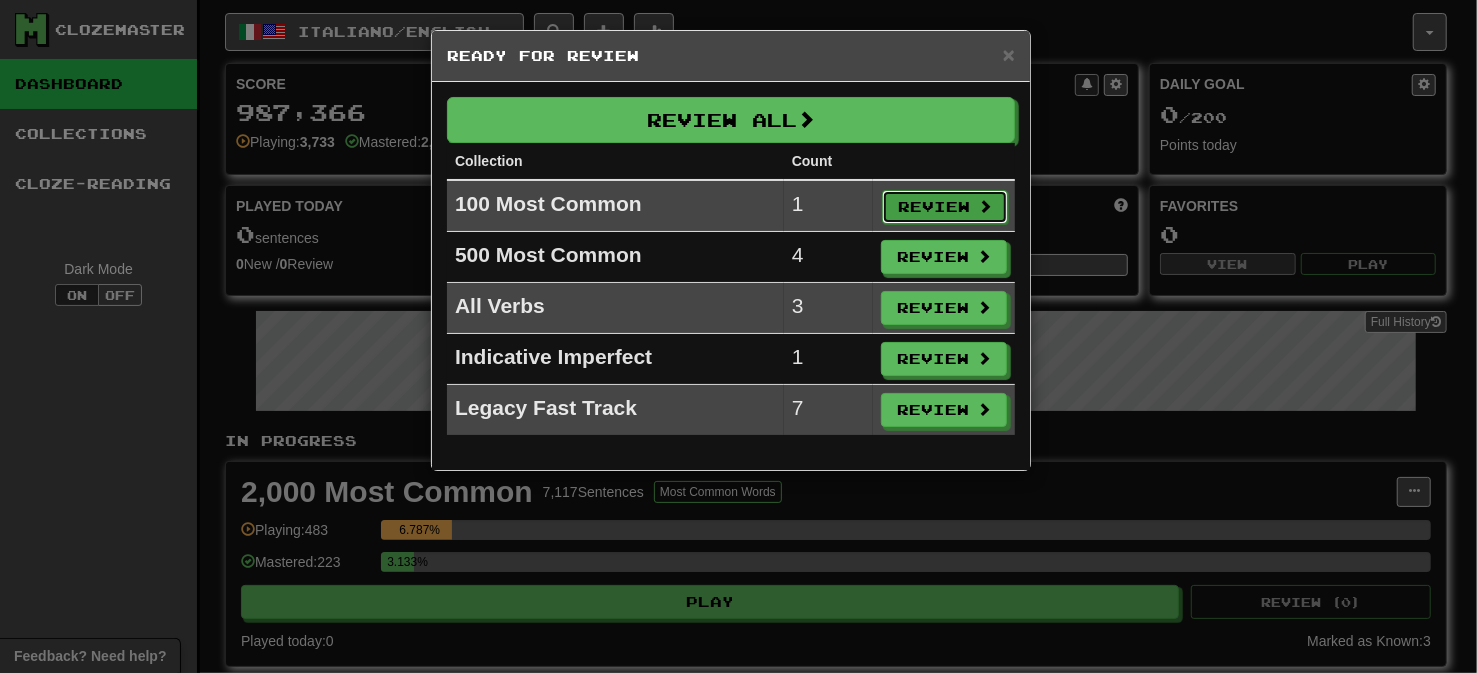 click on "Review" at bounding box center (945, 207) 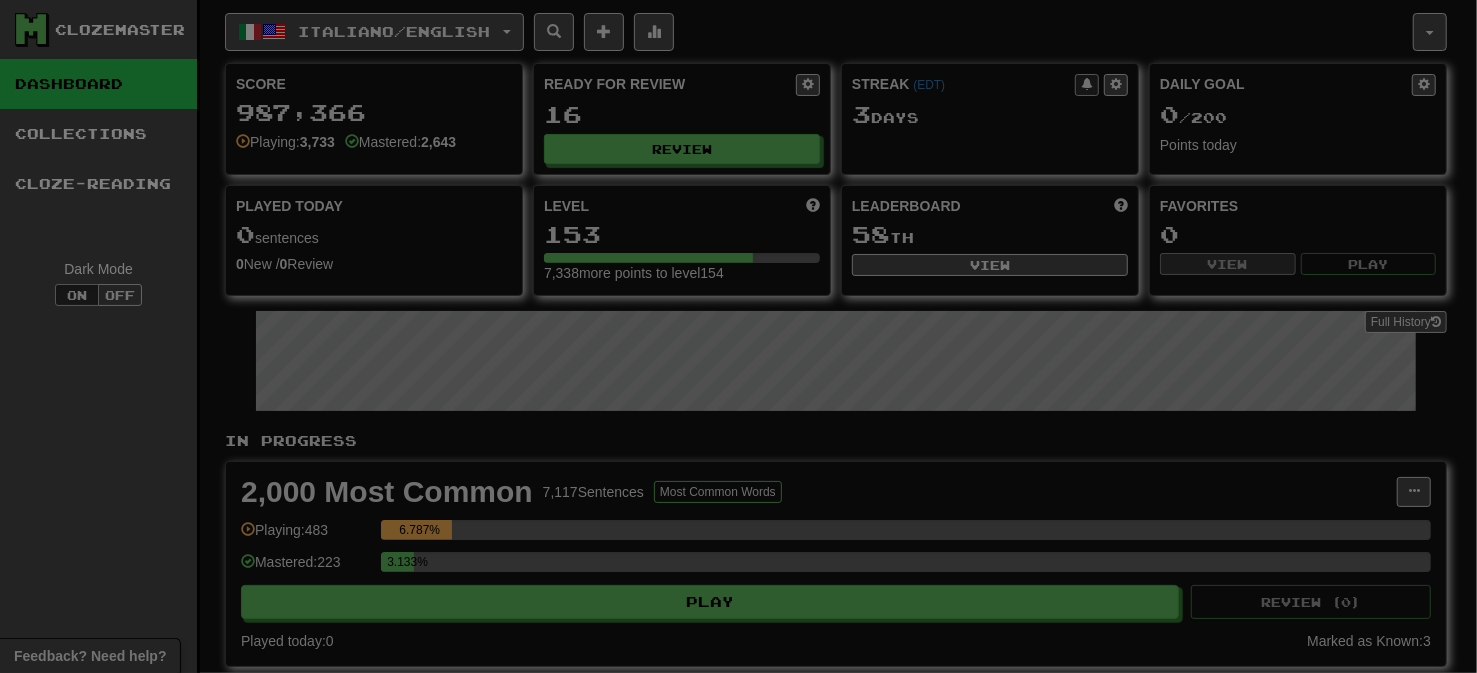 select on "**" 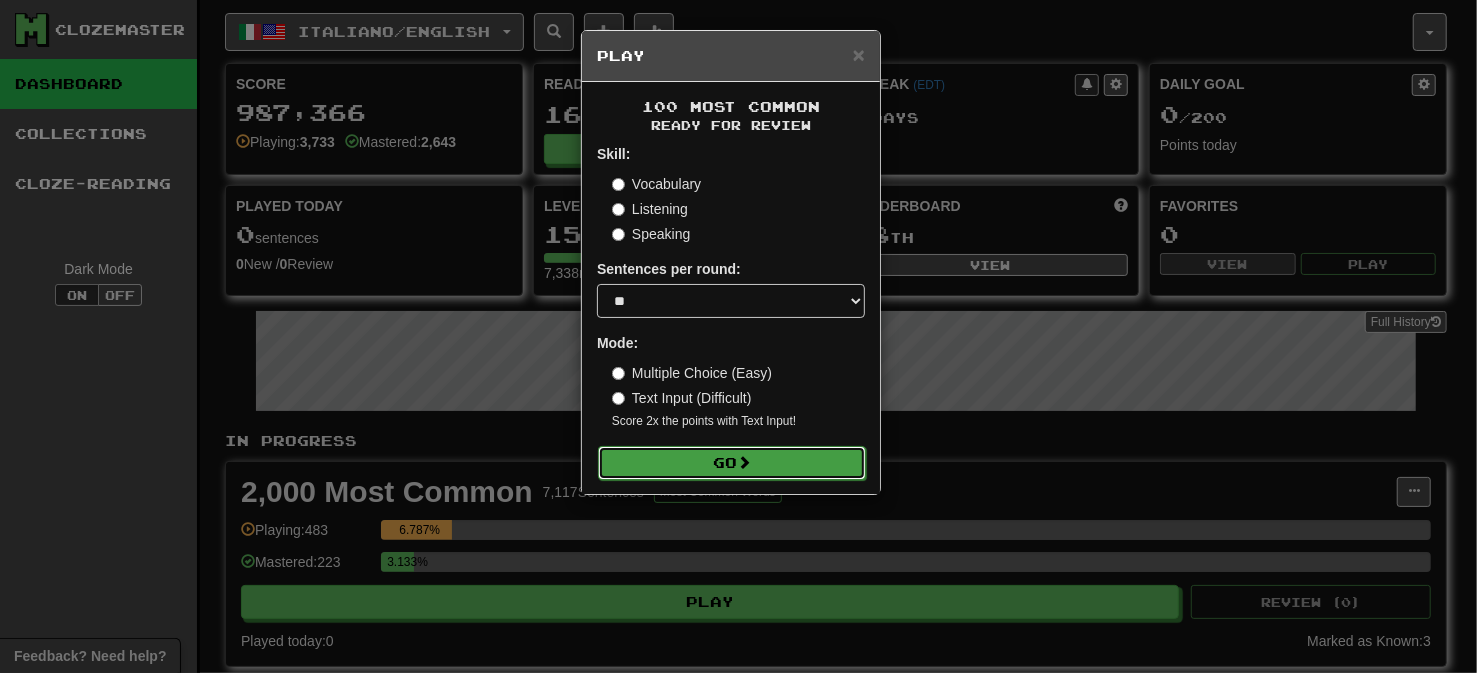 click on "Go" at bounding box center [732, 463] 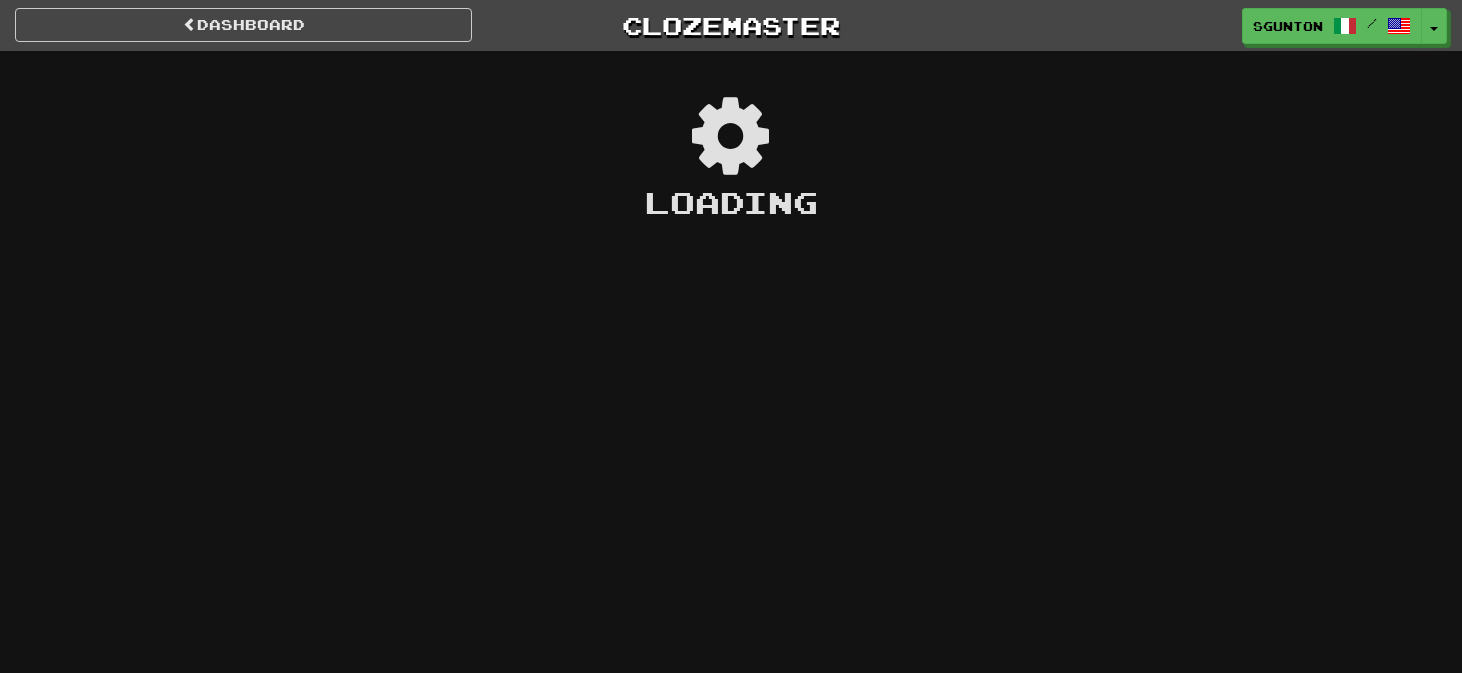 scroll, scrollTop: 0, scrollLeft: 0, axis: both 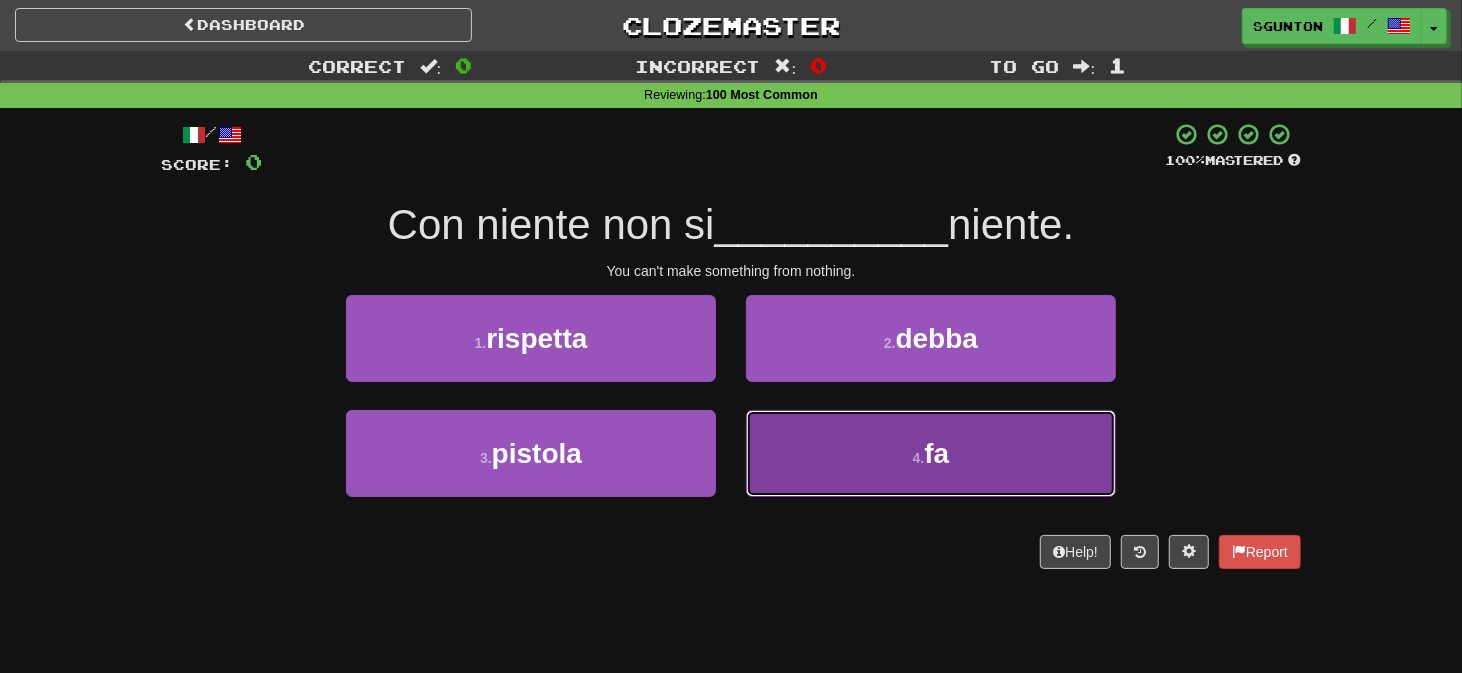 click on "4 .  fa" at bounding box center (931, 453) 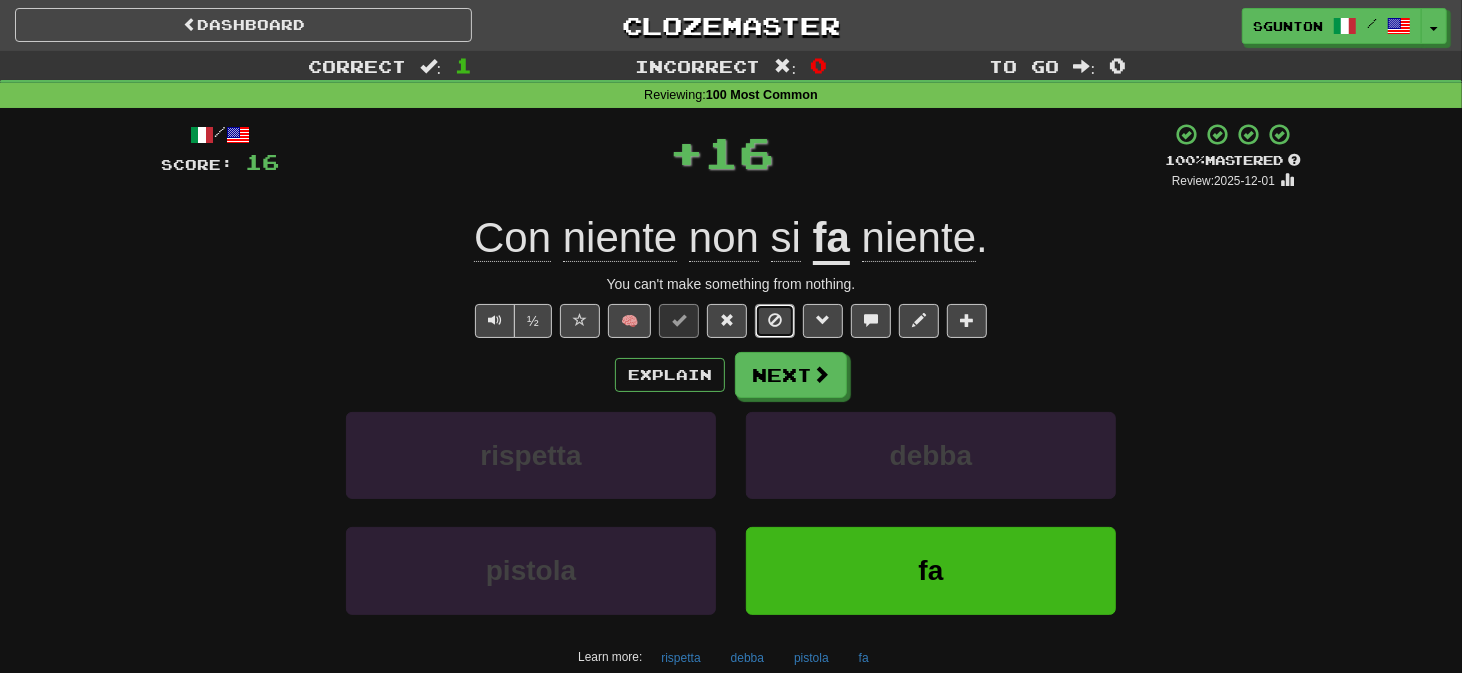 click at bounding box center [775, 320] 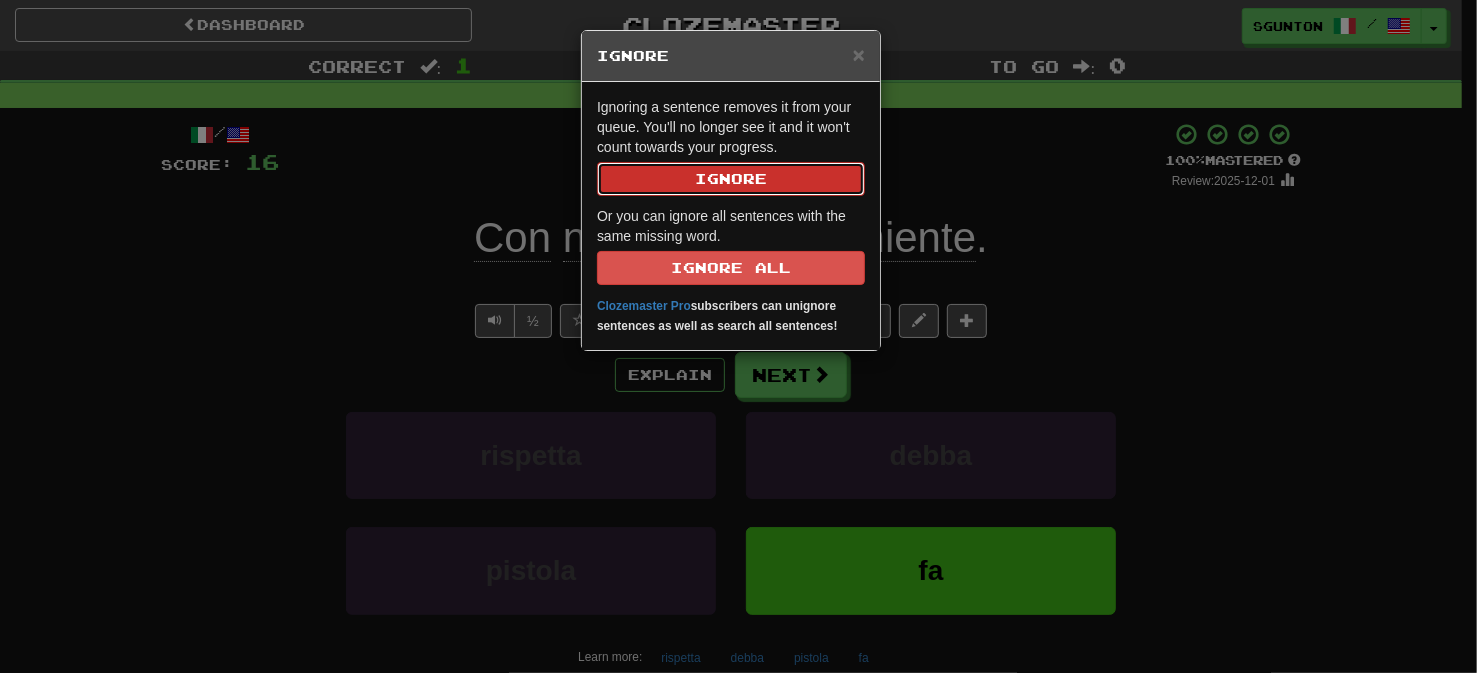 click on "Ignore" at bounding box center [731, 179] 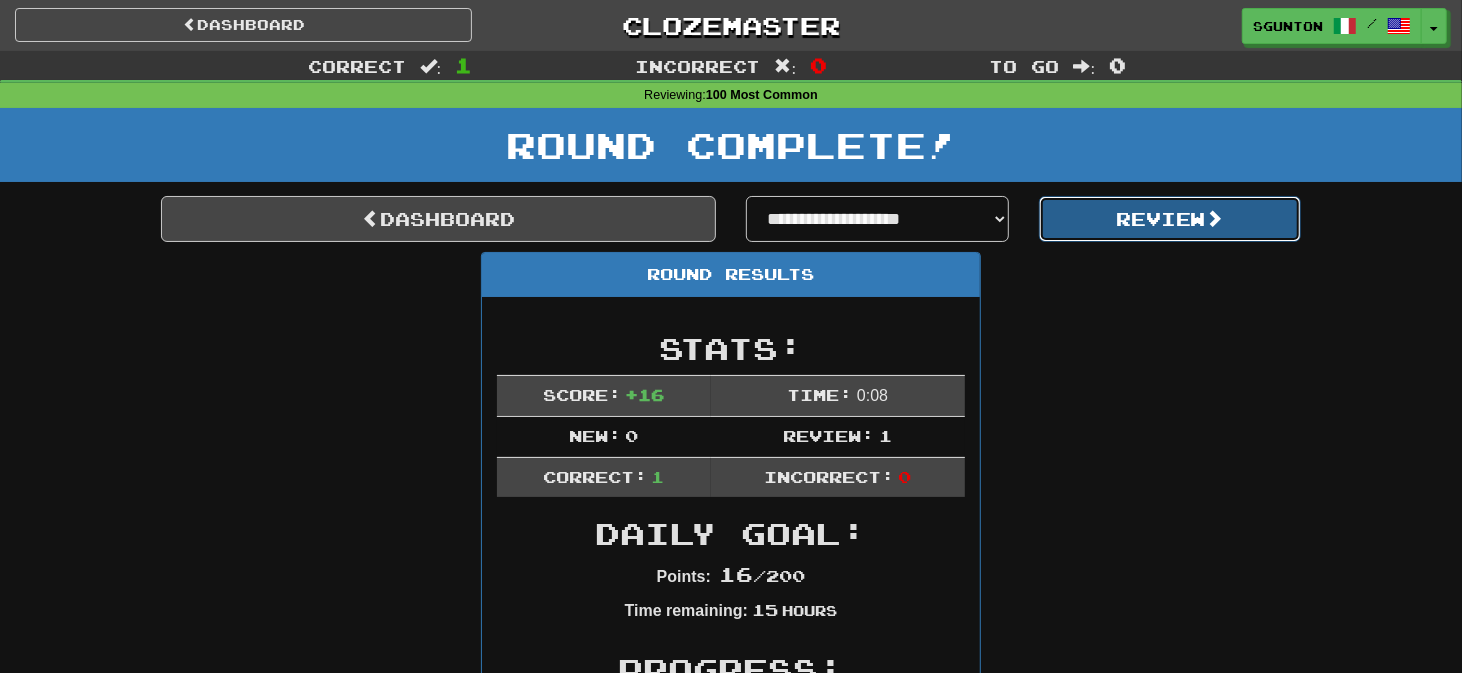 click on "Review" at bounding box center [1170, 219] 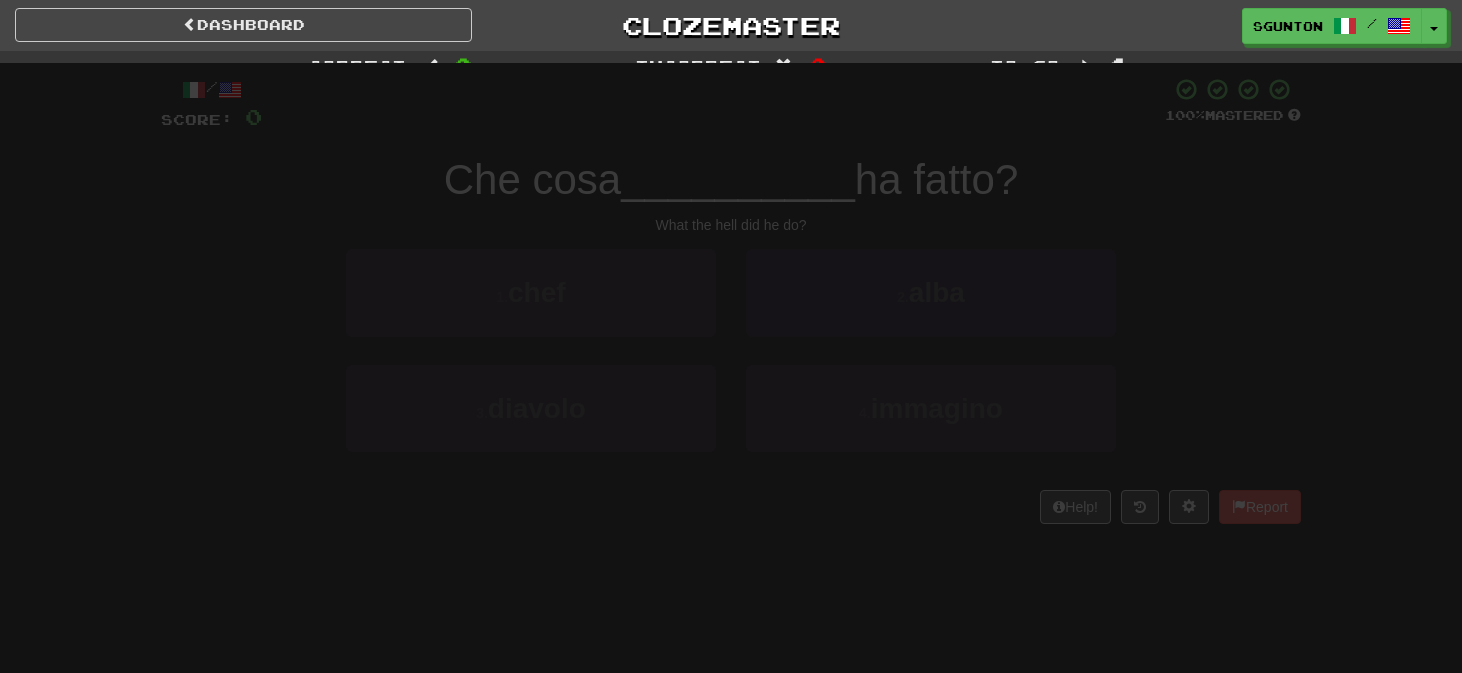 scroll, scrollTop: 0, scrollLeft: 0, axis: both 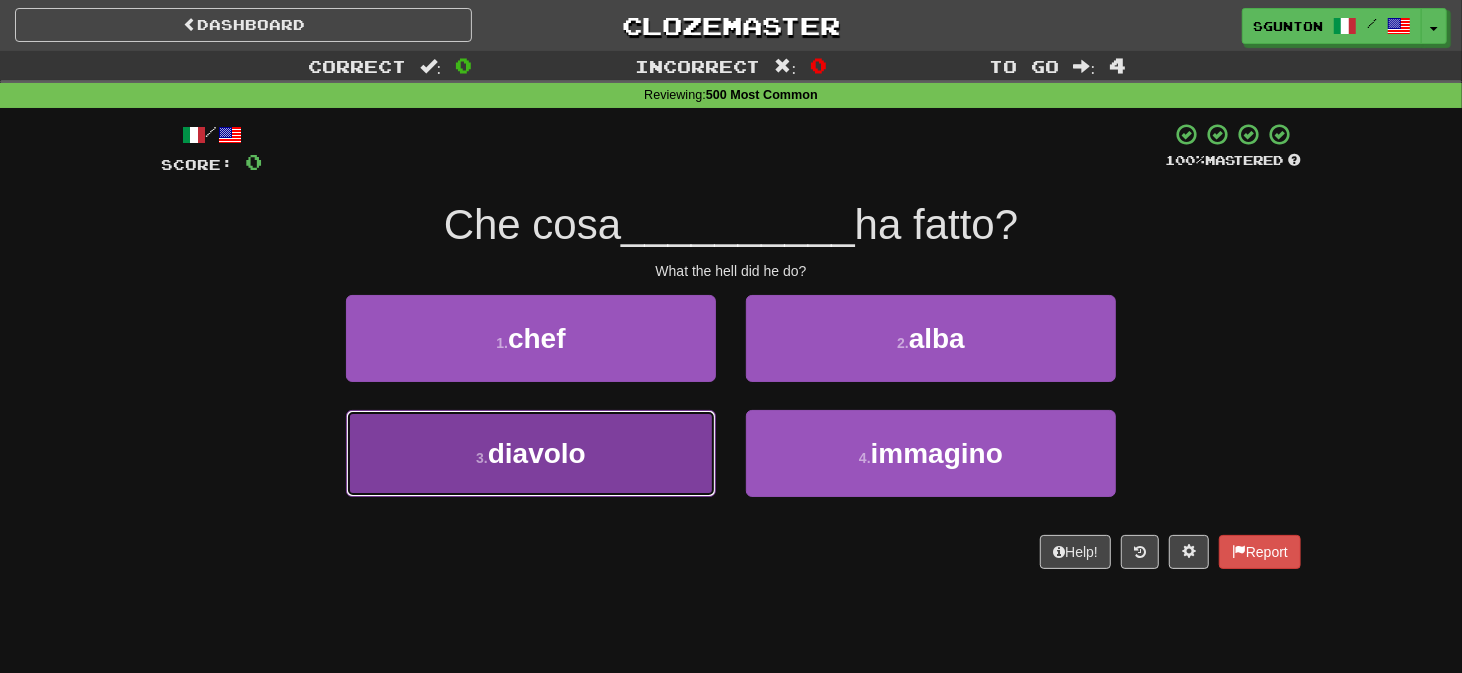 click on "3 .  diavolo" at bounding box center [531, 453] 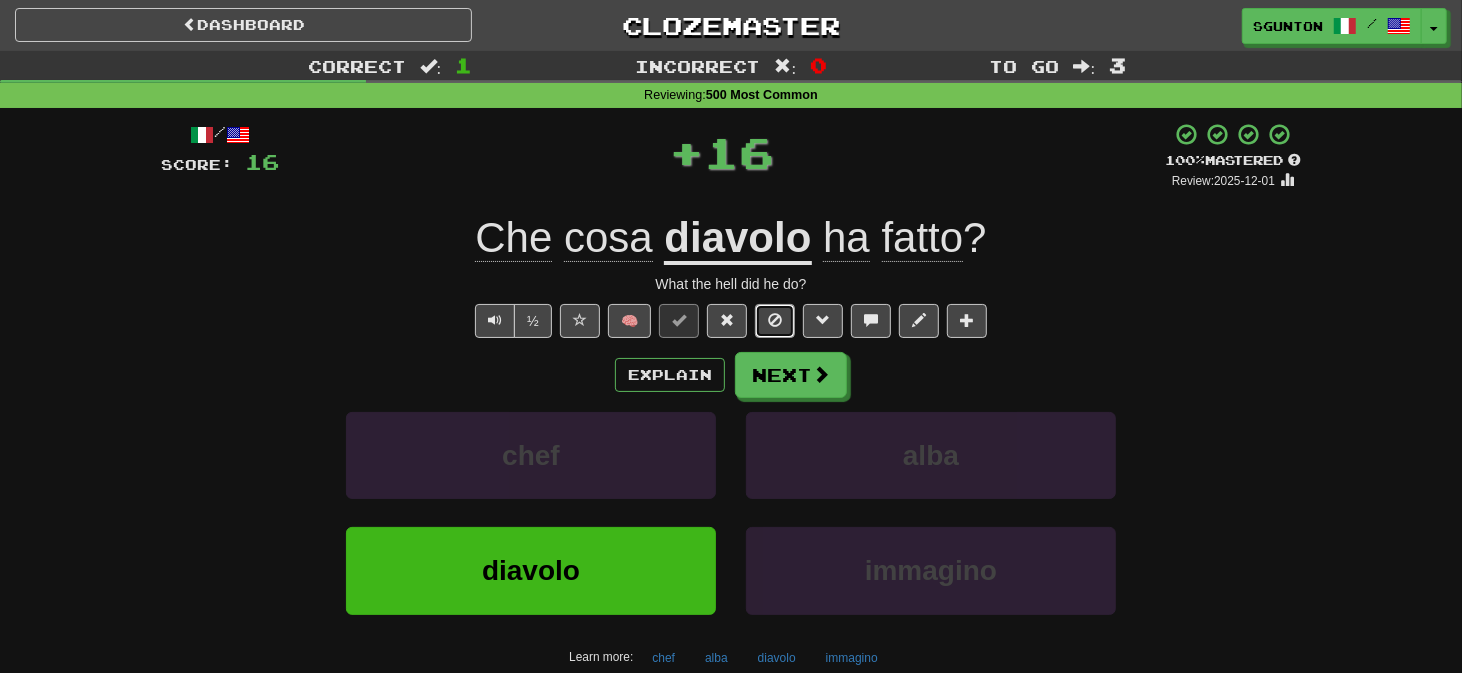 click at bounding box center (775, 320) 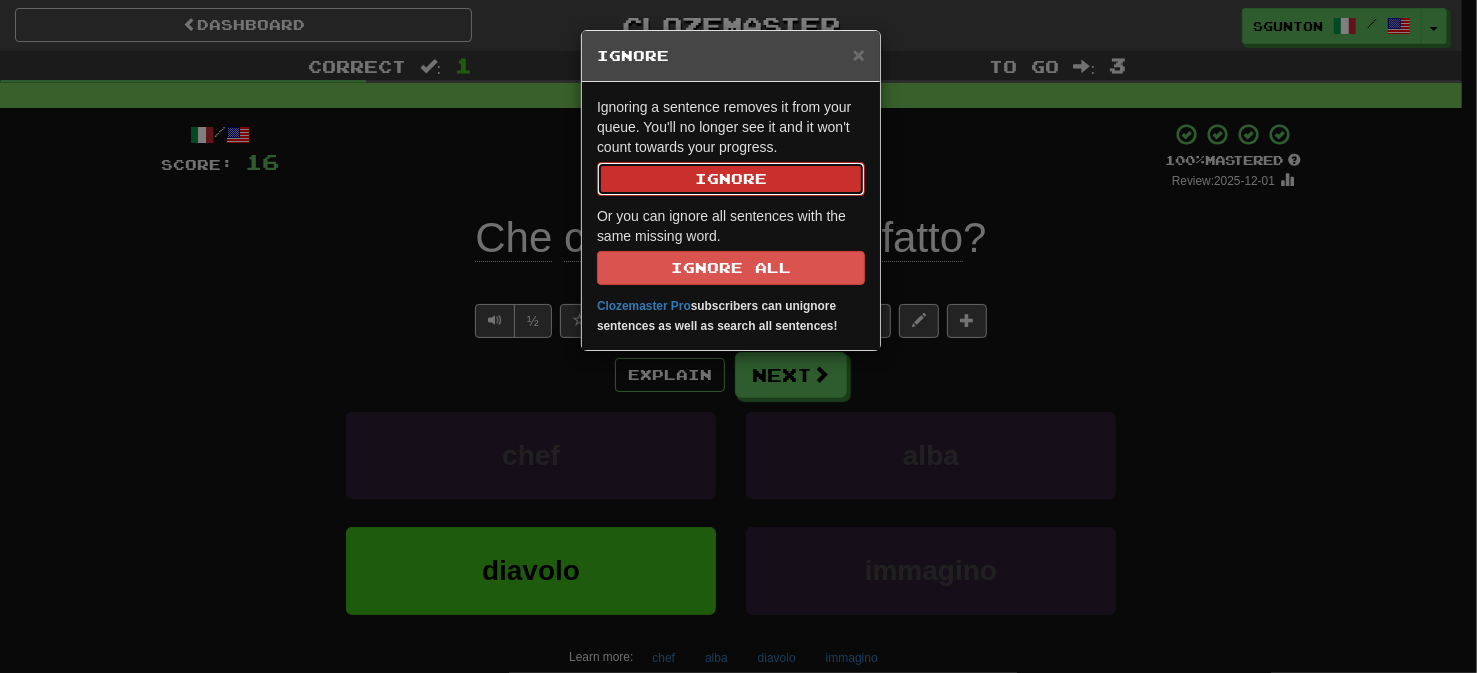 click on "Ignore" at bounding box center [731, 179] 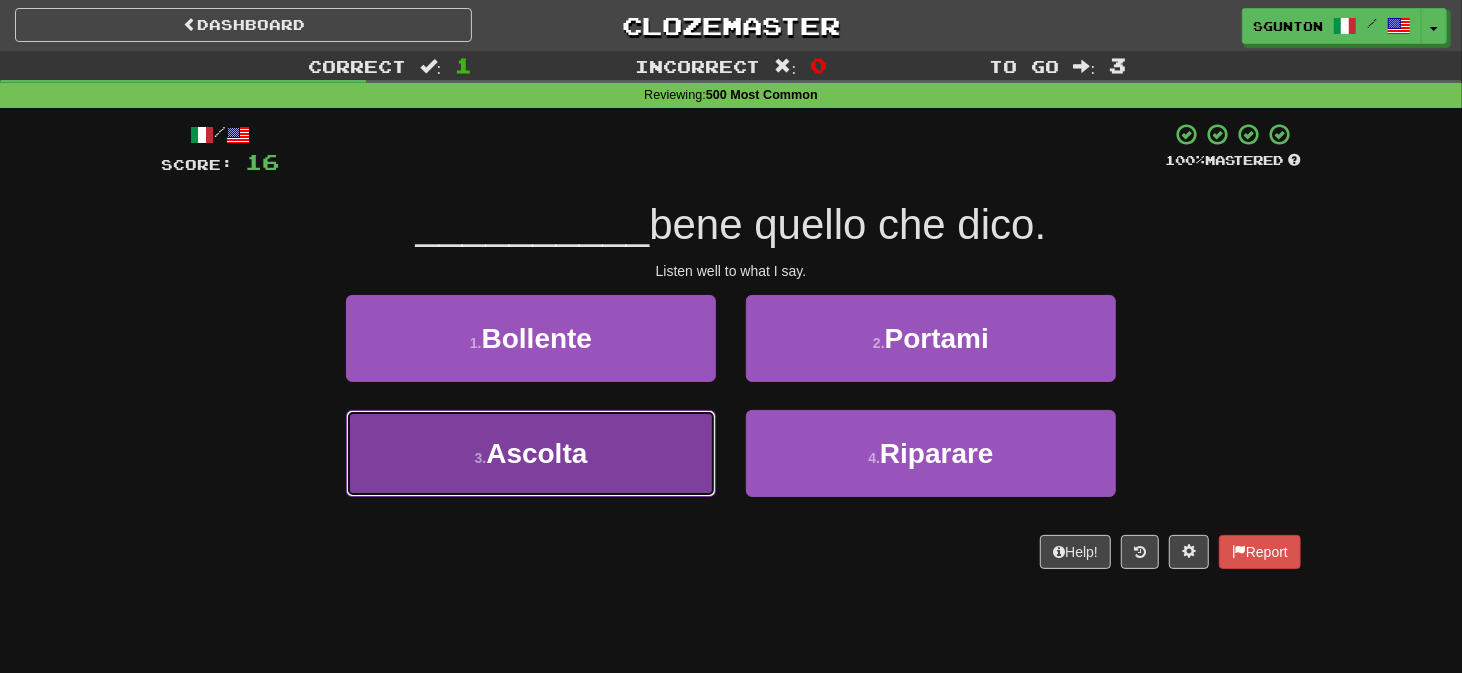 click on "3 .  Ascolta" at bounding box center (531, 453) 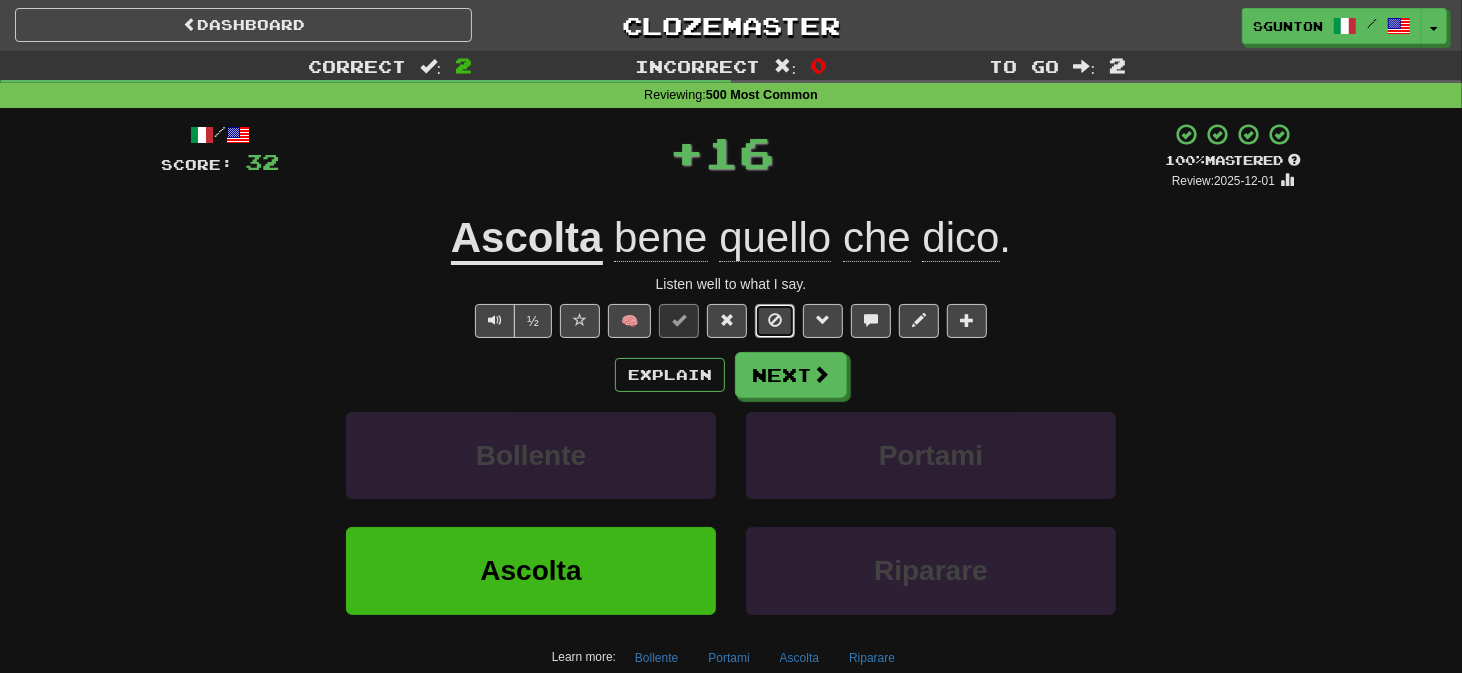 click at bounding box center (775, 320) 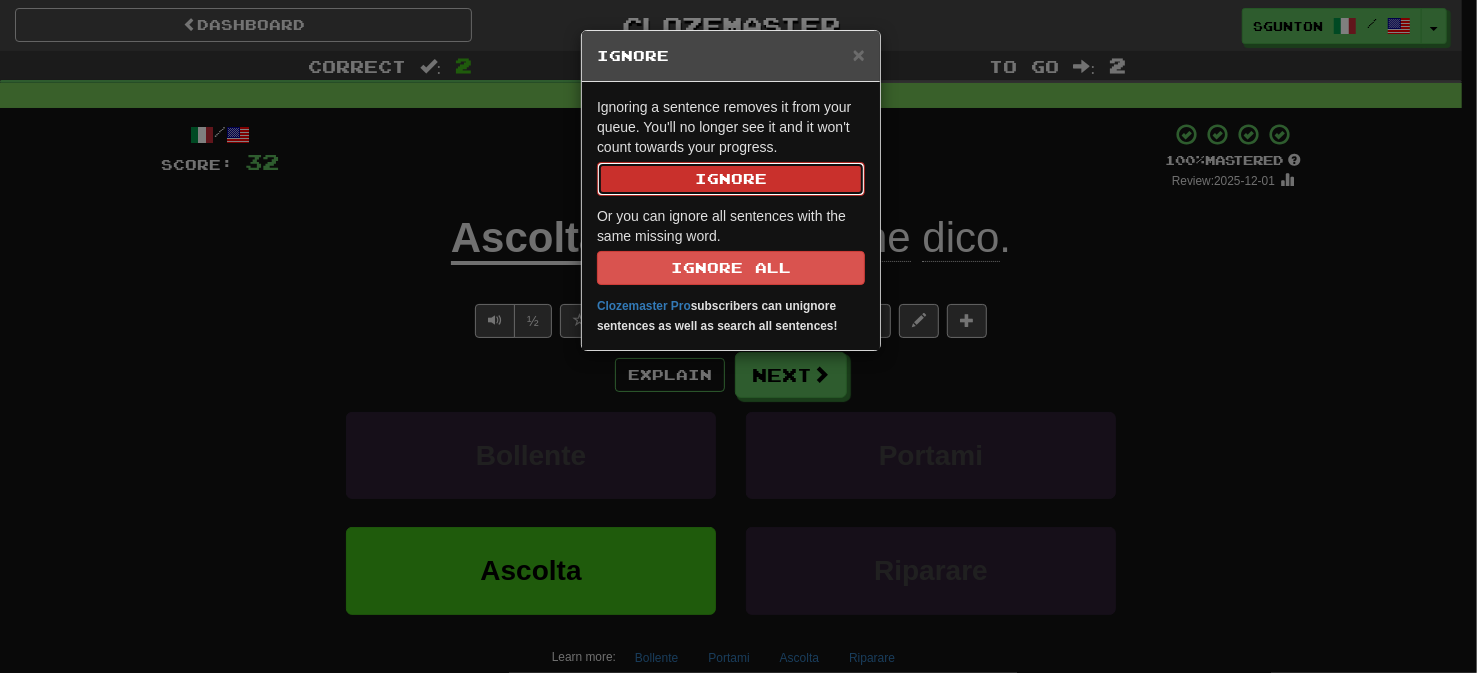 click on "Ignore" at bounding box center [731, 179] 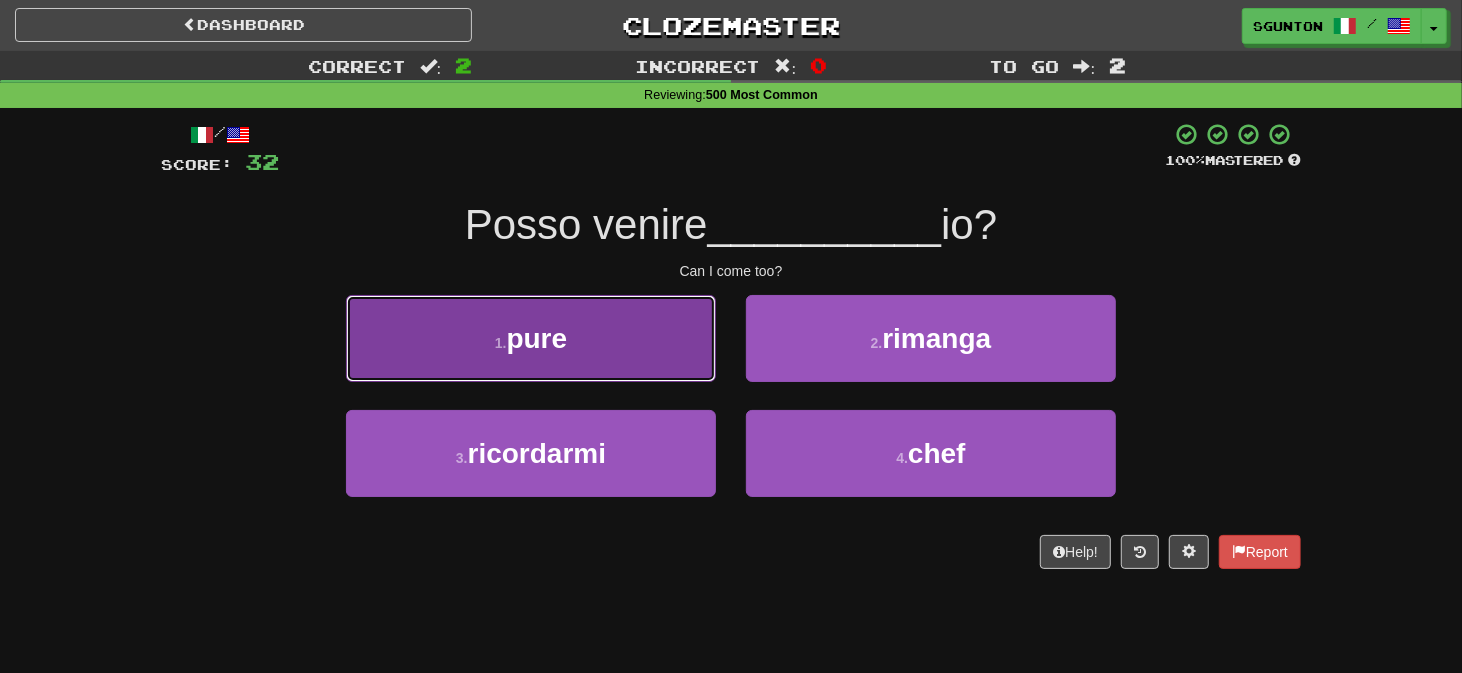 click on "1 .  pure" at bounding box center [531, 338] 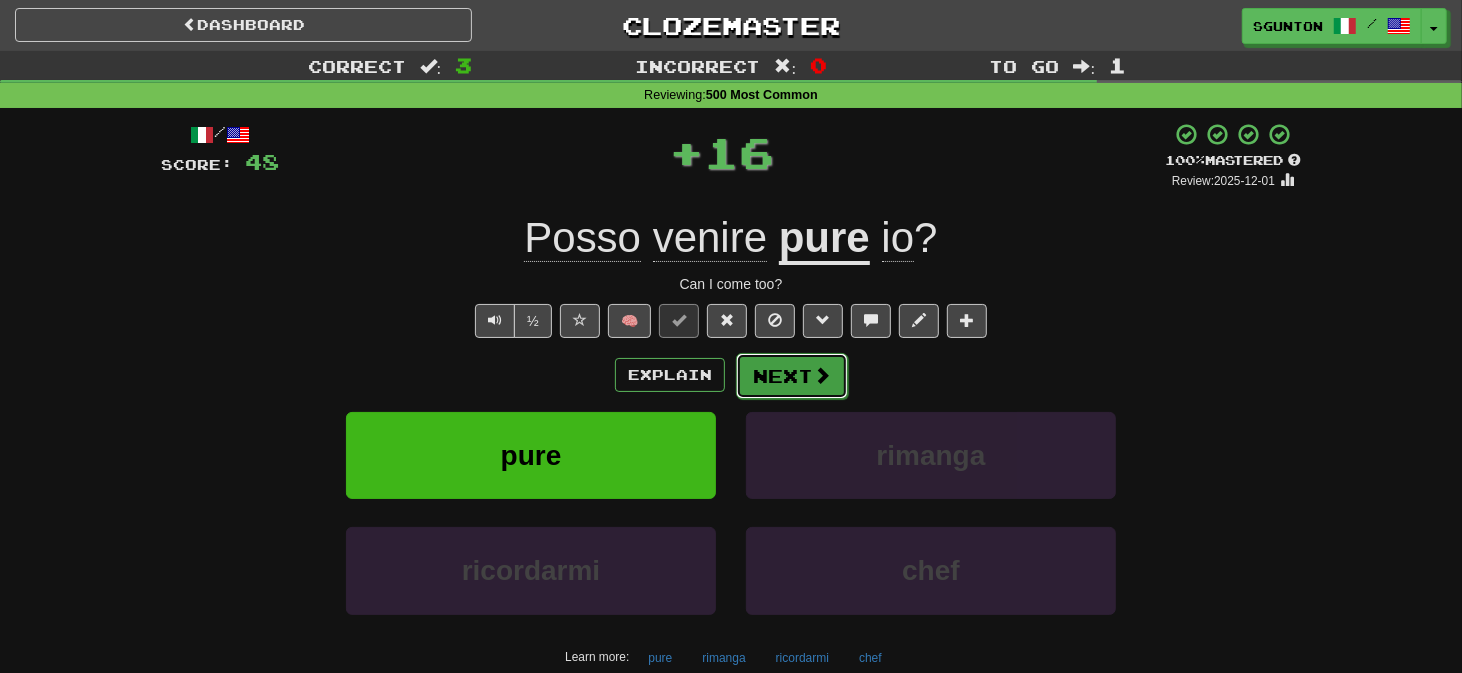 click on "Next" at bounding box center (792, 376) 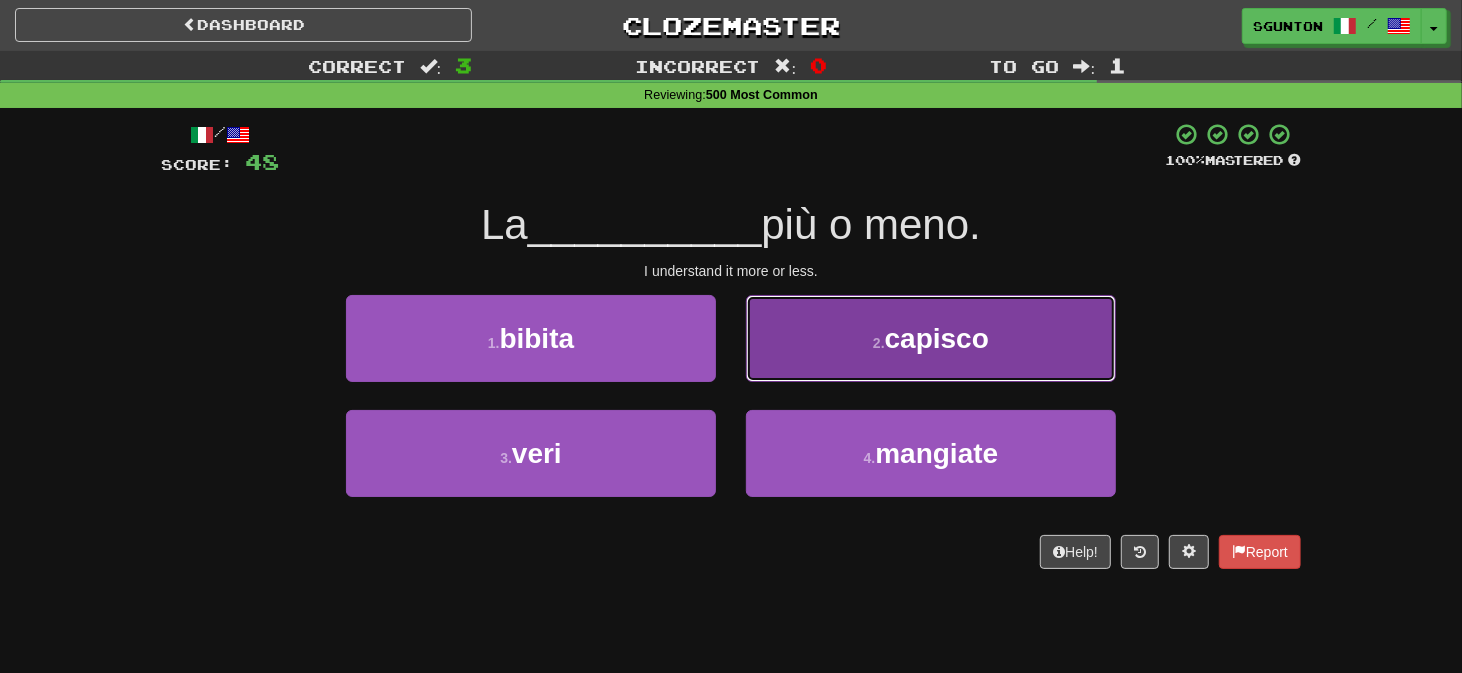 click on "2 .  capisco" at bounding box center [931, 338] 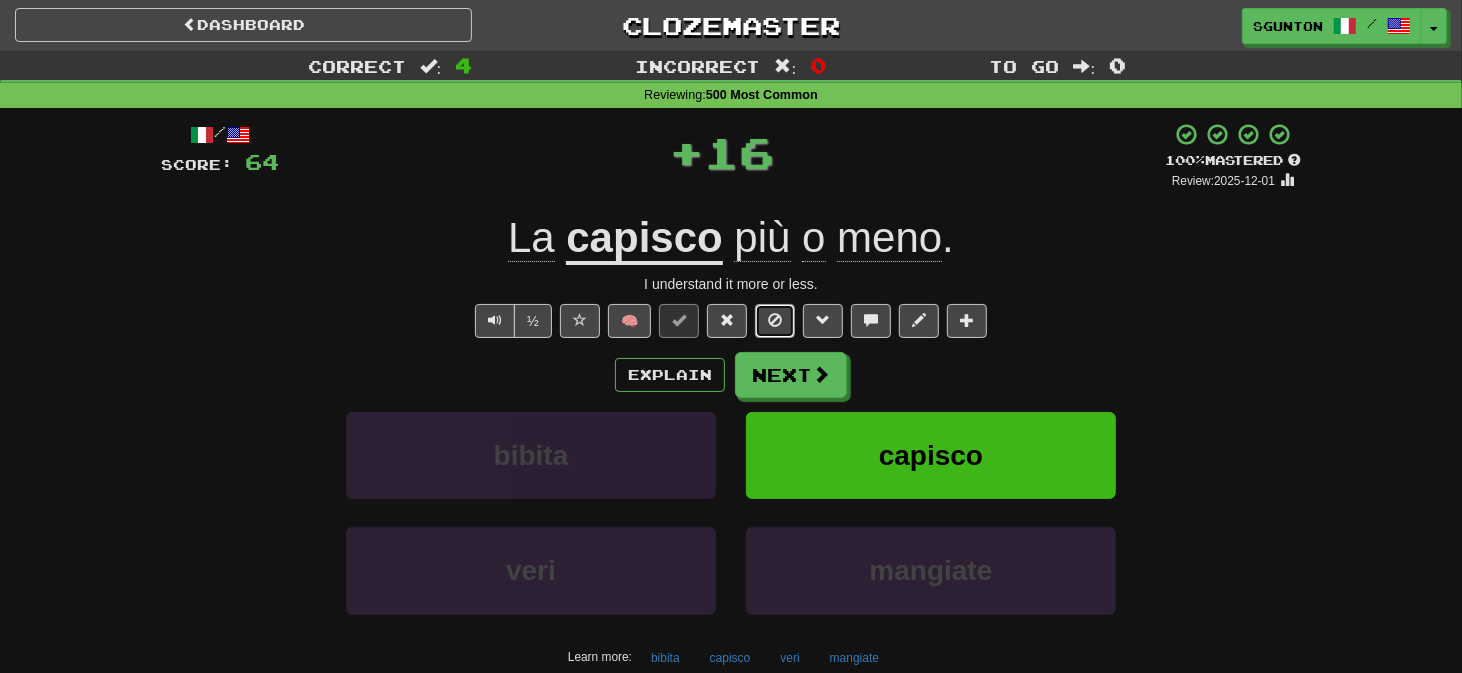 click at bounding box center (775, 320) 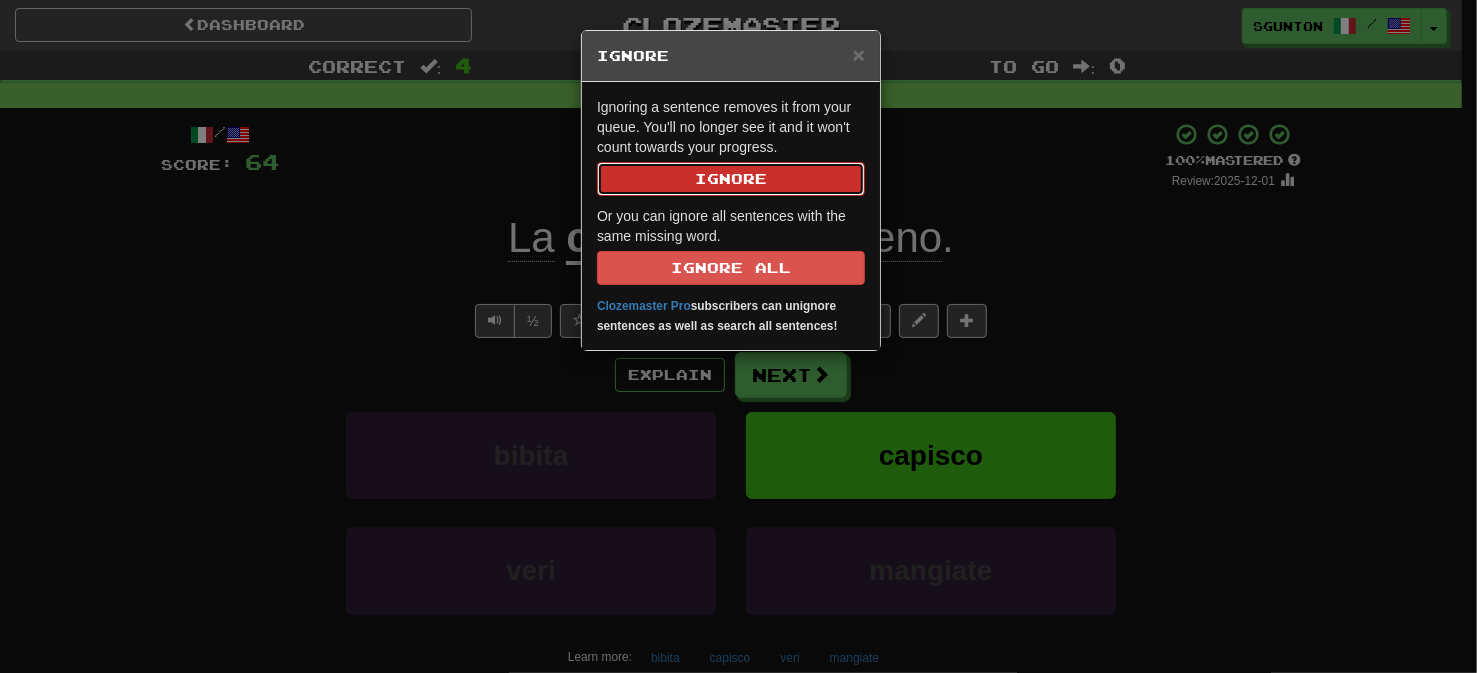 click on "Ignore" at bounding box center (731, 179) 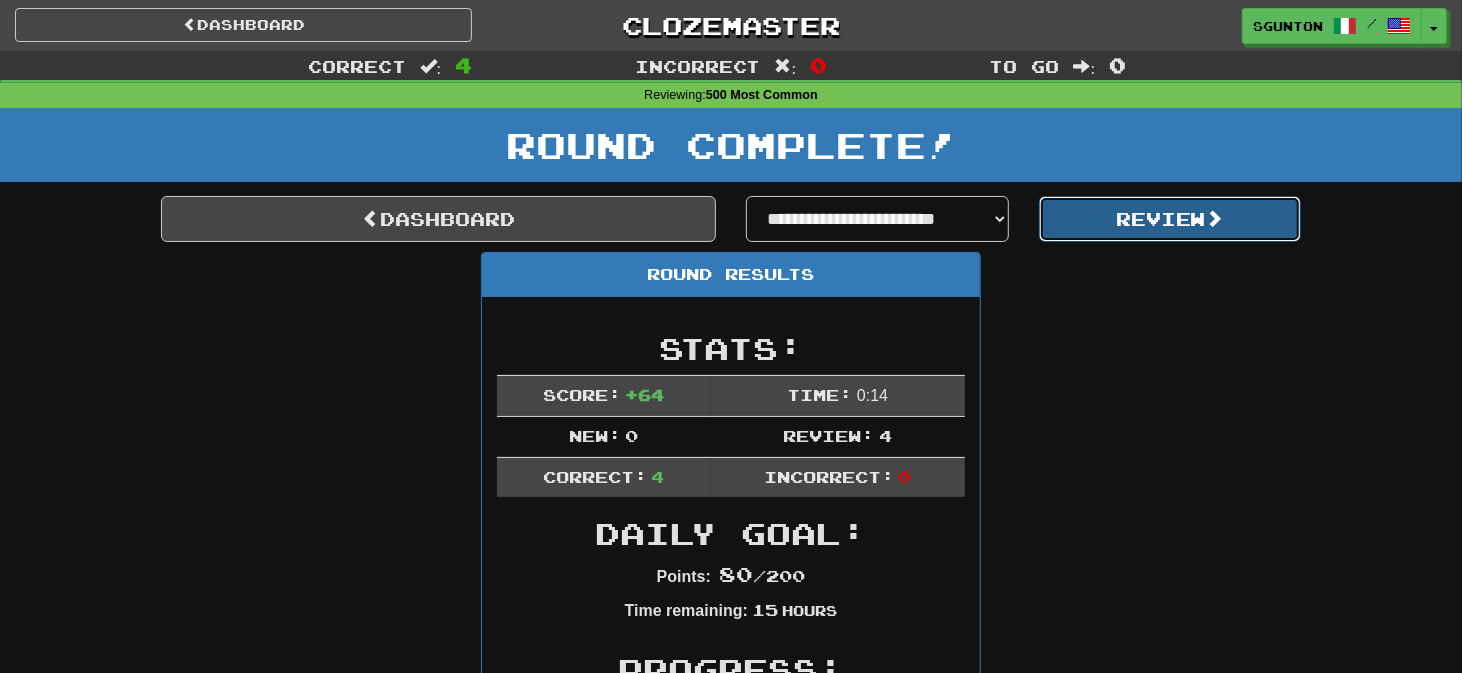 click on "Review" at bounding box center (1170, 219) 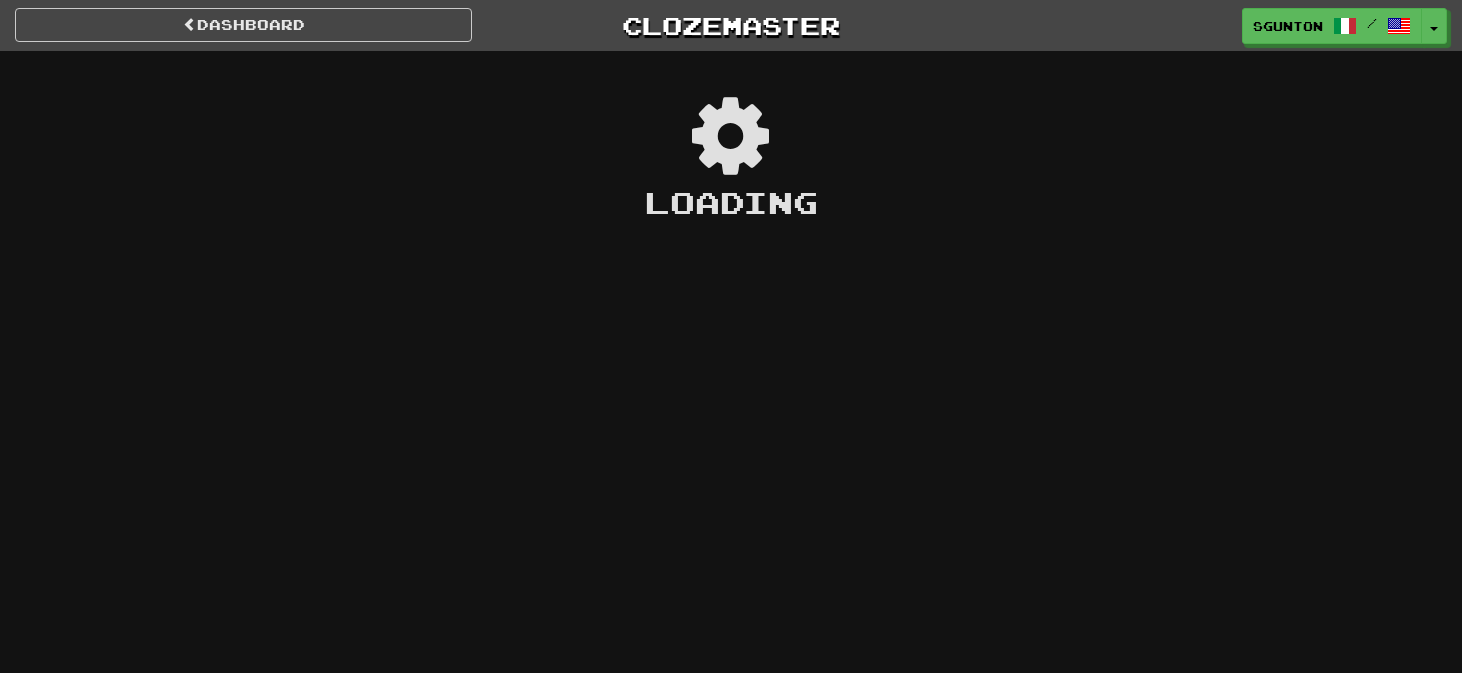 scroll, scrollTop: 0, scrollLeft: 0, axis: both 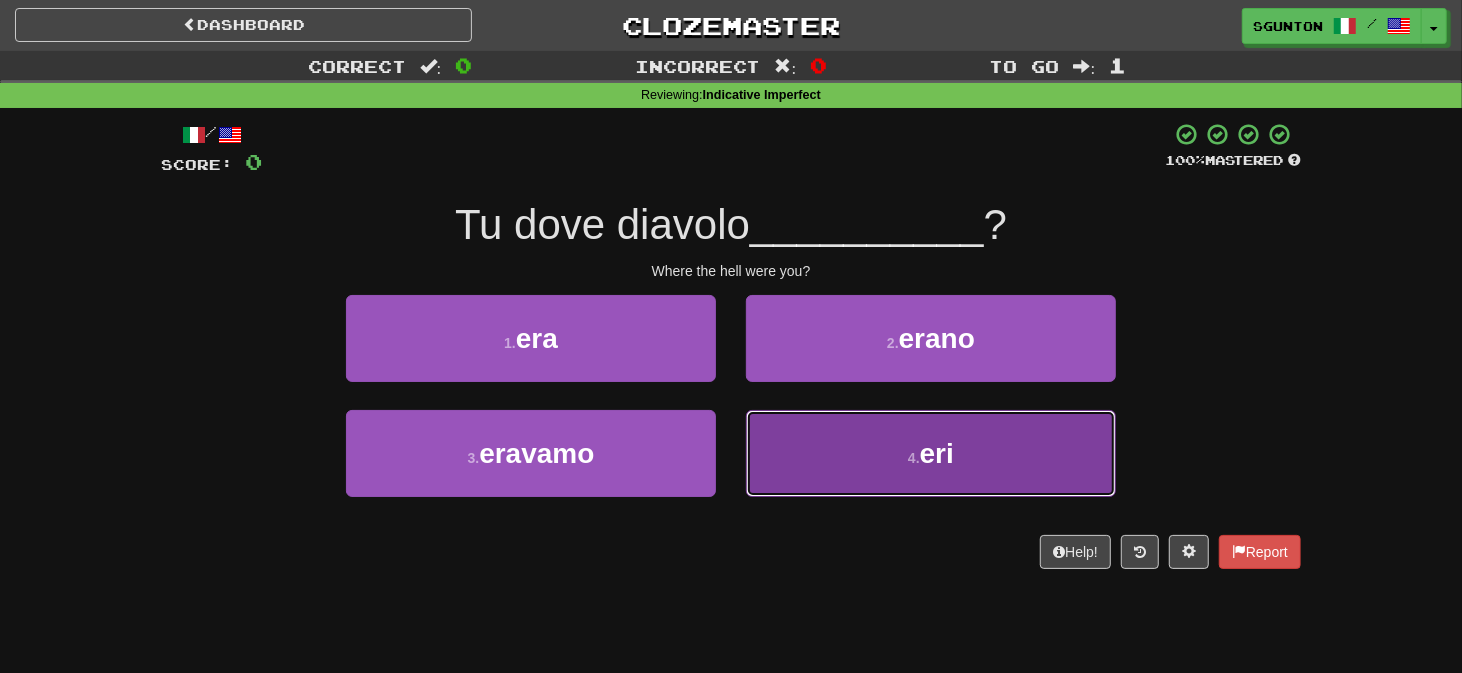click on "4 . eri" at bounding box center (931, 453) 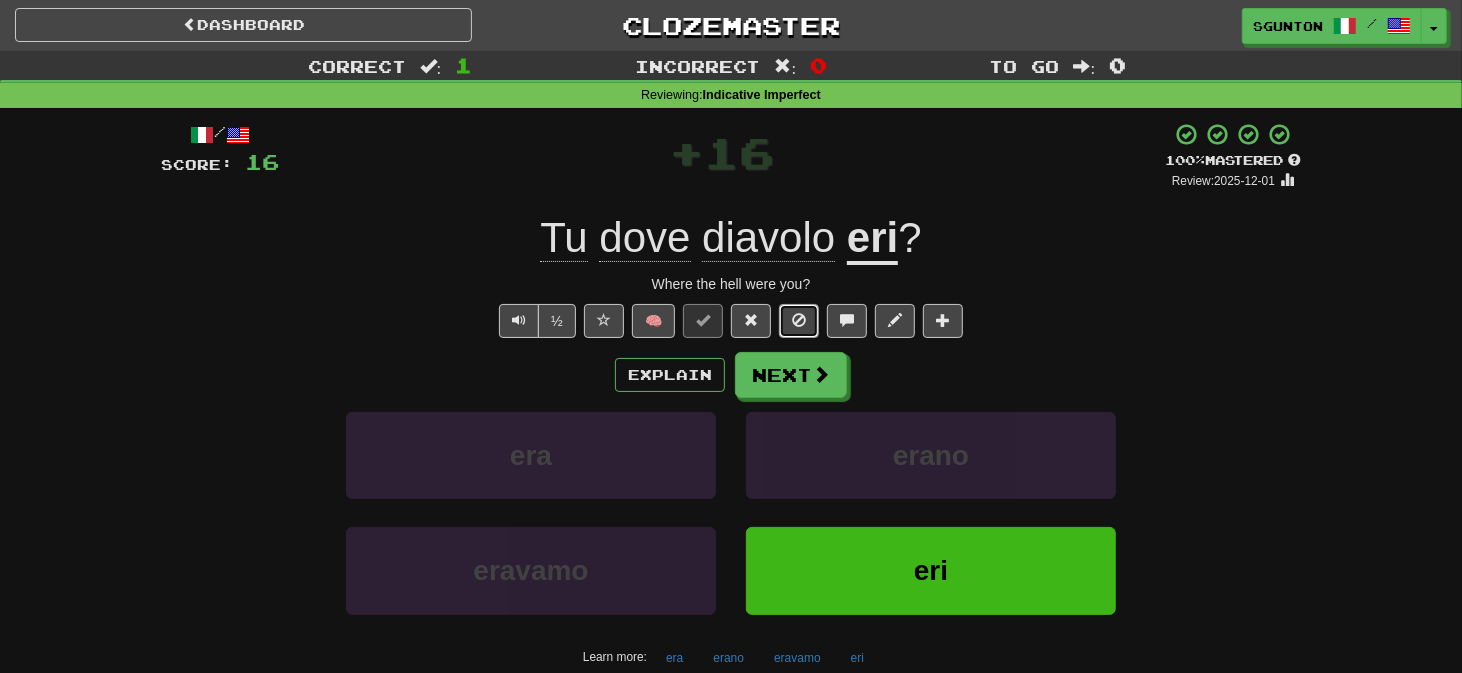 click at bounding box center [799, 321] 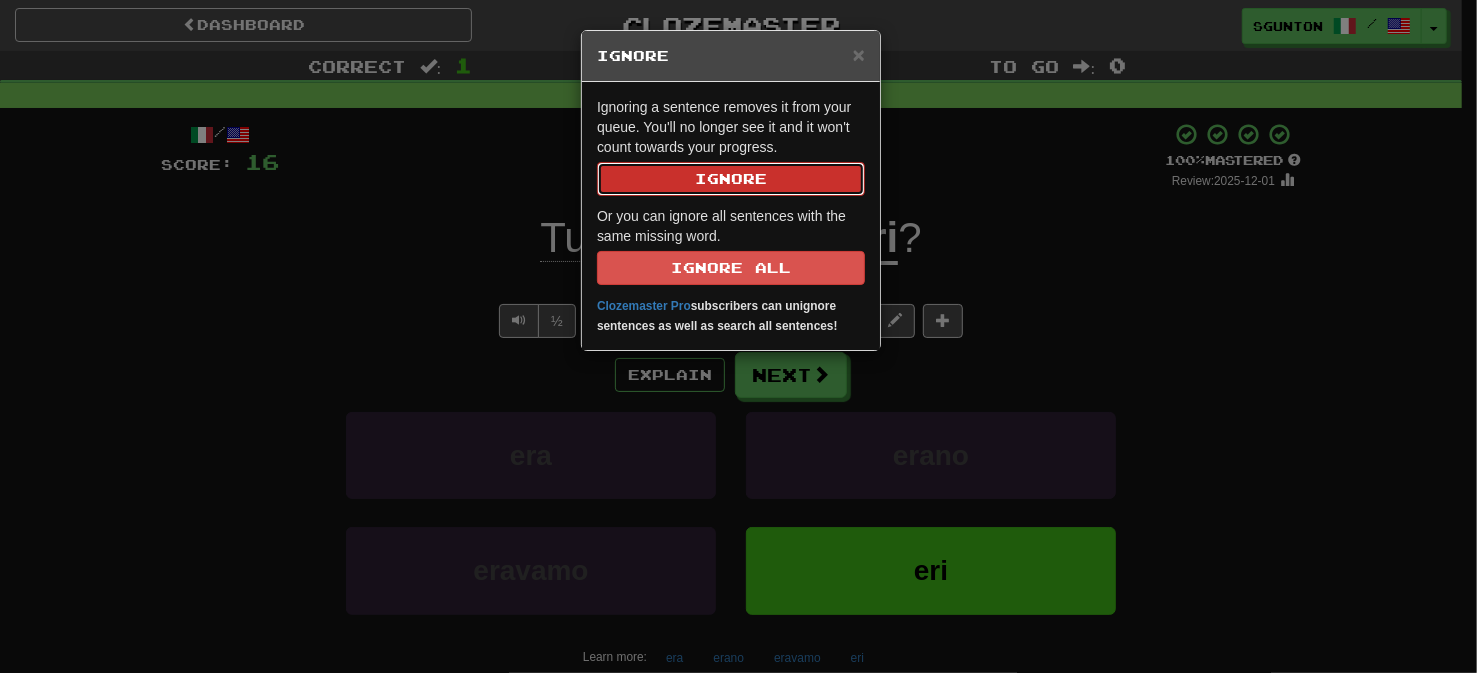 click on "Ignore" at bounding box center (731, 179) 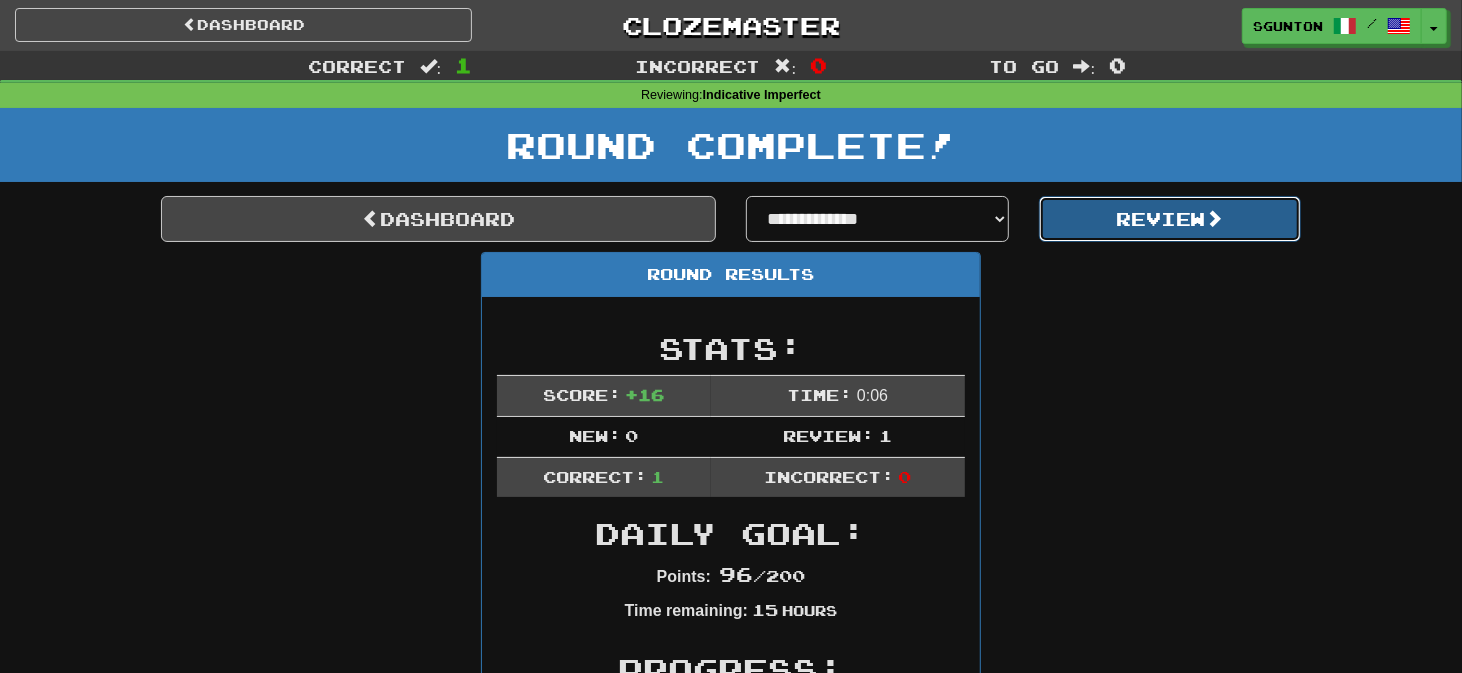click on "Review" at bounding box center [1170, 219] 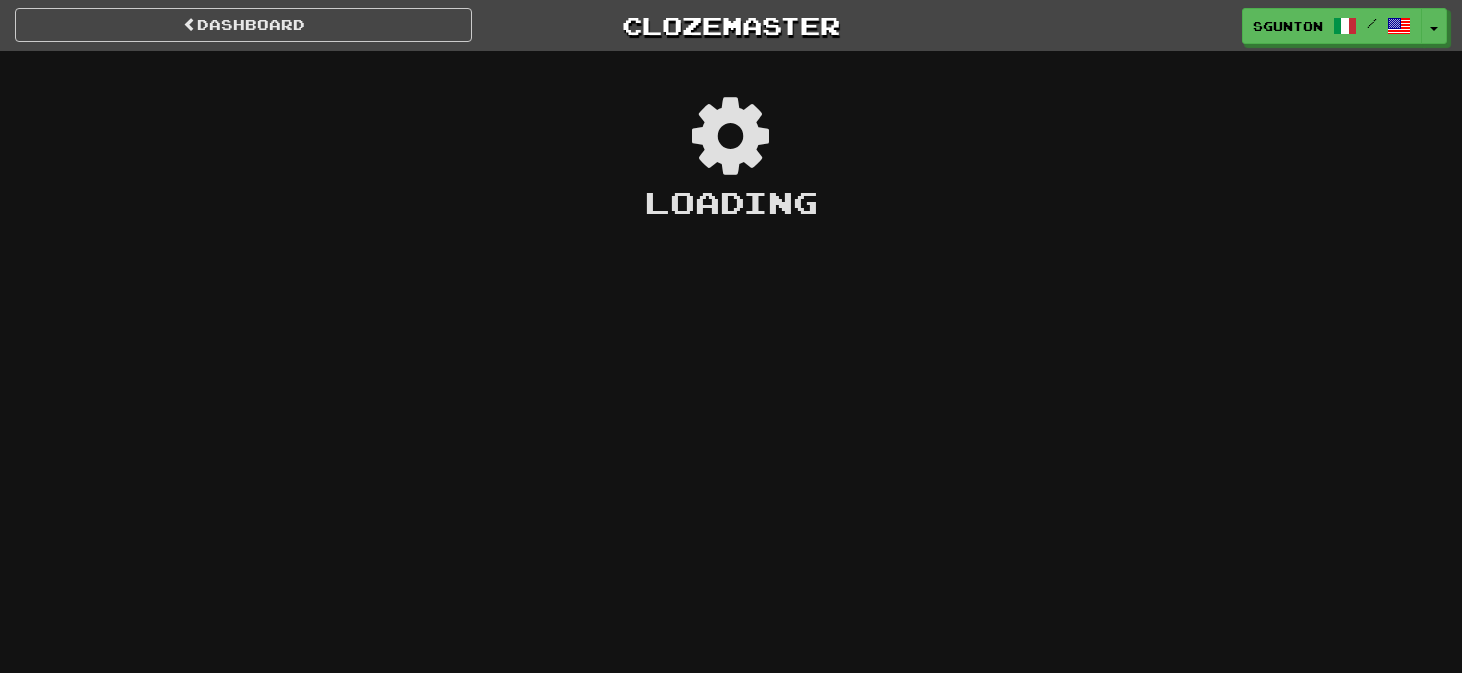 scroll, scrollTop: 0, scrollLeft: 0, axis: both 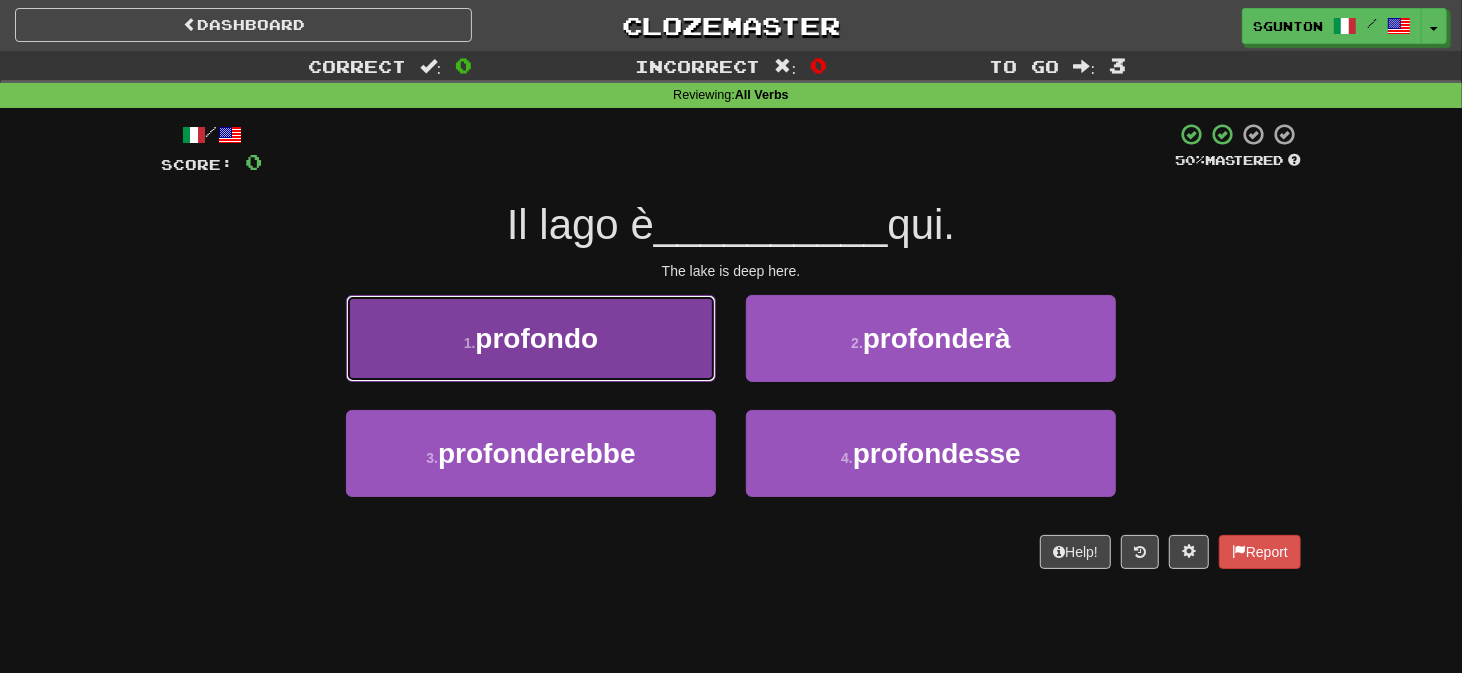 click on "1 .  profondo" at bounding box center [531, 338] 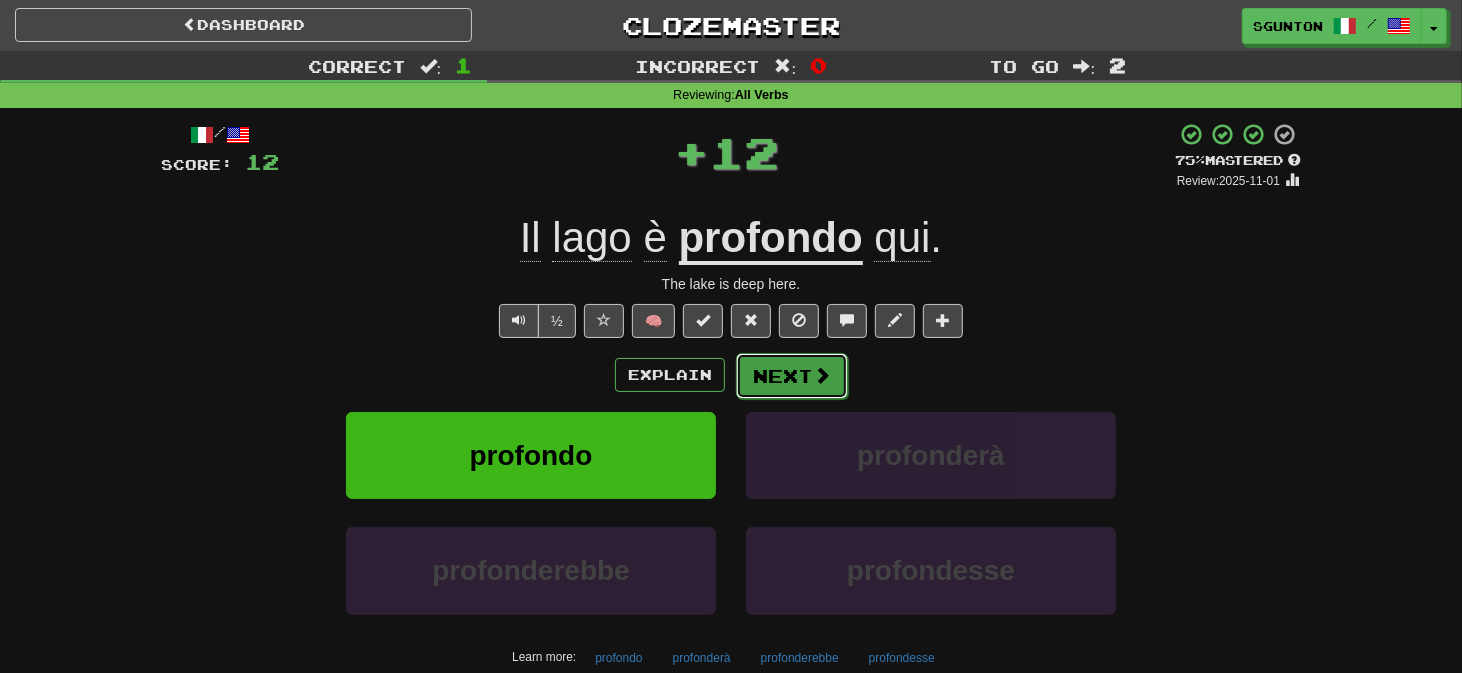 click on "Next" at bounding box center [792, 376] 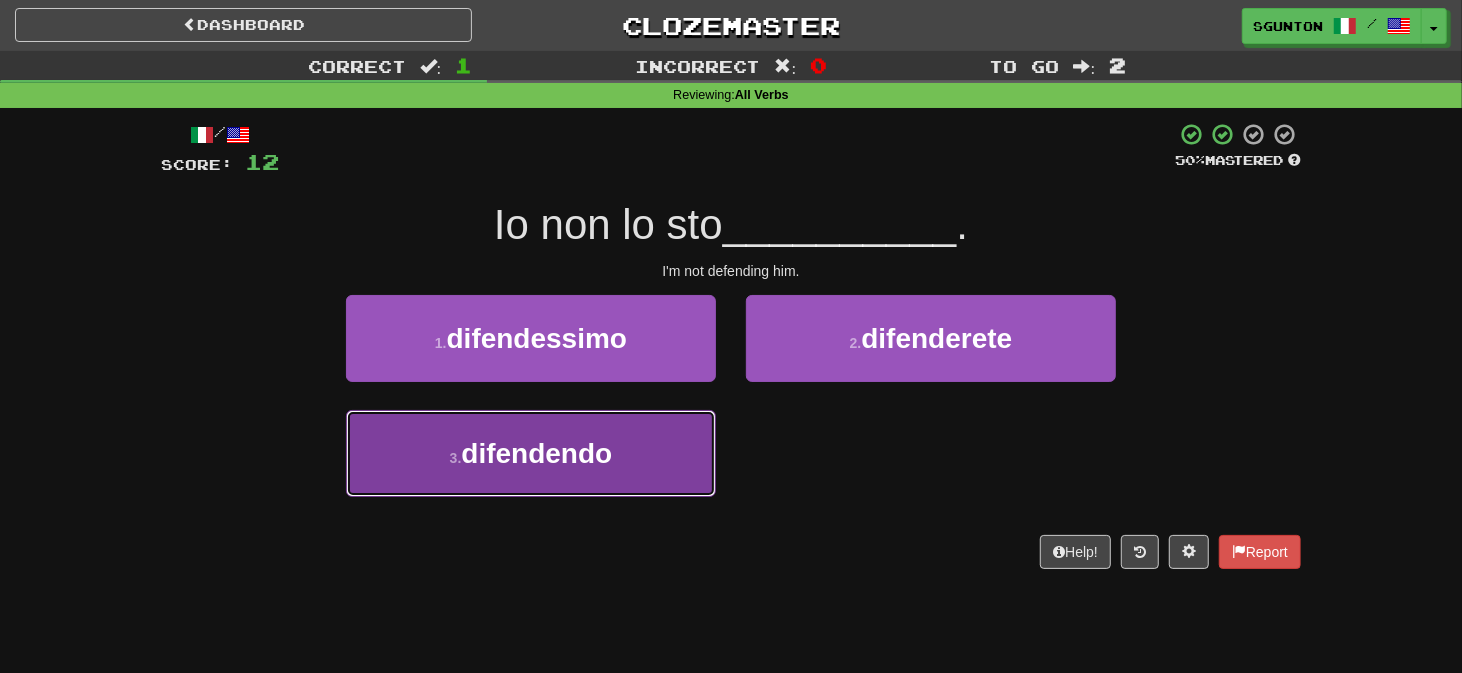 click on "3 .  difendendo" at bounding box center (531, 453) 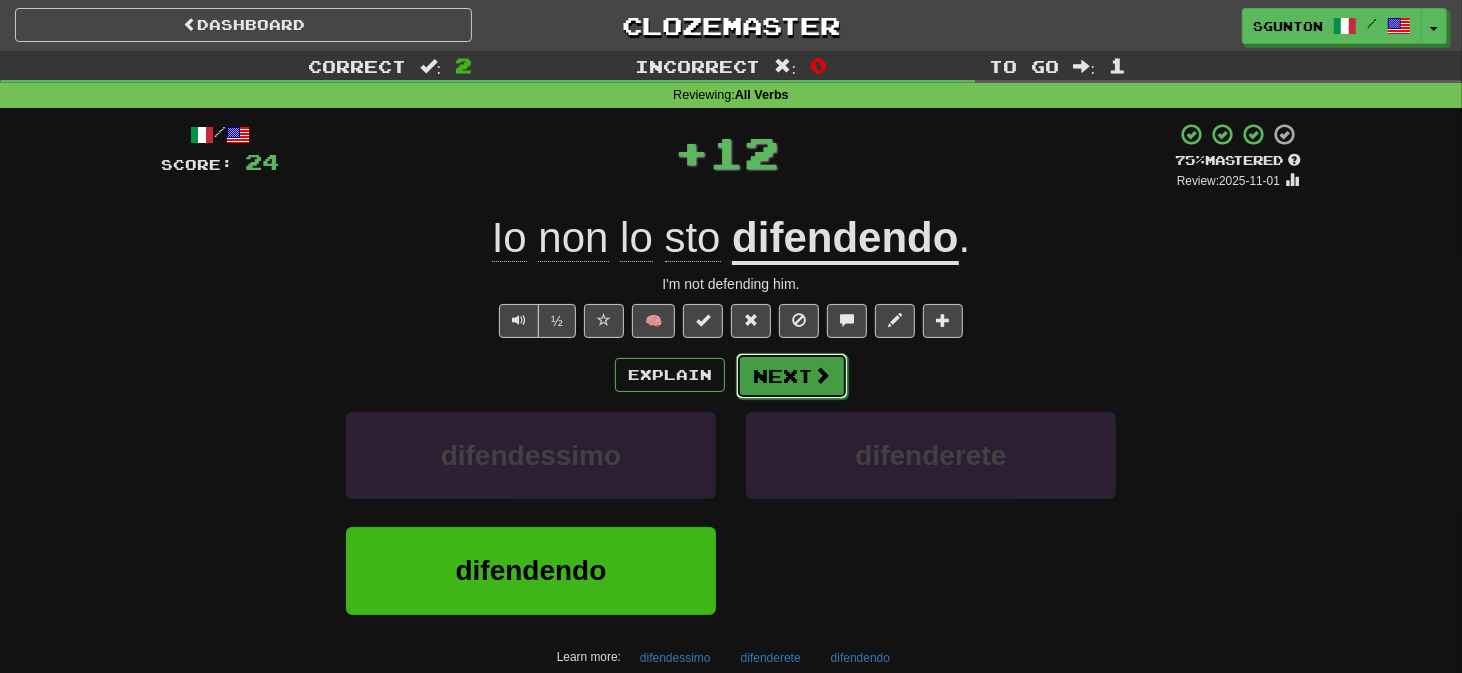 click on "Next" at bounding box center (792, 376) 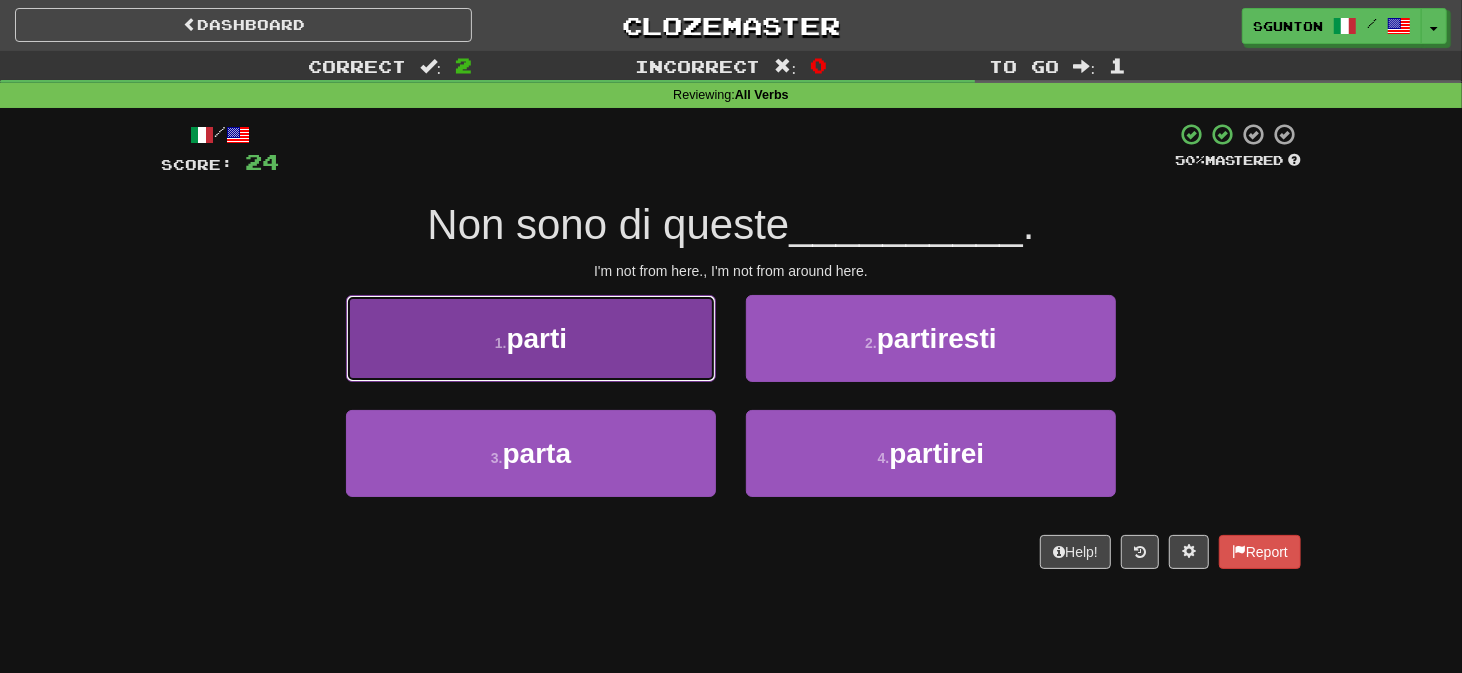 click on "1 .  parti" at bounding box center [531, 338] 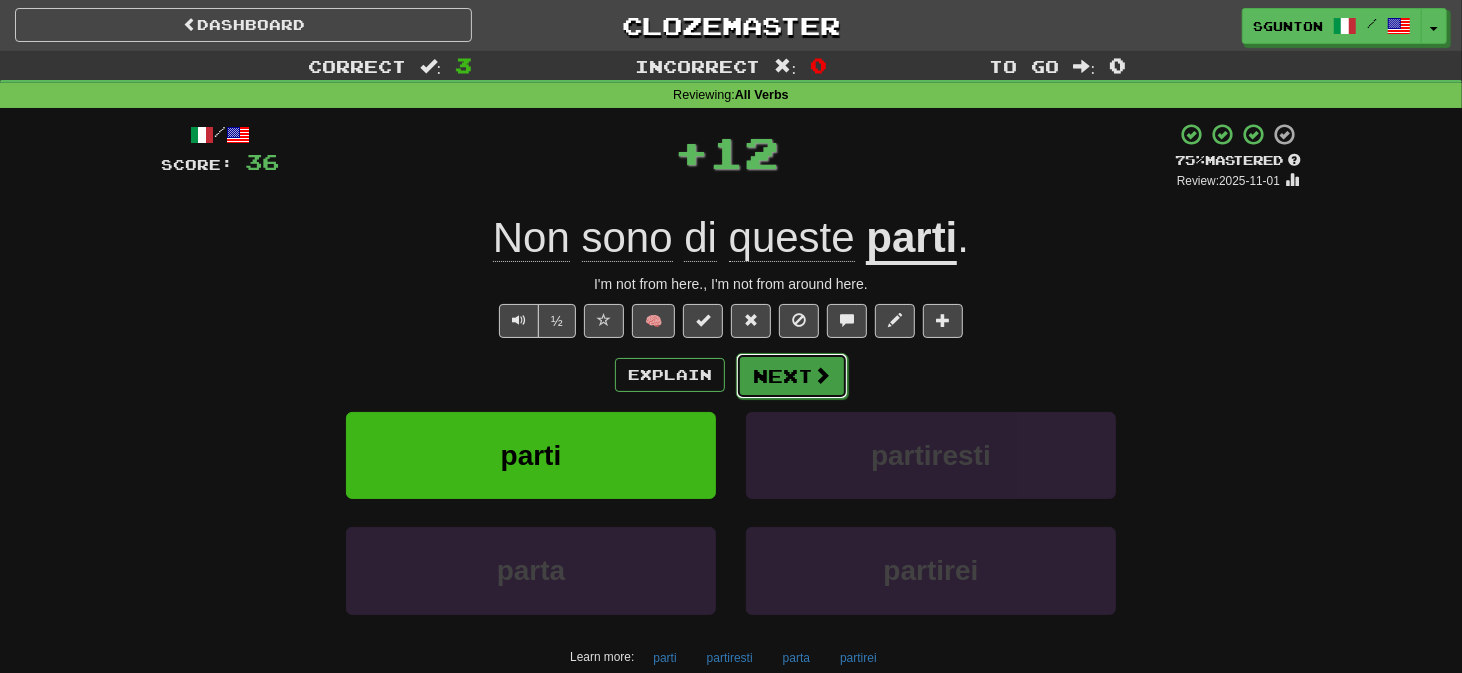 click on "Next" at bounding box center (792, 376) 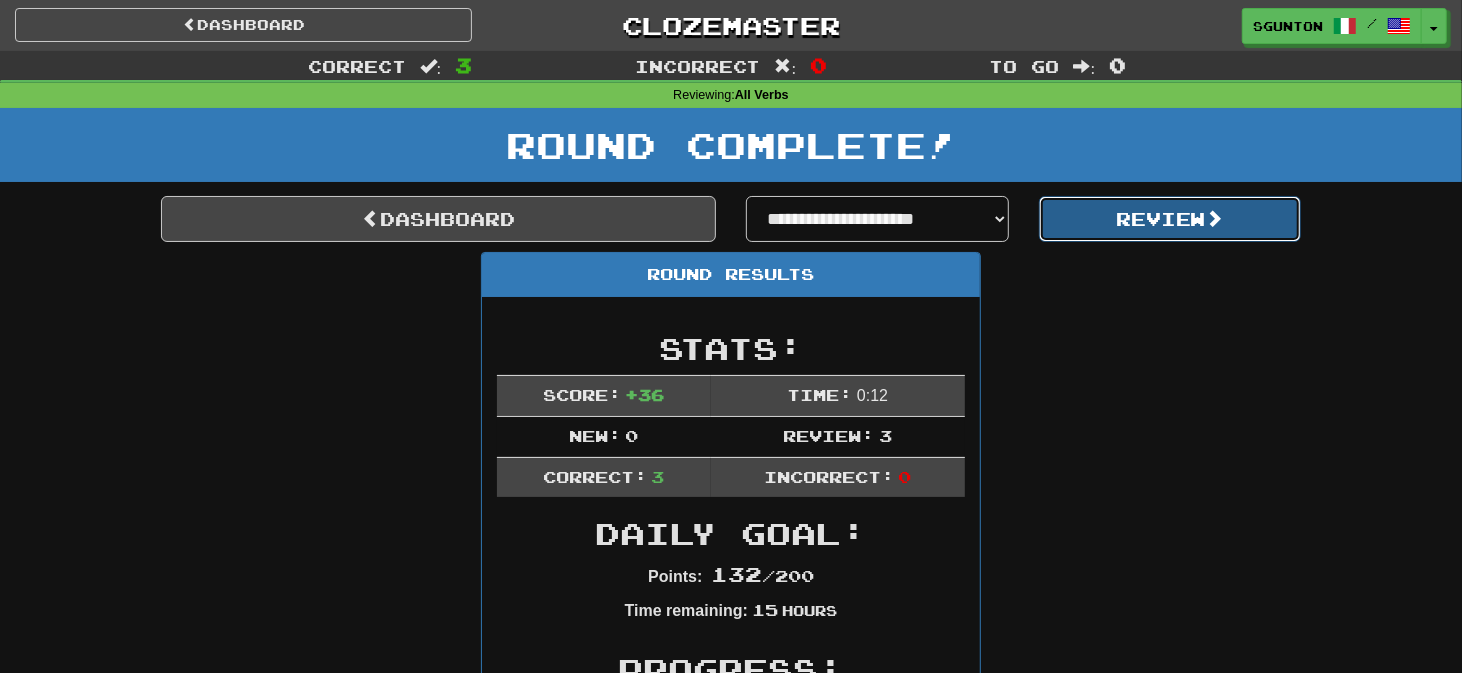 click on "Review" at bounding box center (1170, 219) 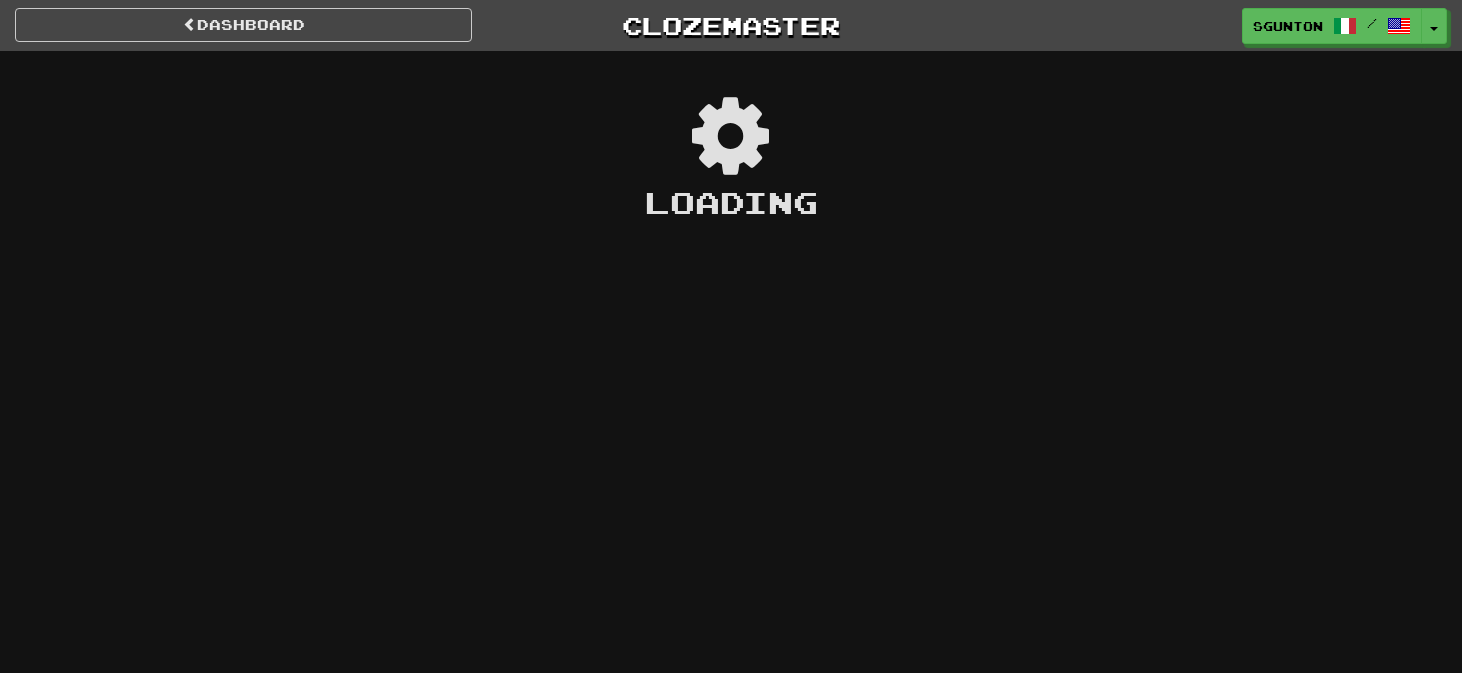 scroll, scrollTop: 0, scrollLeft: 0, axis: both 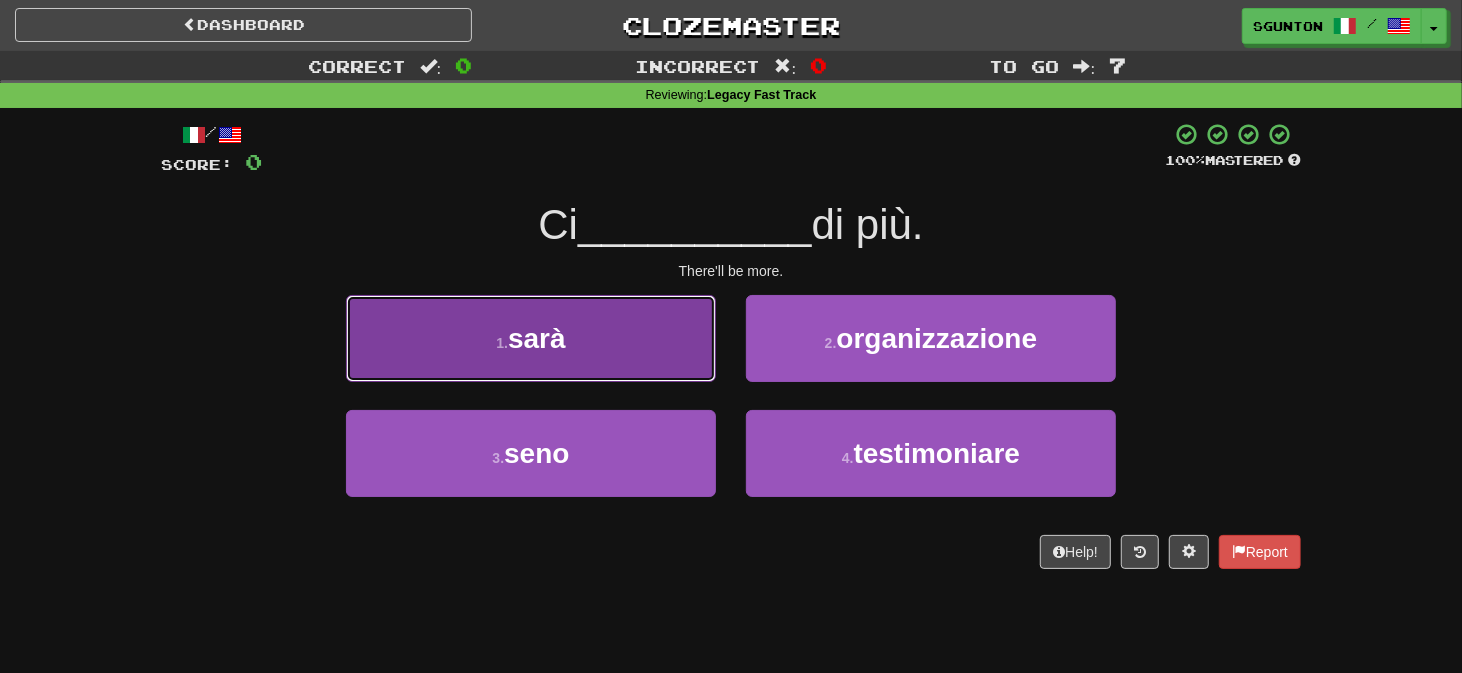 click on "1 .  sarà" at bounding box center [531, 338] 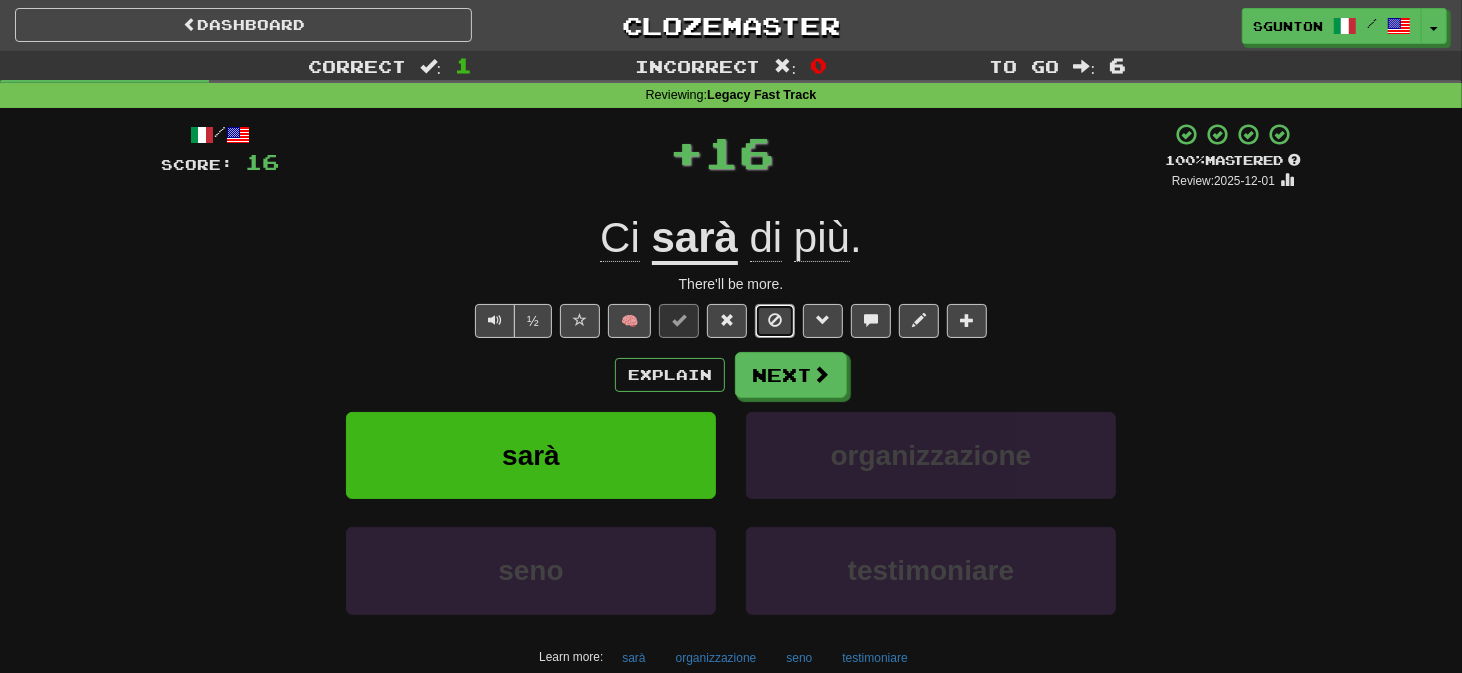 click at bounding box center (775, 320) 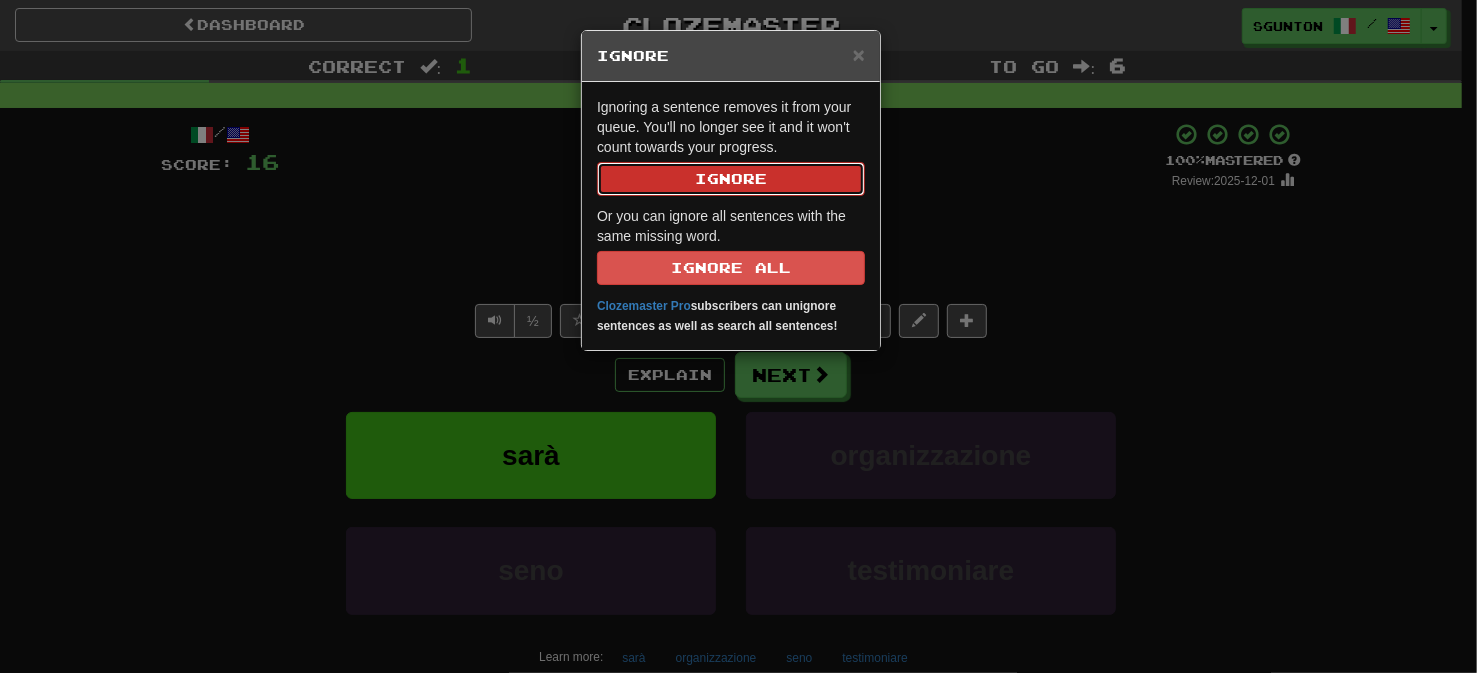 click on "Ignore" at bounding box center [731, 179] 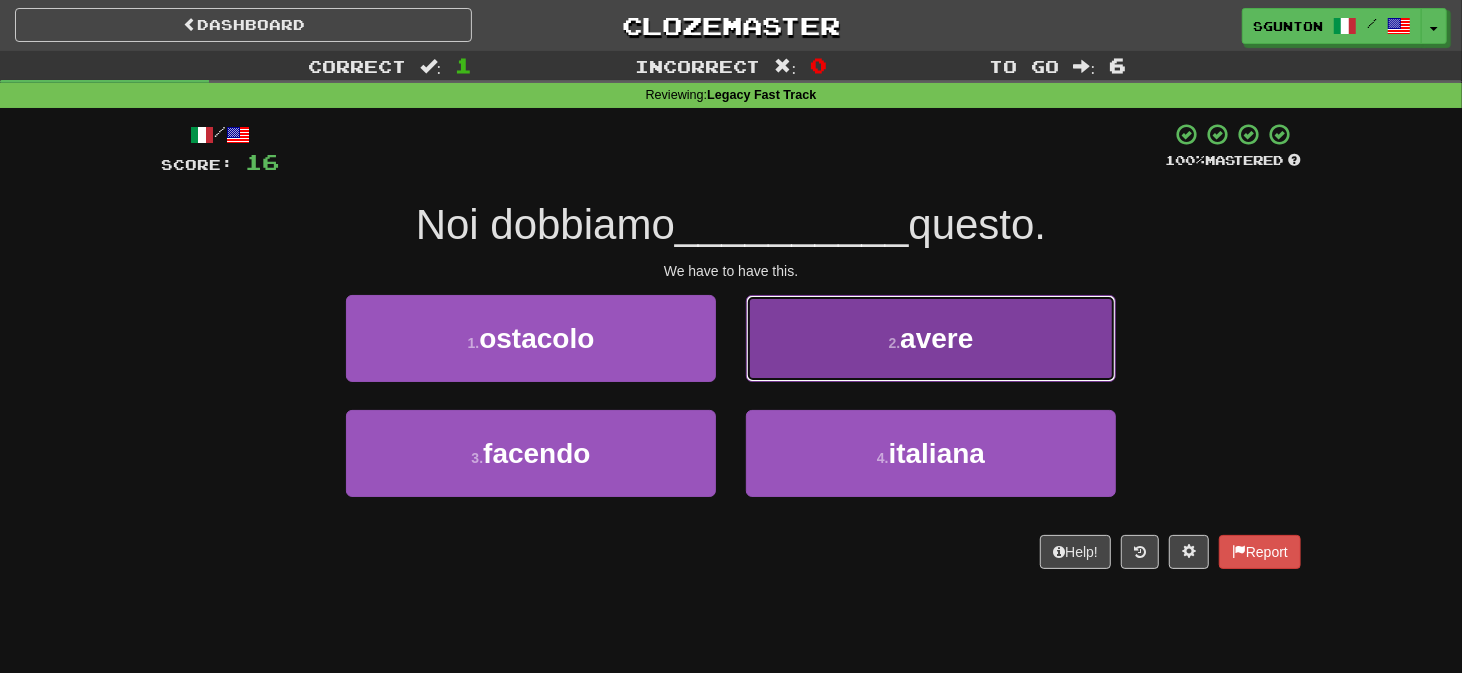 click on "2 .  avere" at bounding box center [931, 338] 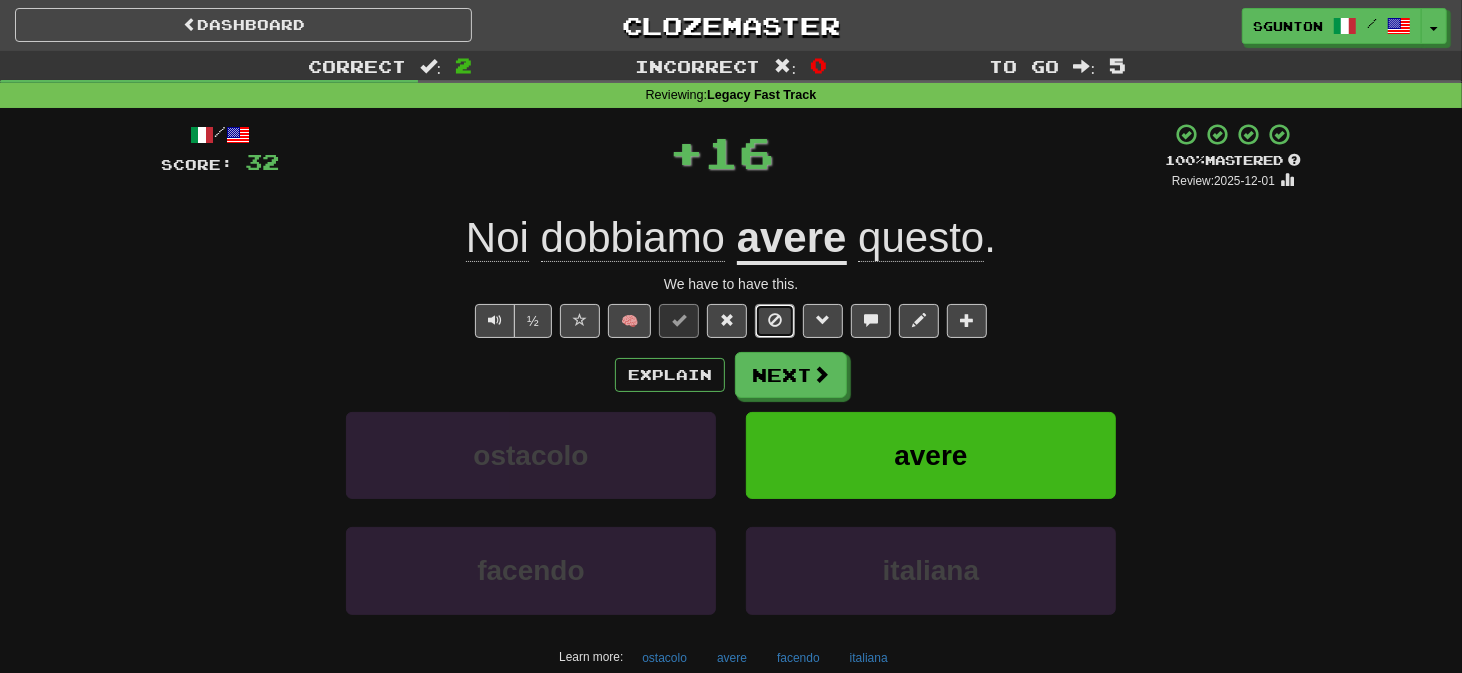 click at bounding box center [775, 320] 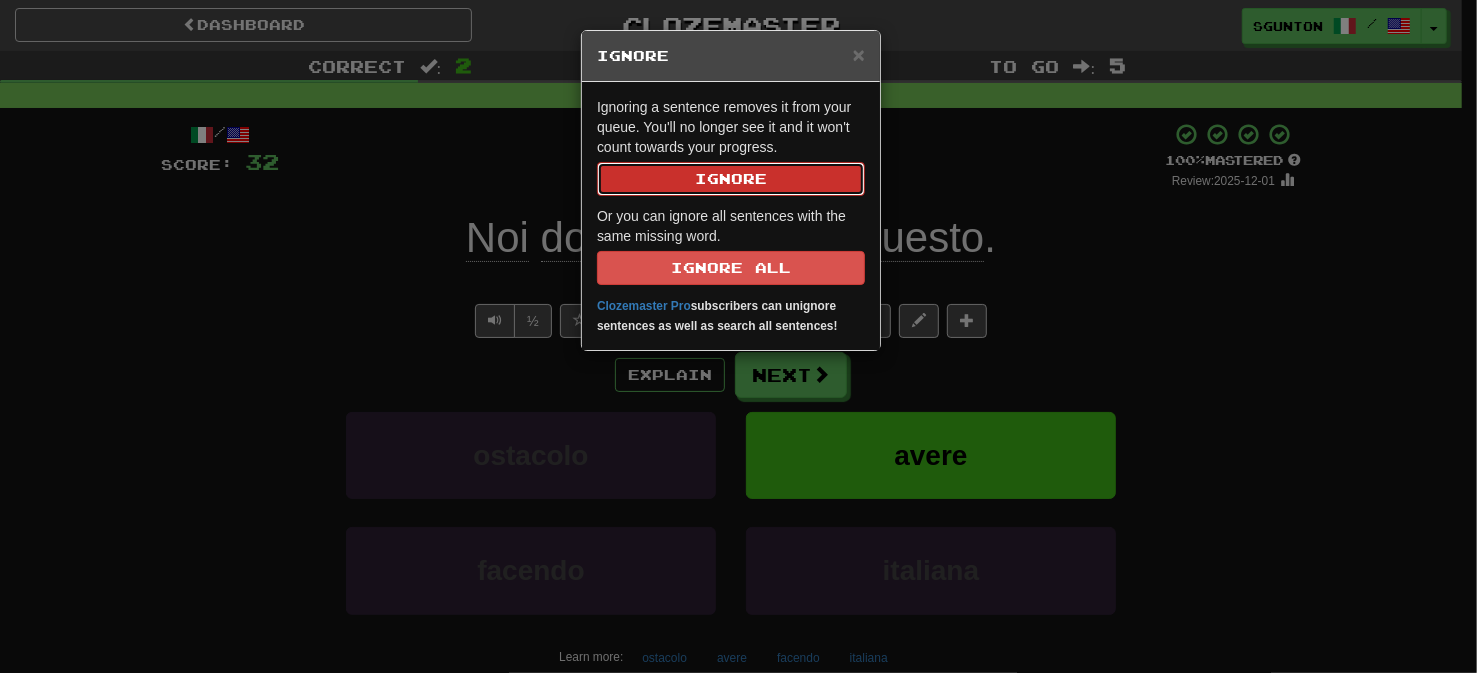 click on "Ignore" at bounding box center (731, 179) 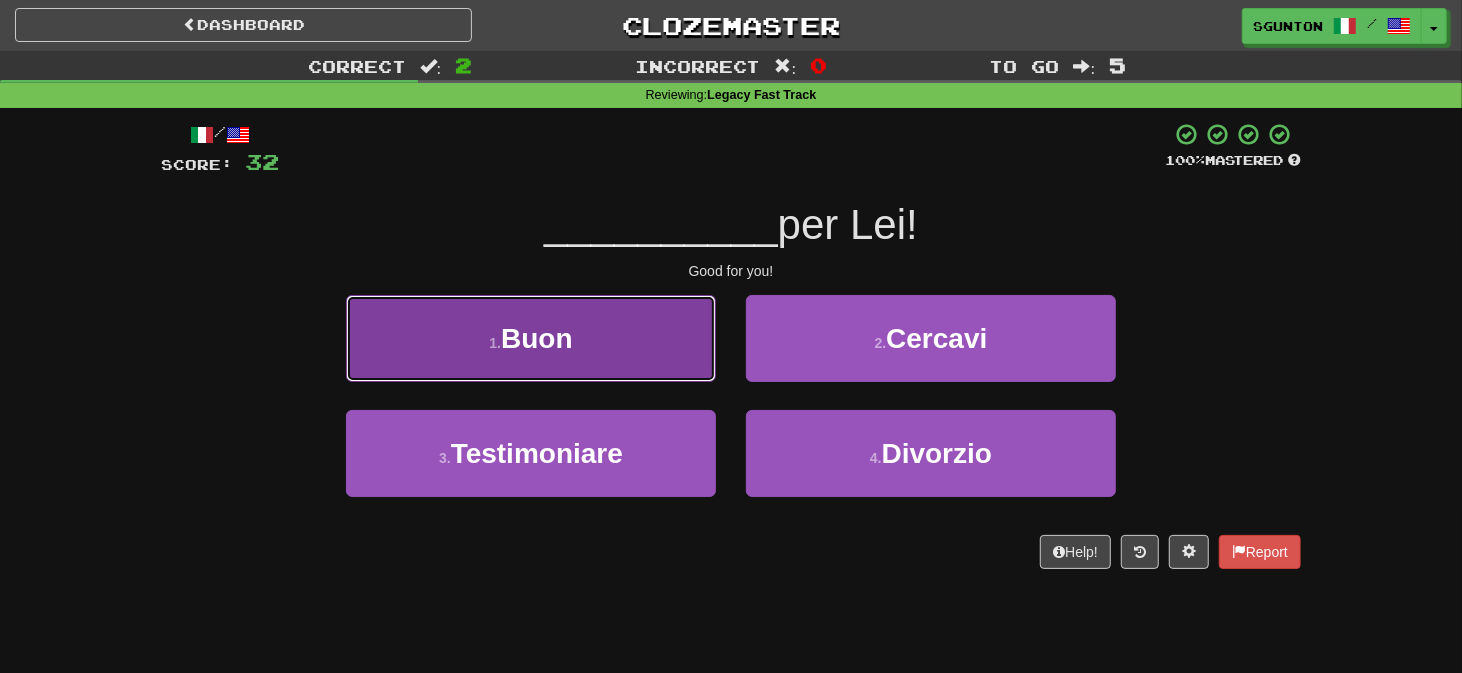 click on "1 .  Buon" at bounding box center (531, 338) 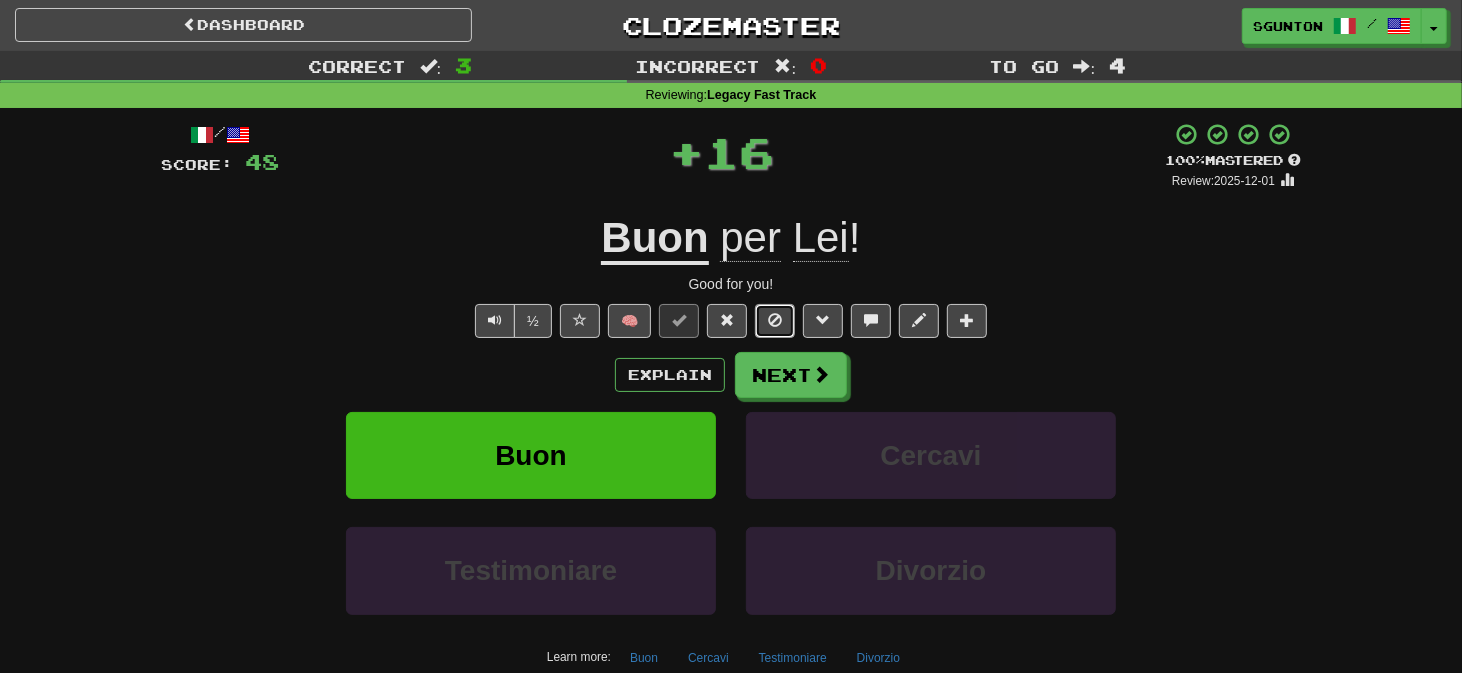 click at bounding box center [775, 321] 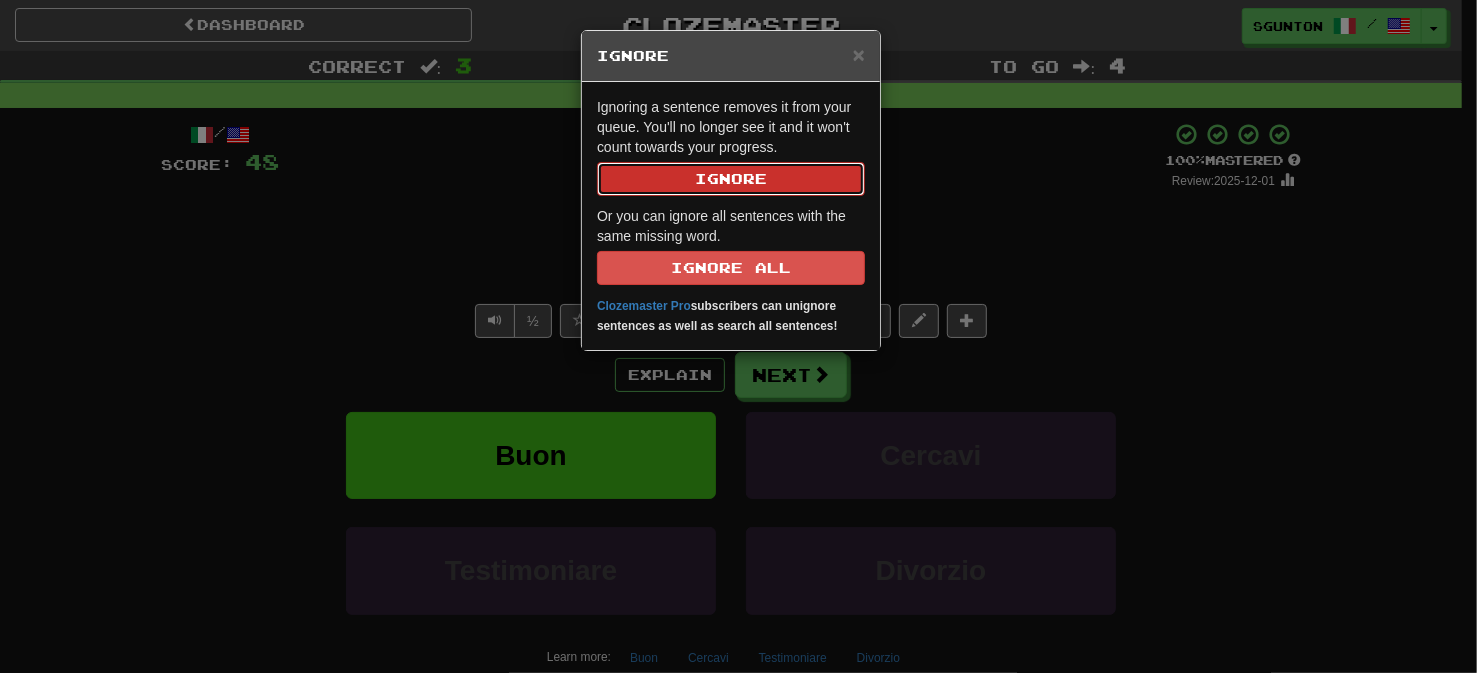 click on "Ignore" at bounding box center (731, 179) 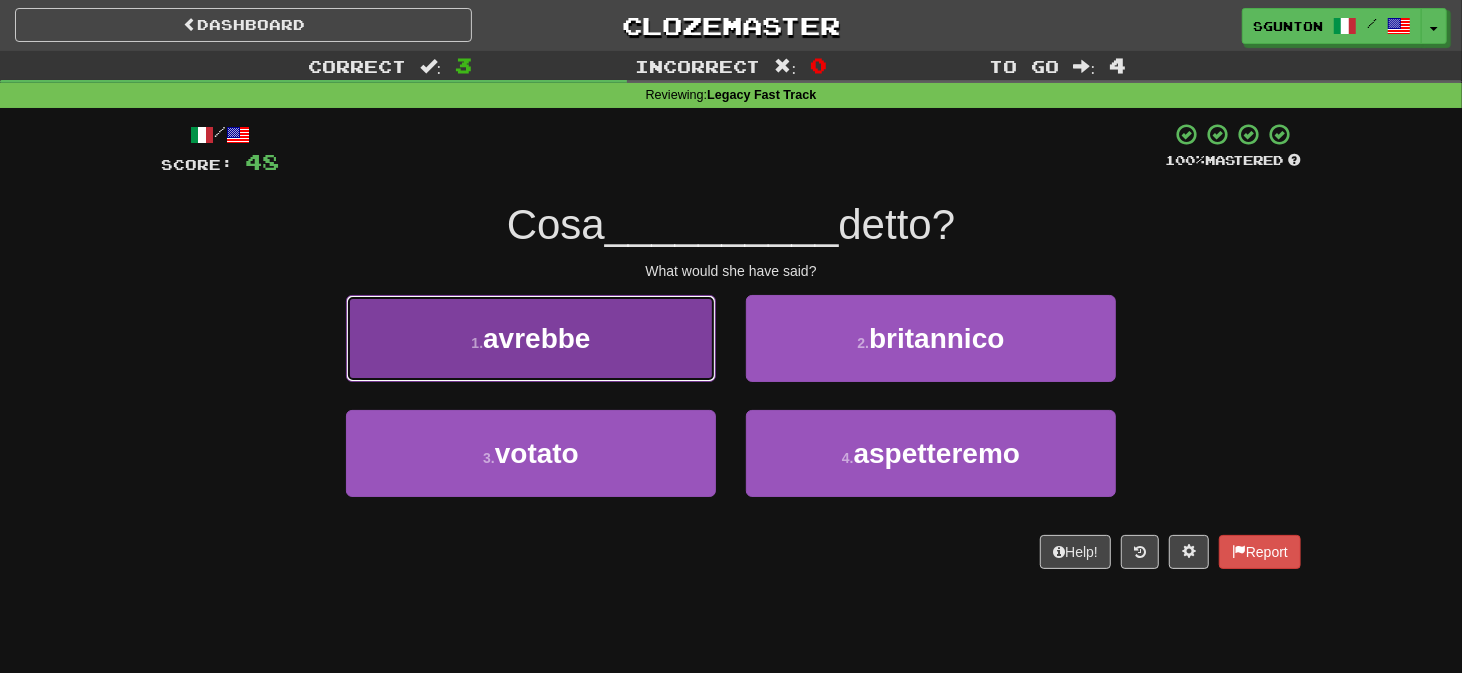 click on "1 .  avrebbe" at bounding box center [531, 338] 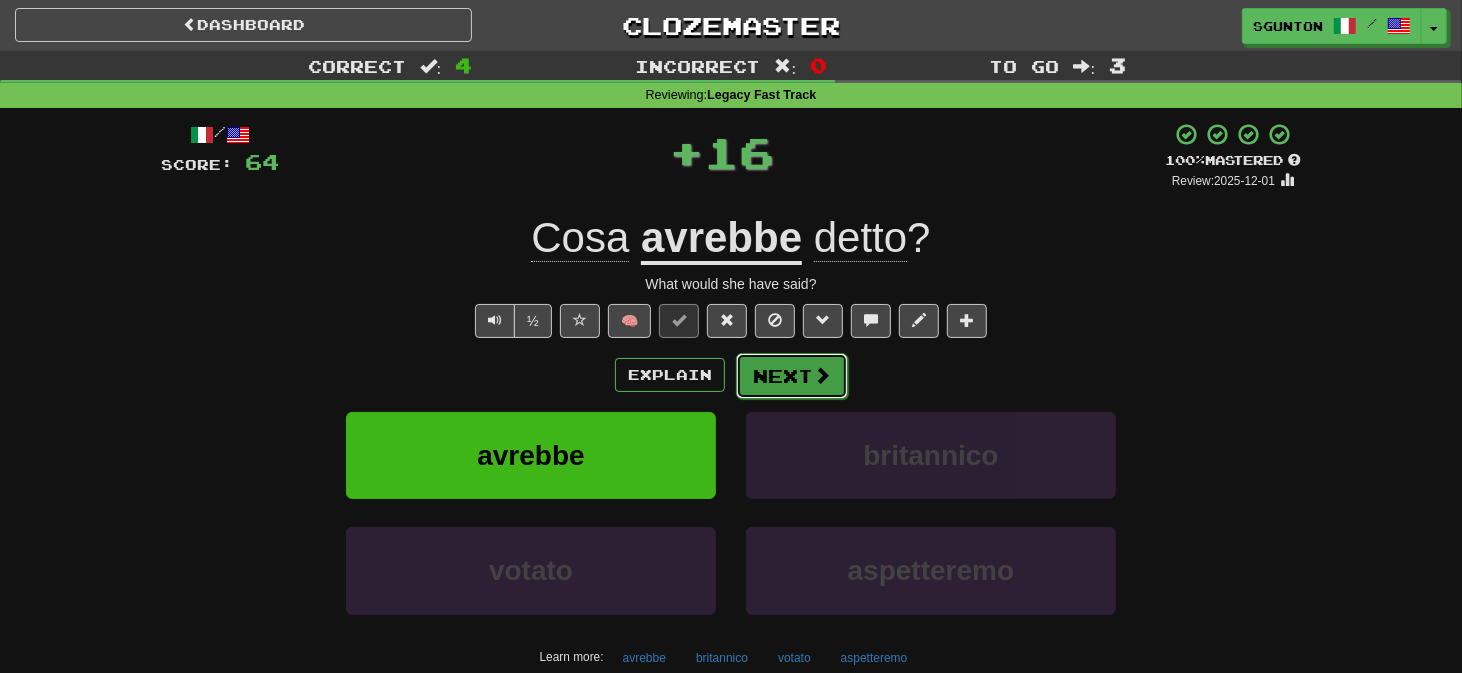 click on "Next" at bounding box center (792, 376) 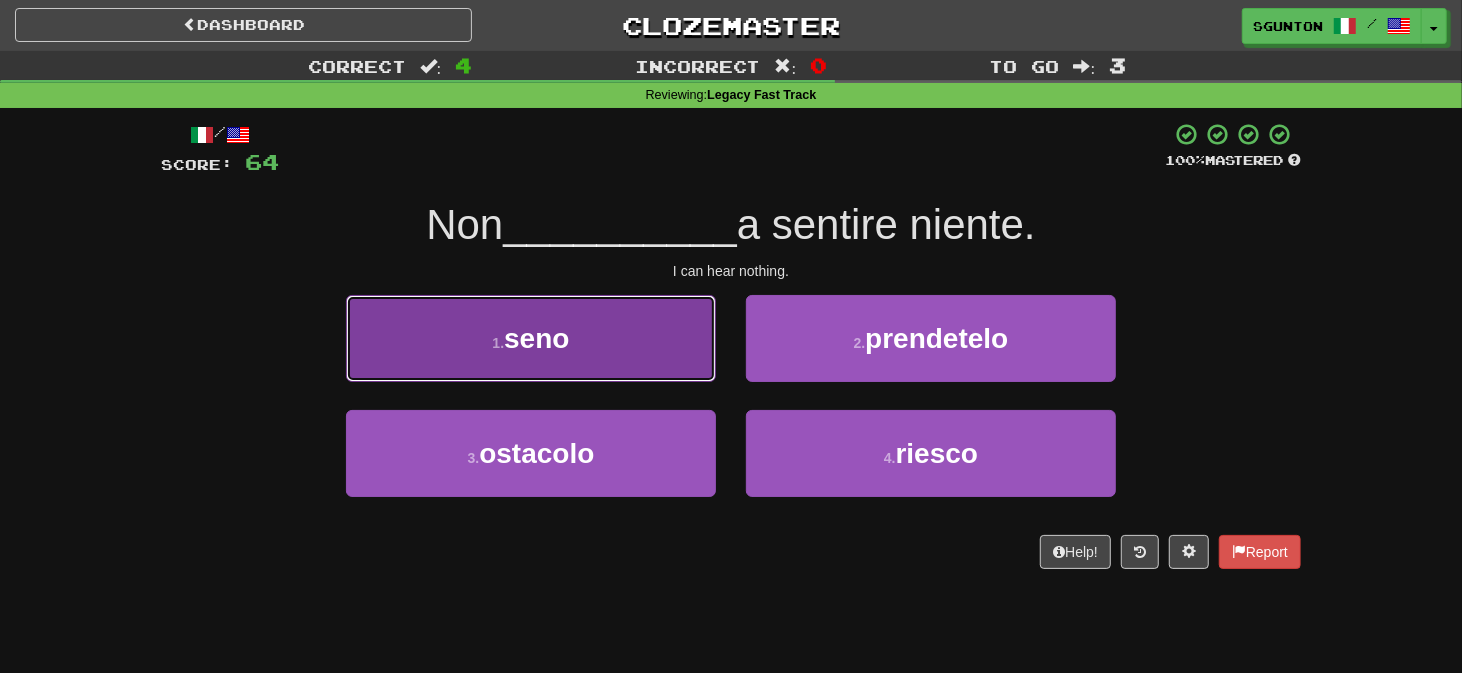 click on "1 .  seno" at bounding box center [531, 338] 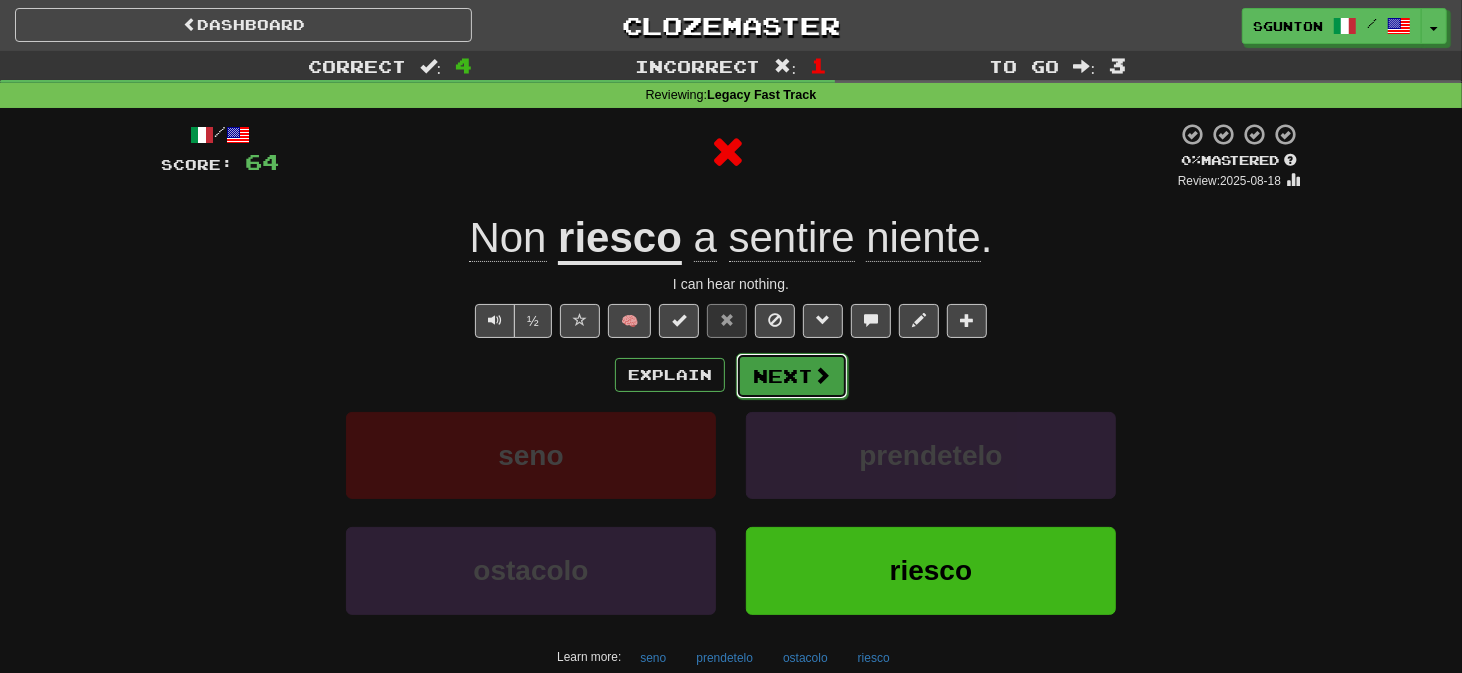 click on "Next" at bounding box center [792, 376] 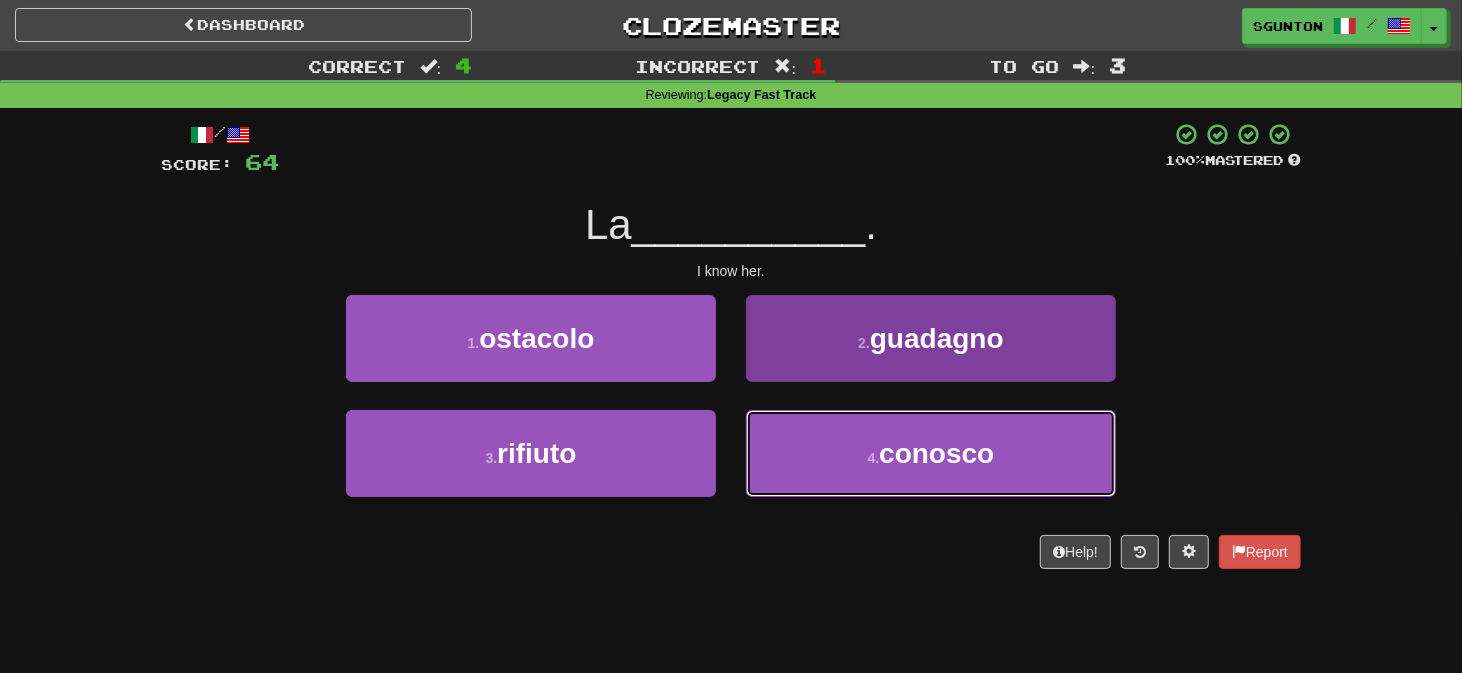 drag, startPoint x: 791, startPoint y: 436, endPoint x: 788, endPoint y: 425, distance: 11.401754 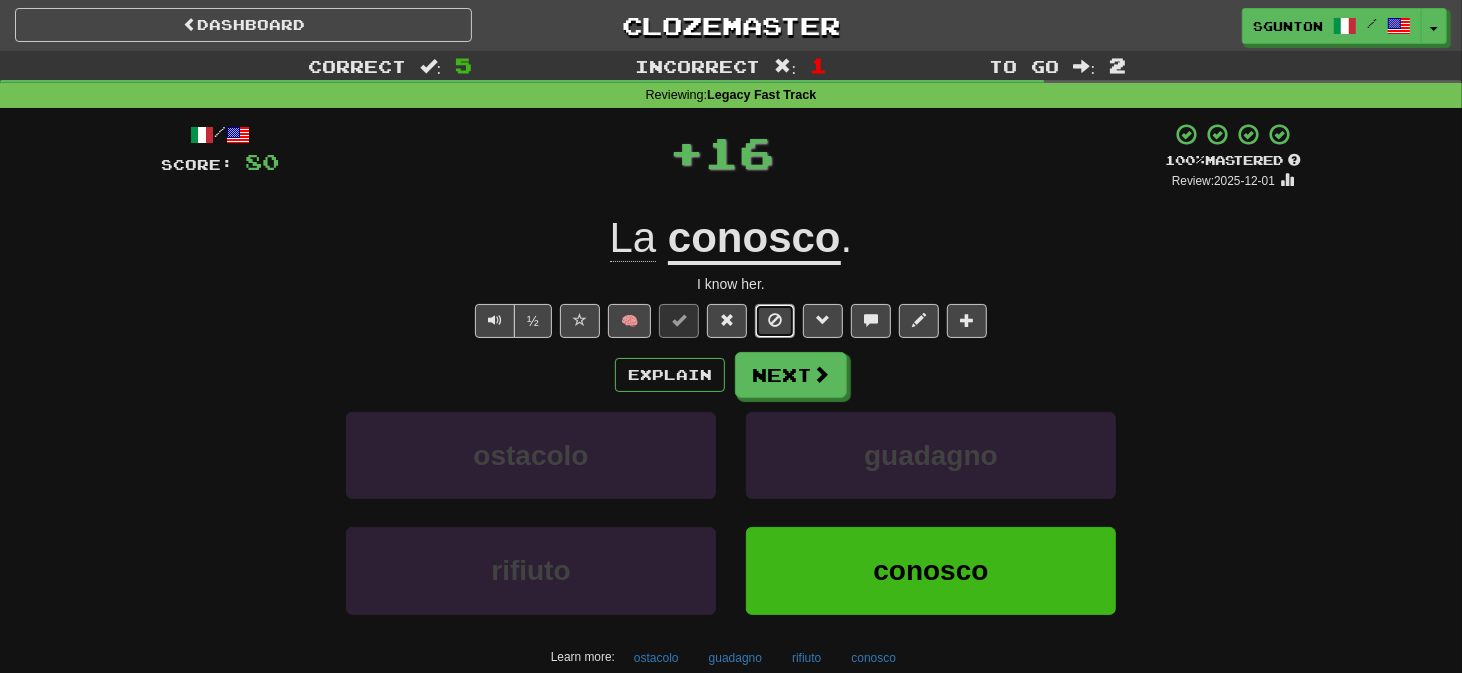 click at bounding box center [775, 320] 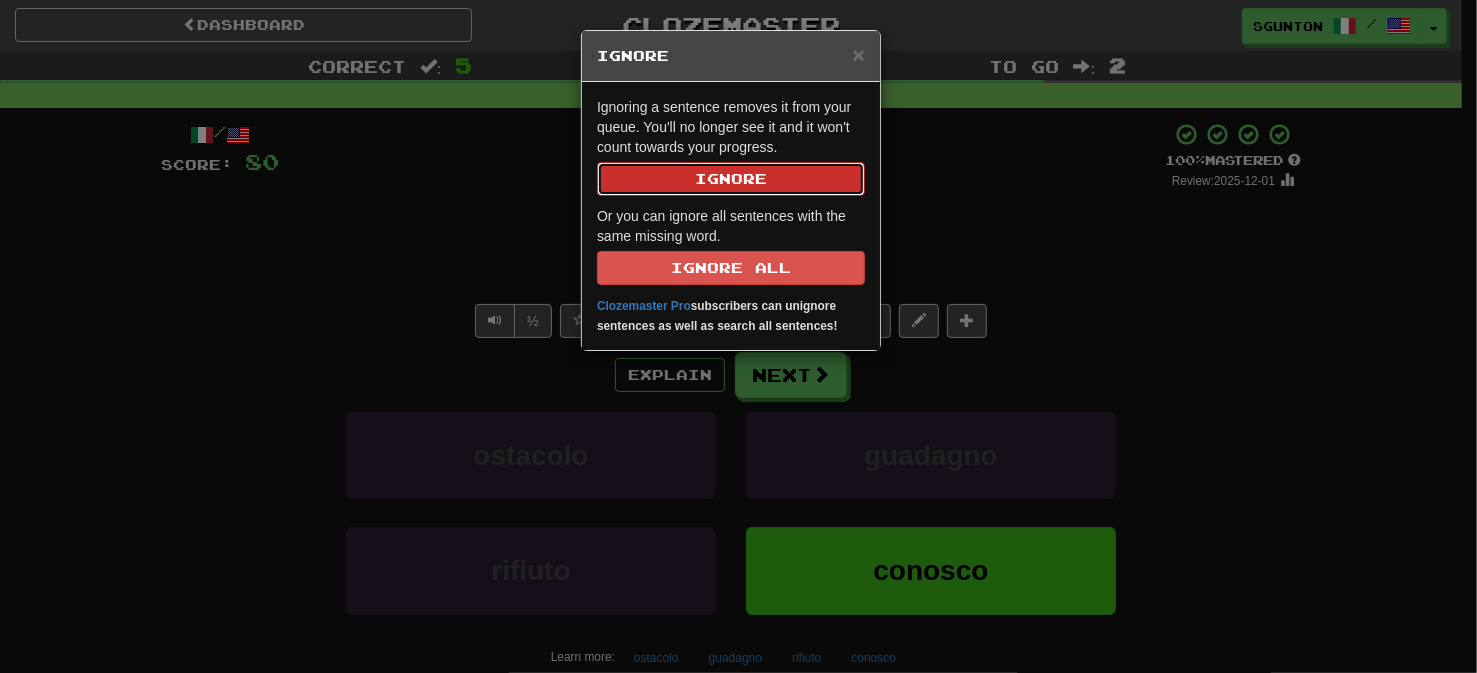 click on "Ignore" at bounding box center (731, 179) 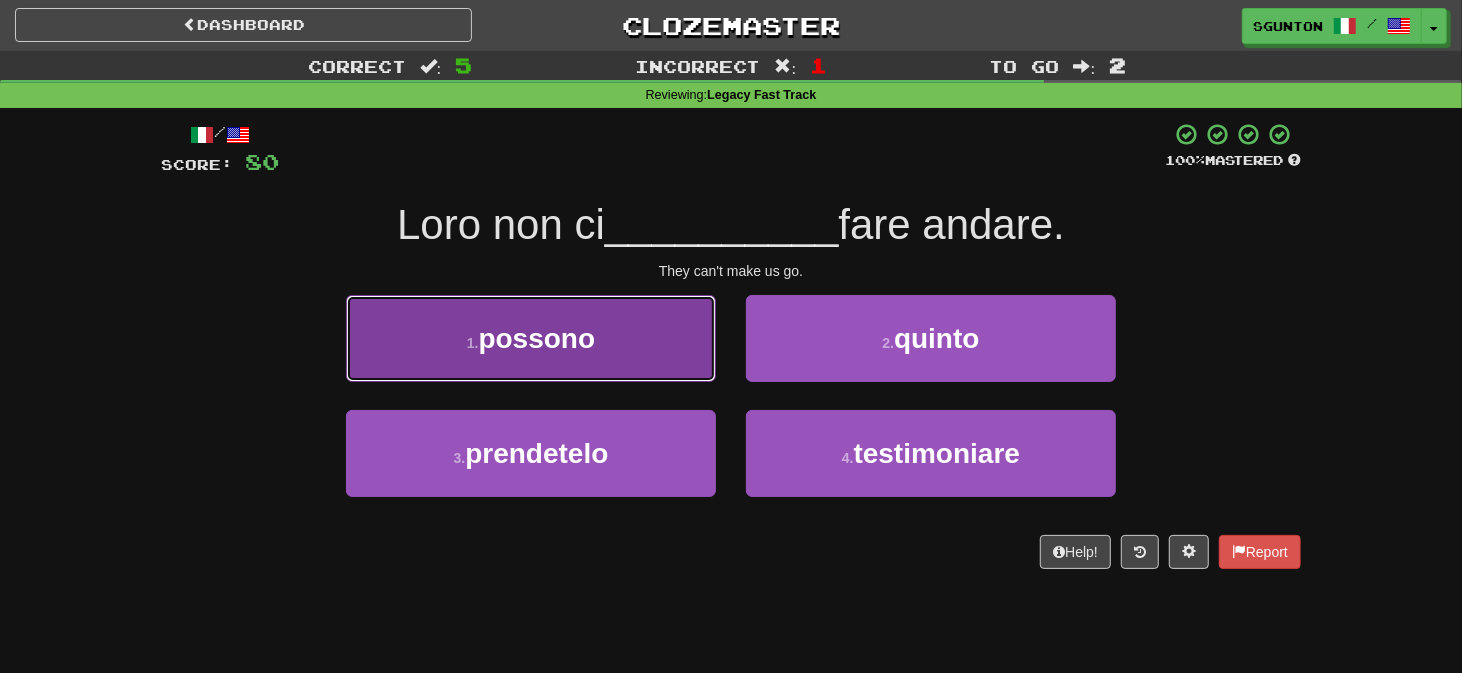 click on "1 .  possono" at bounding box center [531, 338] 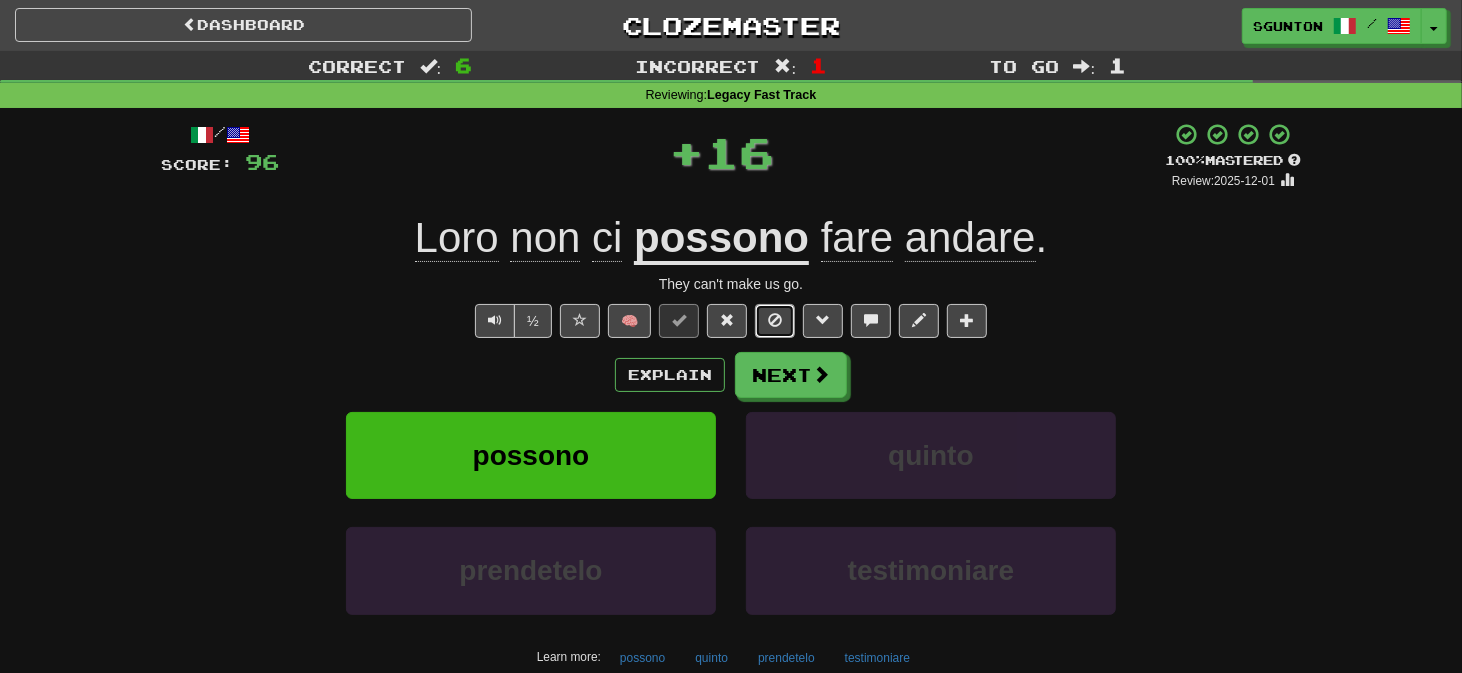 click at bounding box center [775, 320] 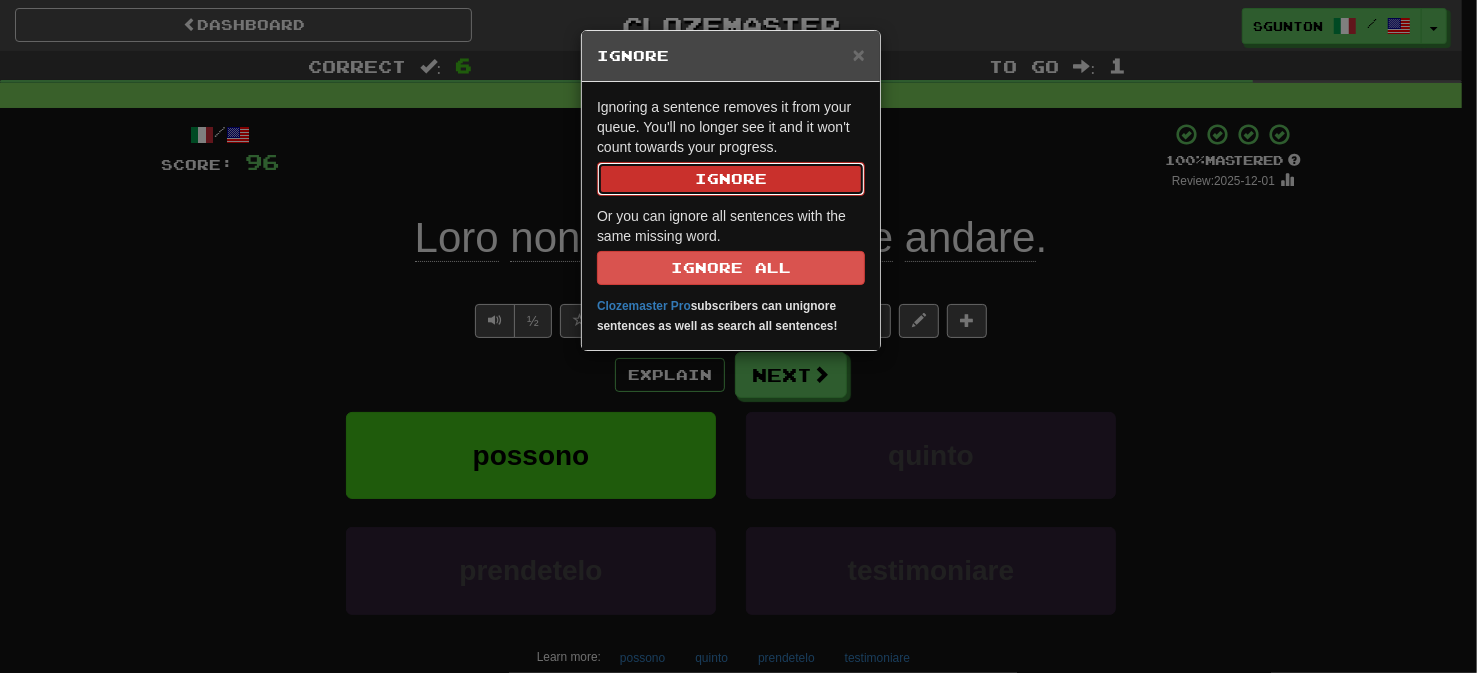 click on "Ignore" at bounding box center [731, 179] 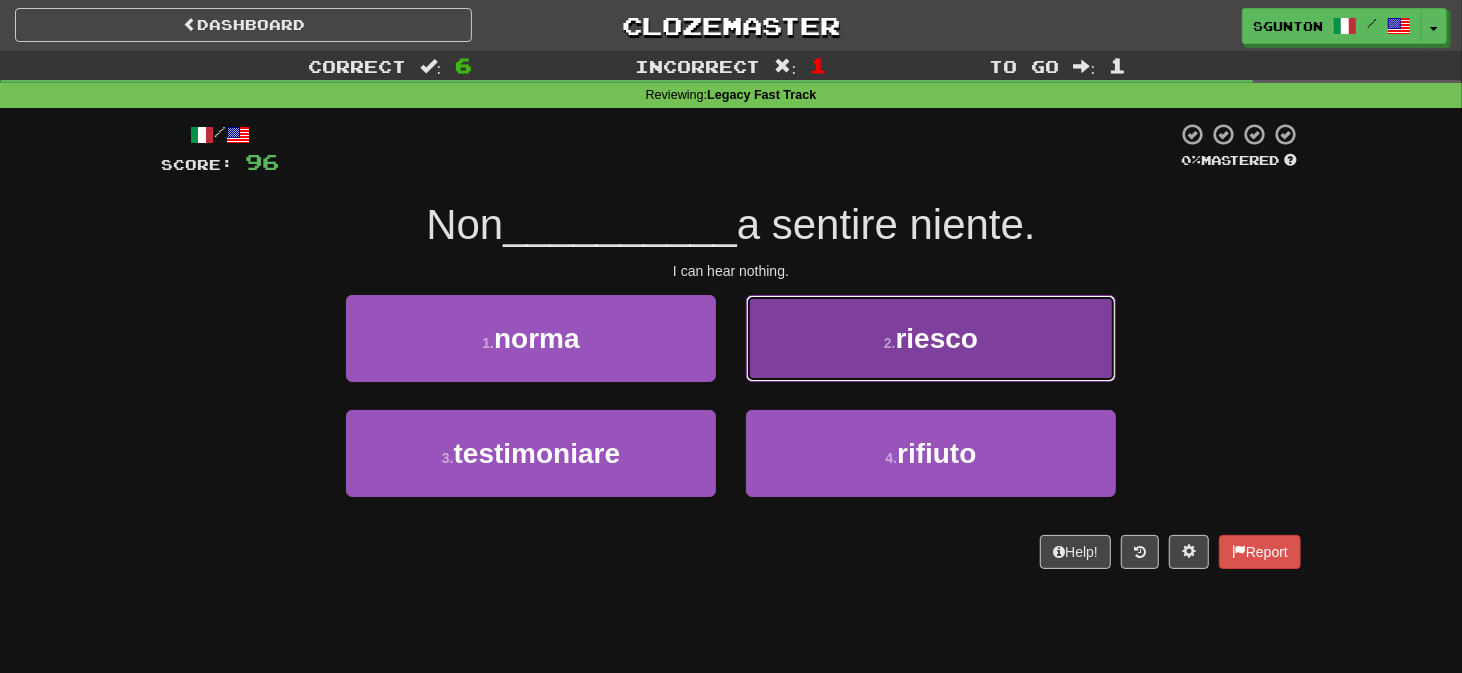 click on "2 .  riesco" at bounding box center (931, 338) 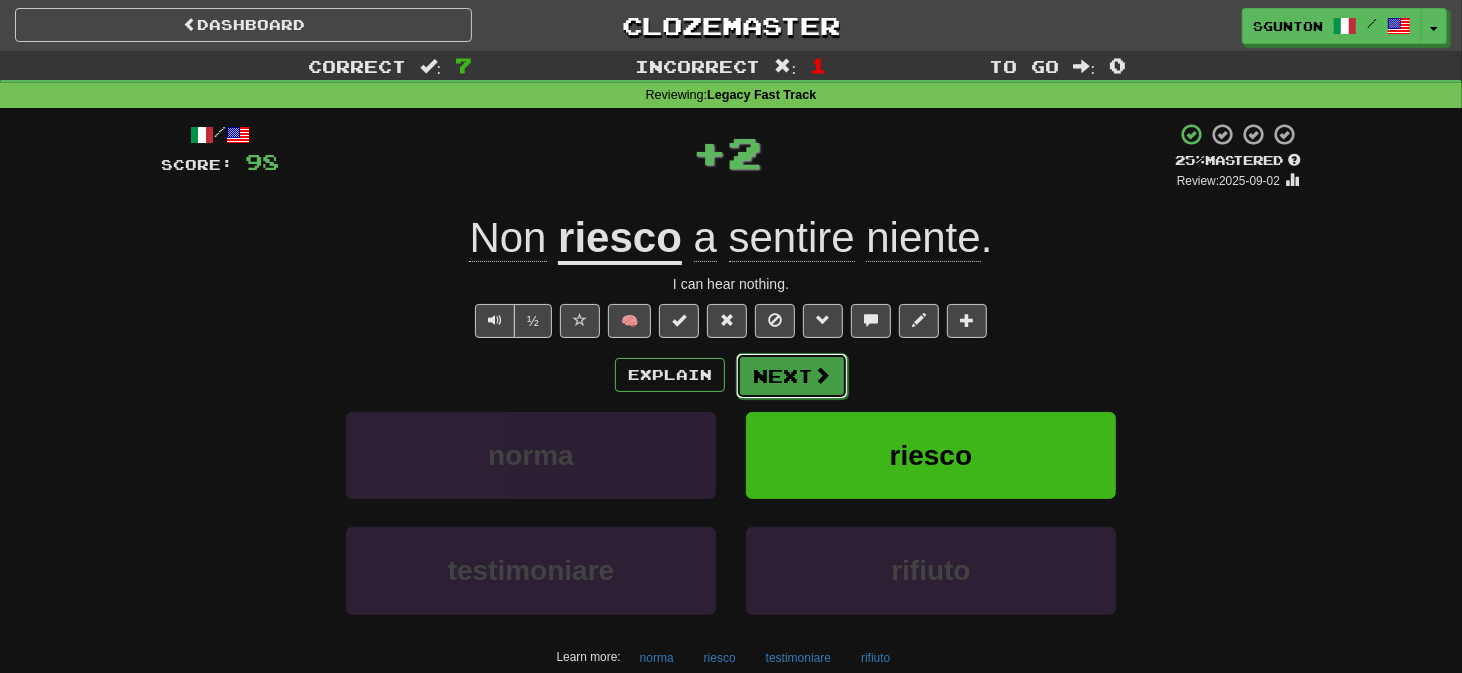 click on "Next" at bounding box center [792, 376] 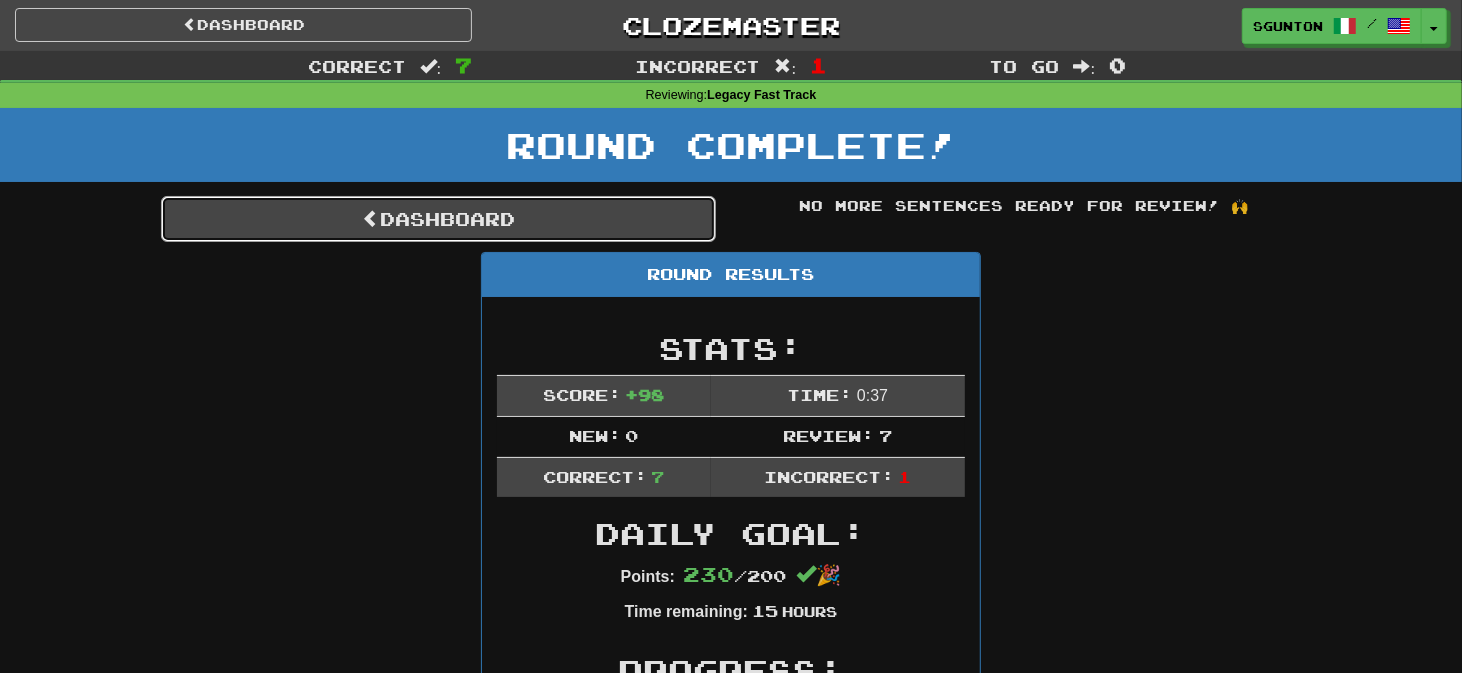 click on "Dashboard" at bounding box center (438, 219) 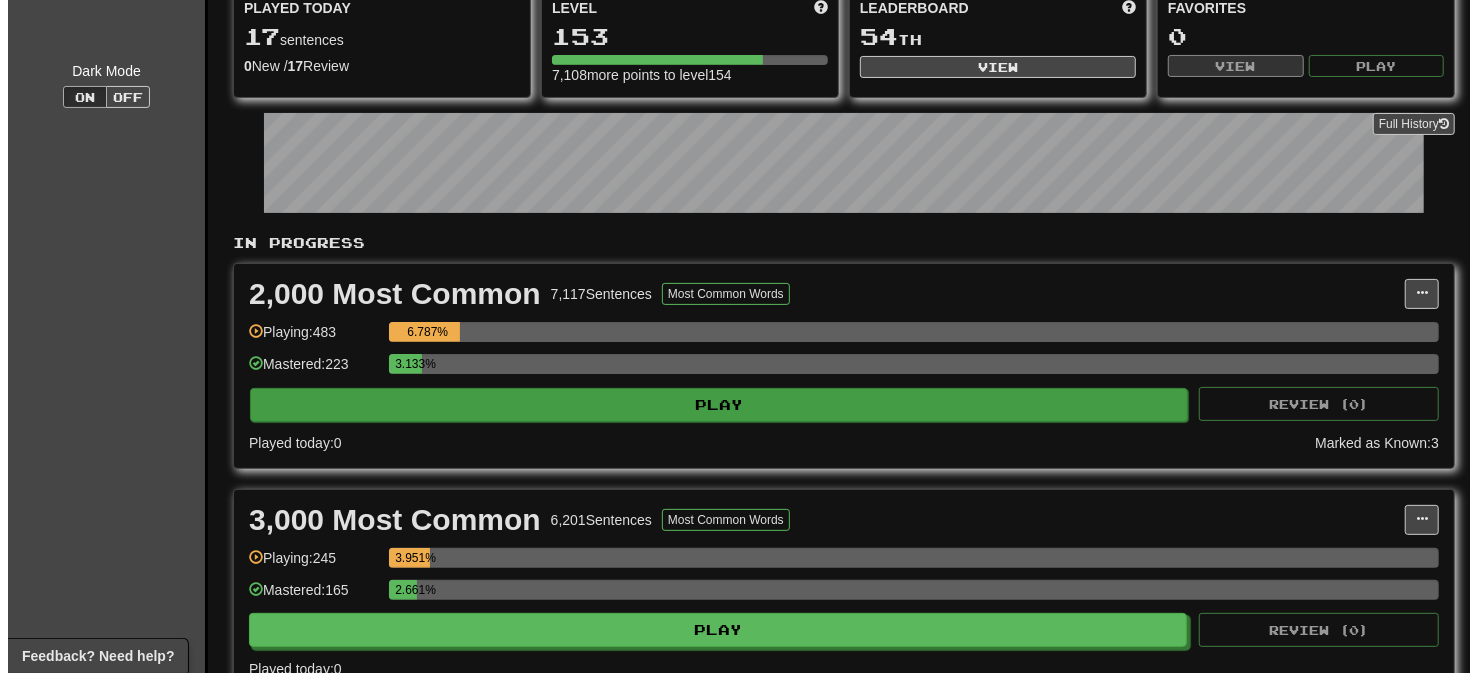 scroll, scrollTop: 198, scrollLeft: 0, axis: vertical 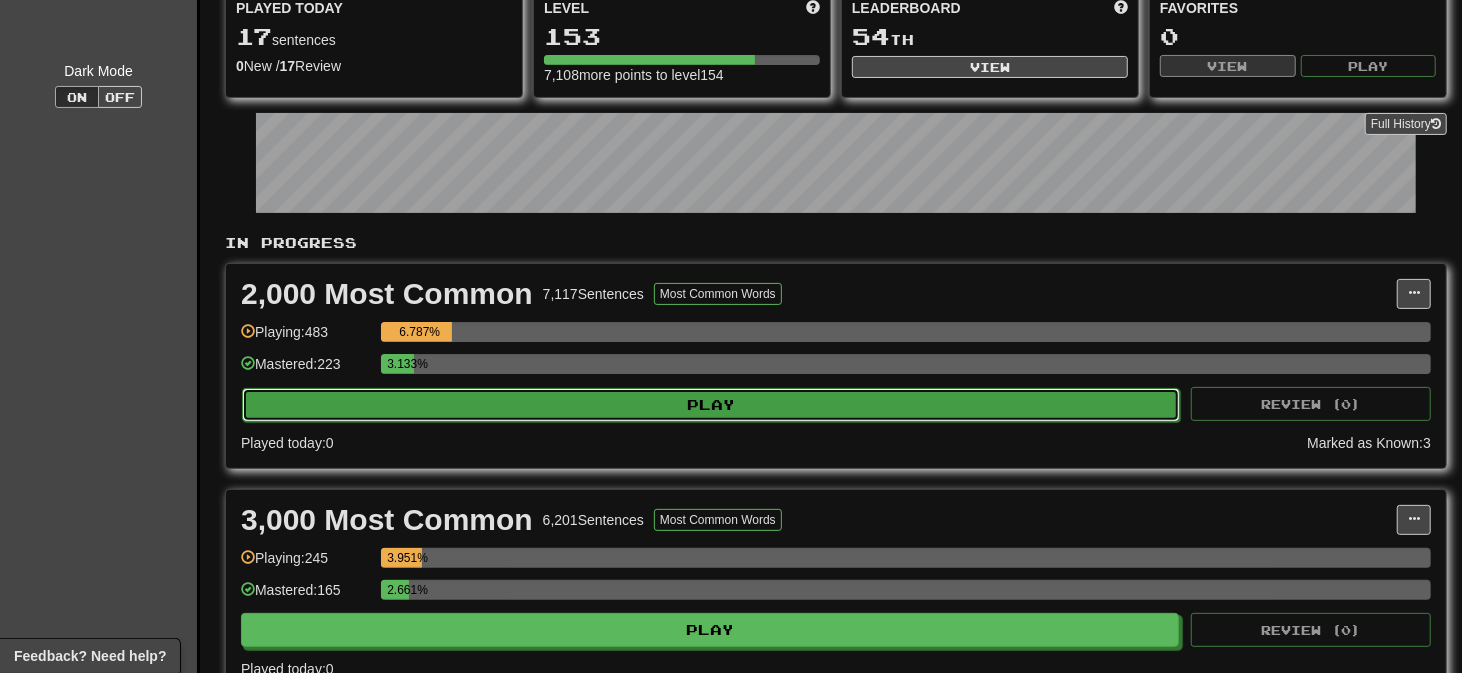 click on "Play" at bounding box center [711, 405] 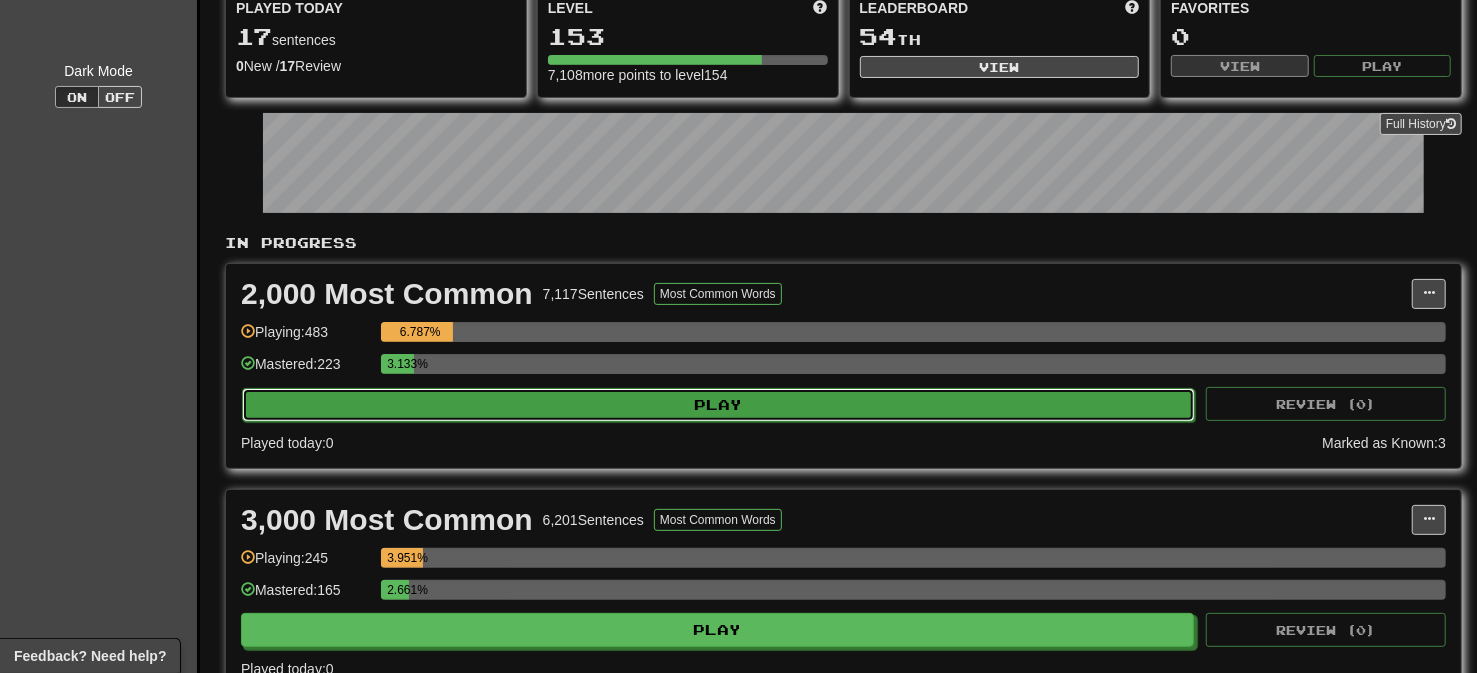 select on "**" 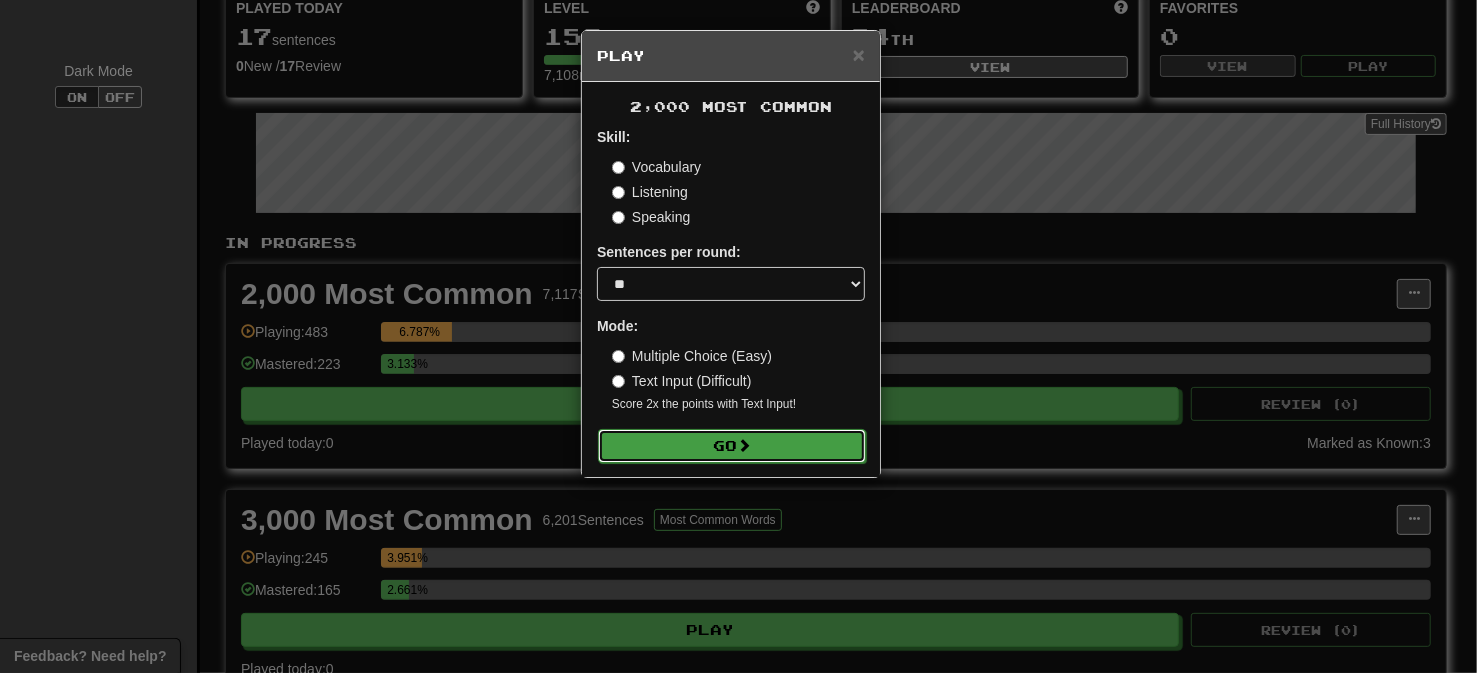 click on "Go" at bounding box center (732, 446) 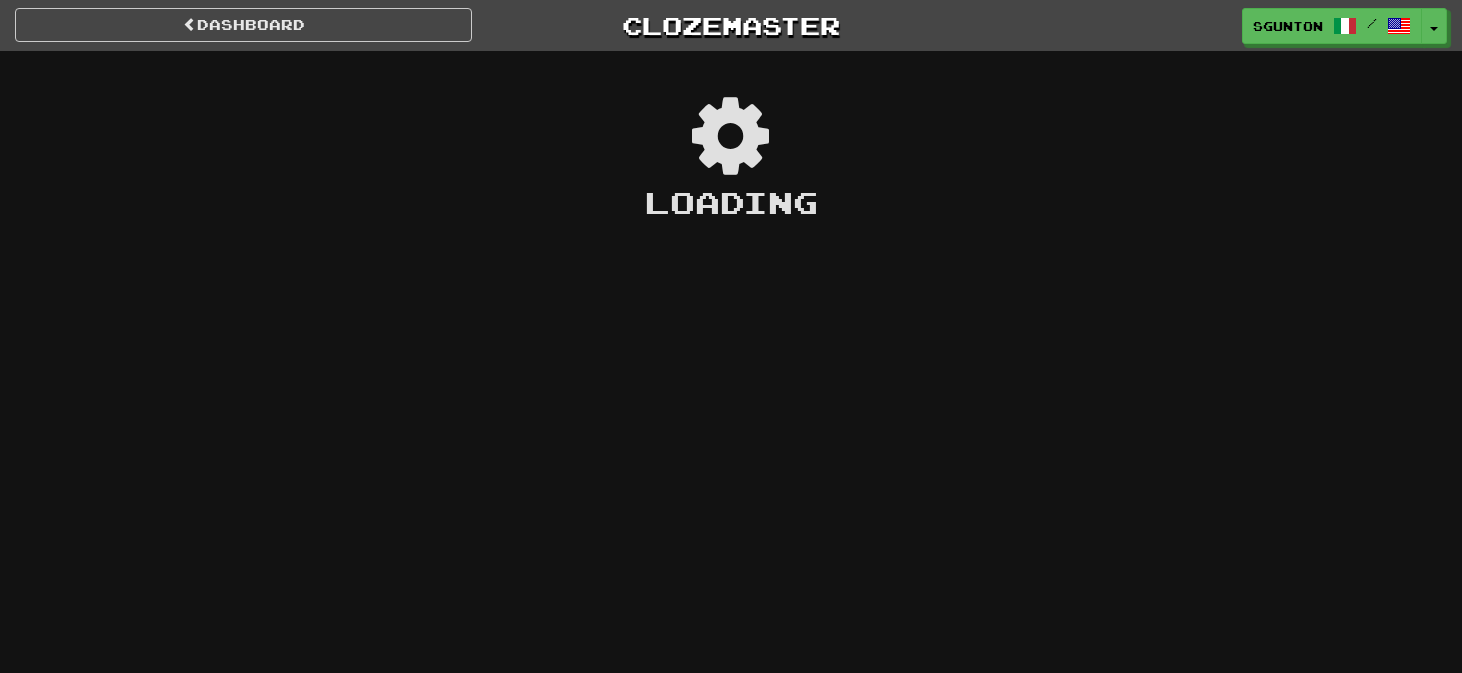 scroll, scrollTop: 0, scrollLeft: 0, axis: both 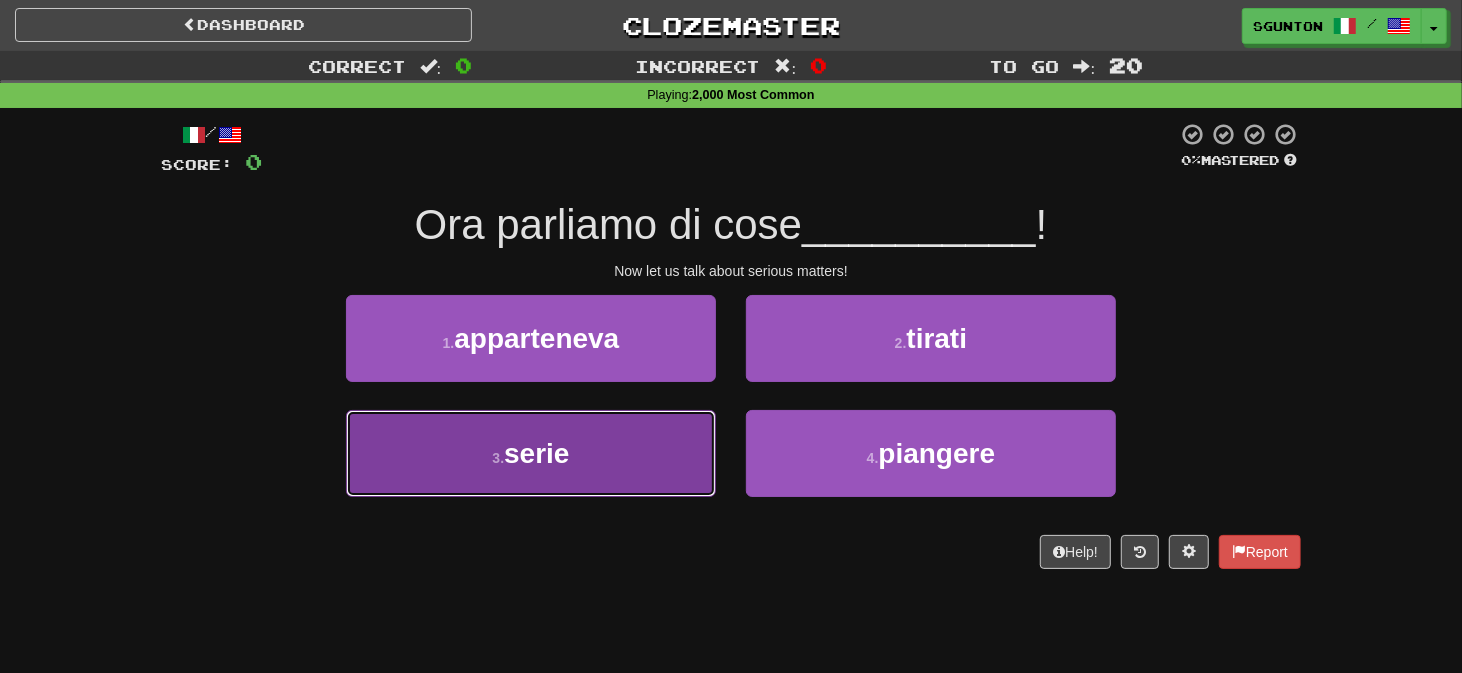 click on "3 .  serie" at bounding box center (531, 453) 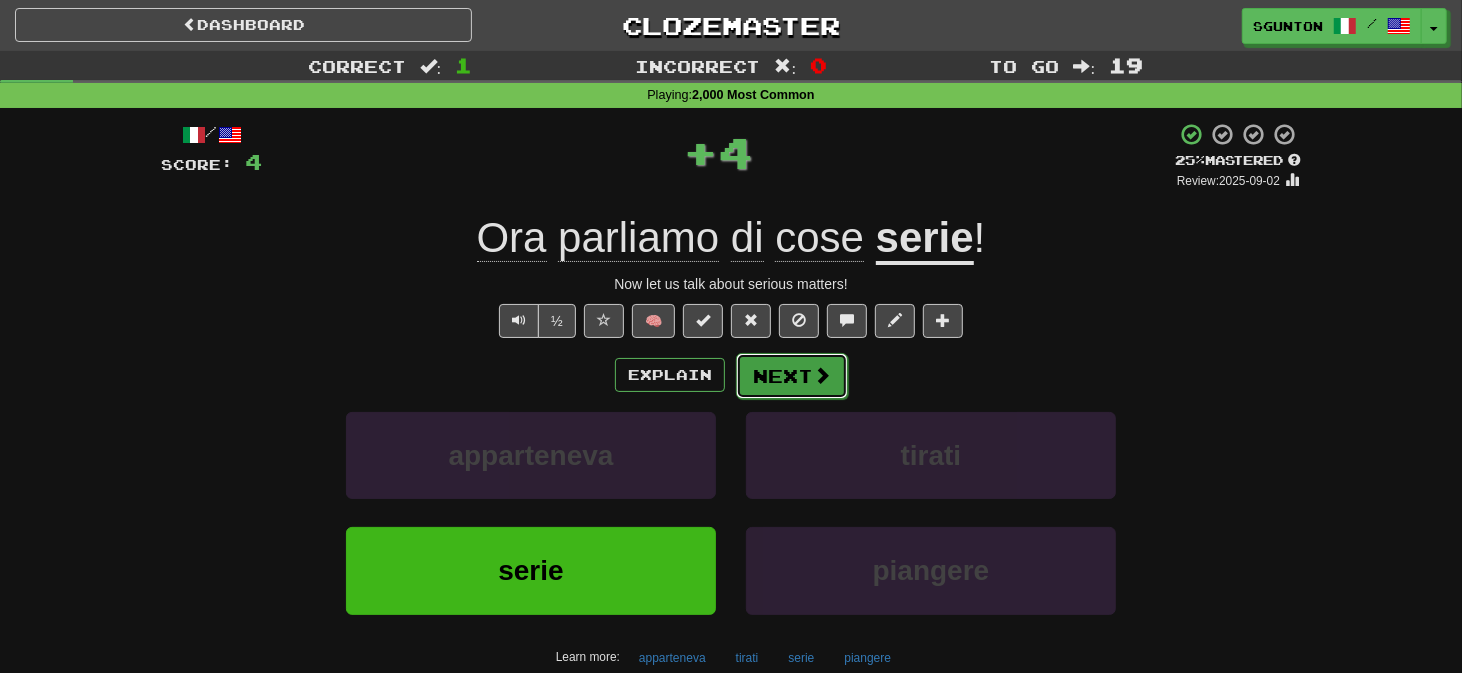 click on "Next" at bounding box center (792, 376) 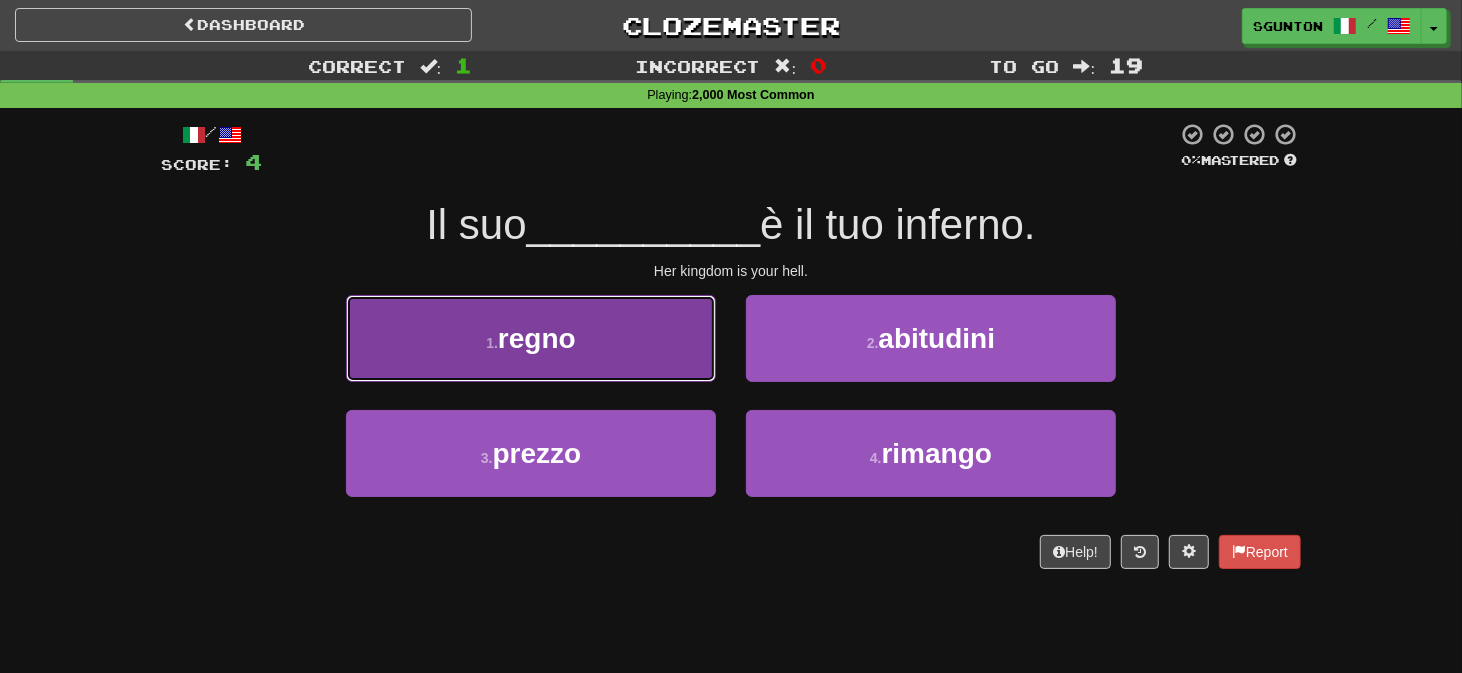 click on "1 .  regno" at bounding box center [531, 338] 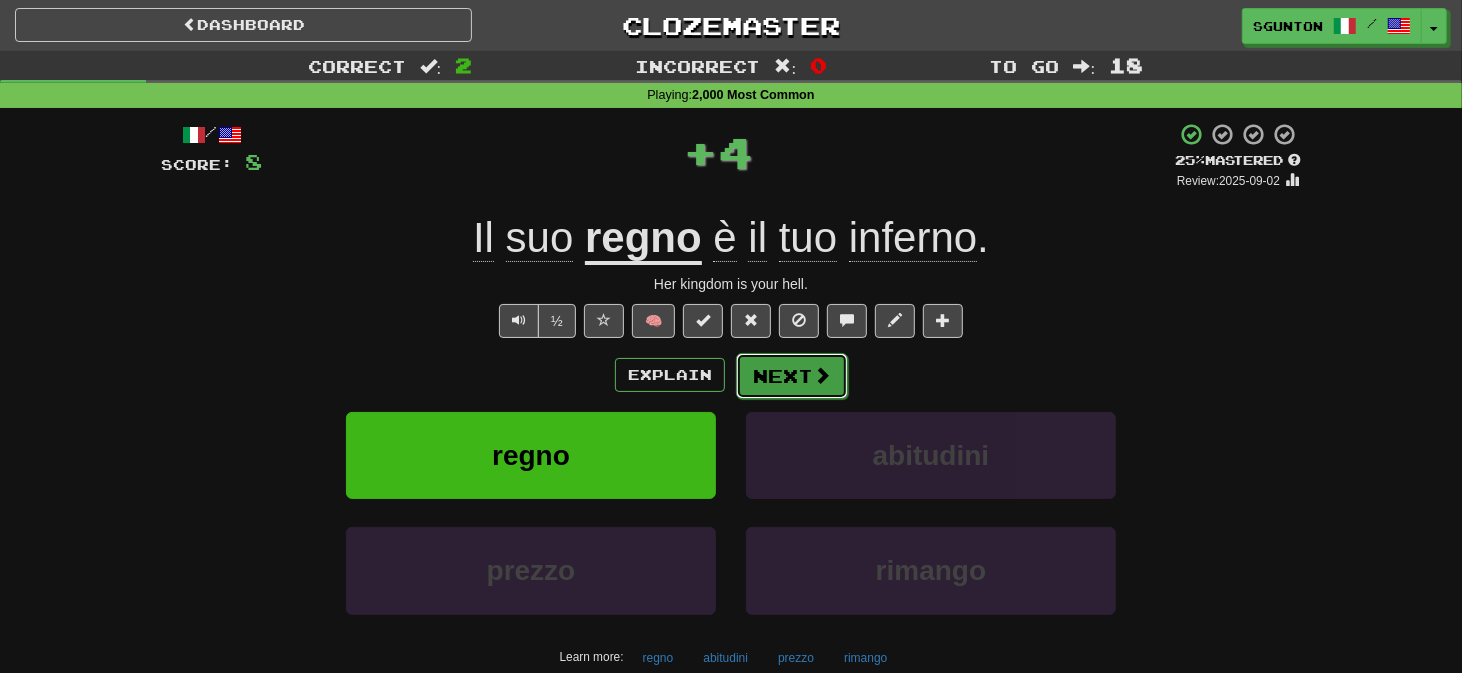 click on "Next" at bounding box center [792, 376] 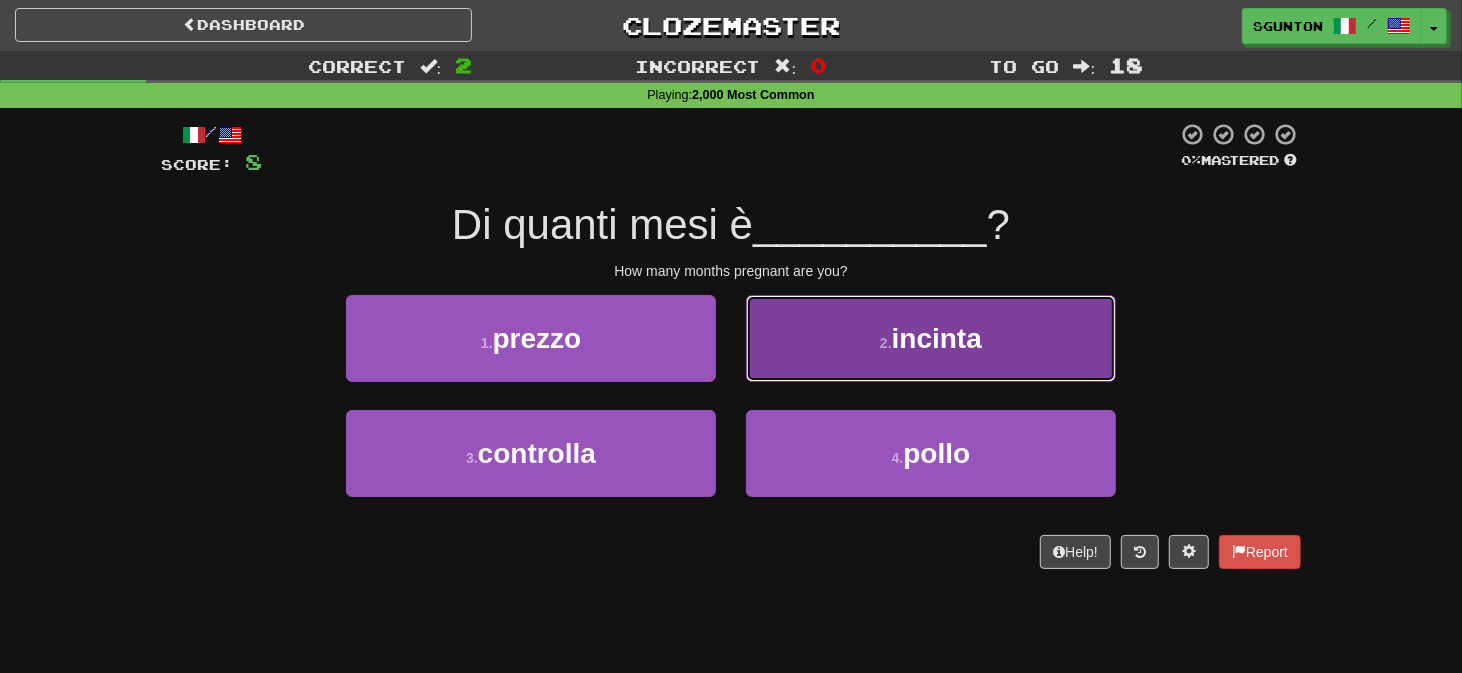 click on "2 .  incinta" at bounding box center [931, 338] 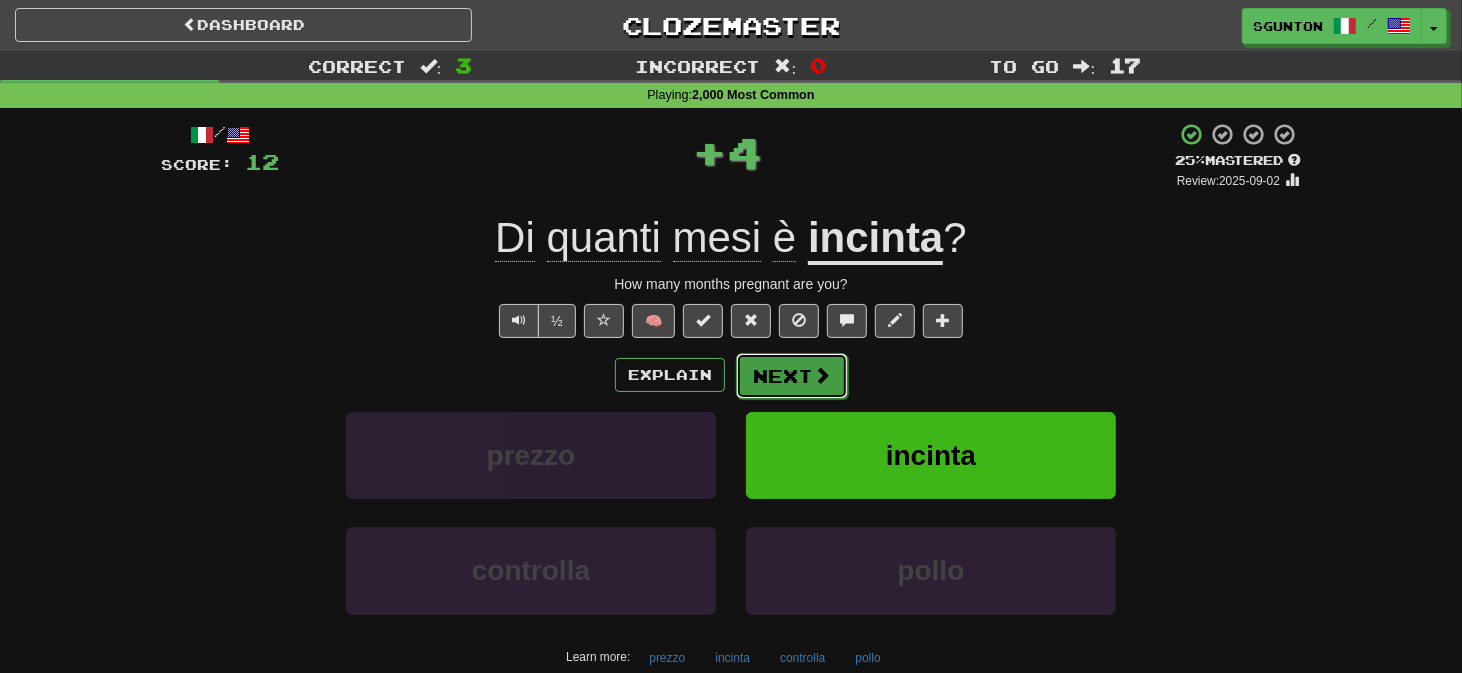 click on "Next" at bounding box center (792, 376) 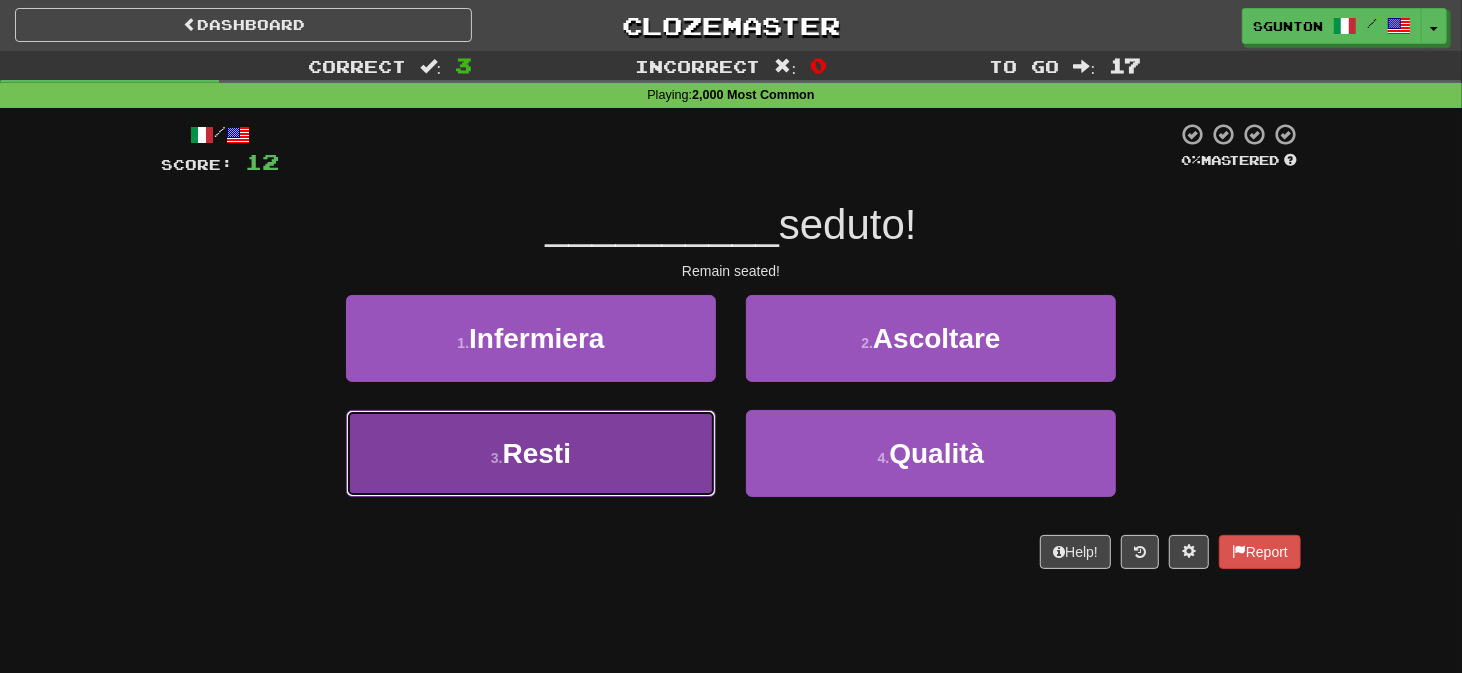 click on "3 .  Resti" at bounding box center [531, 453] 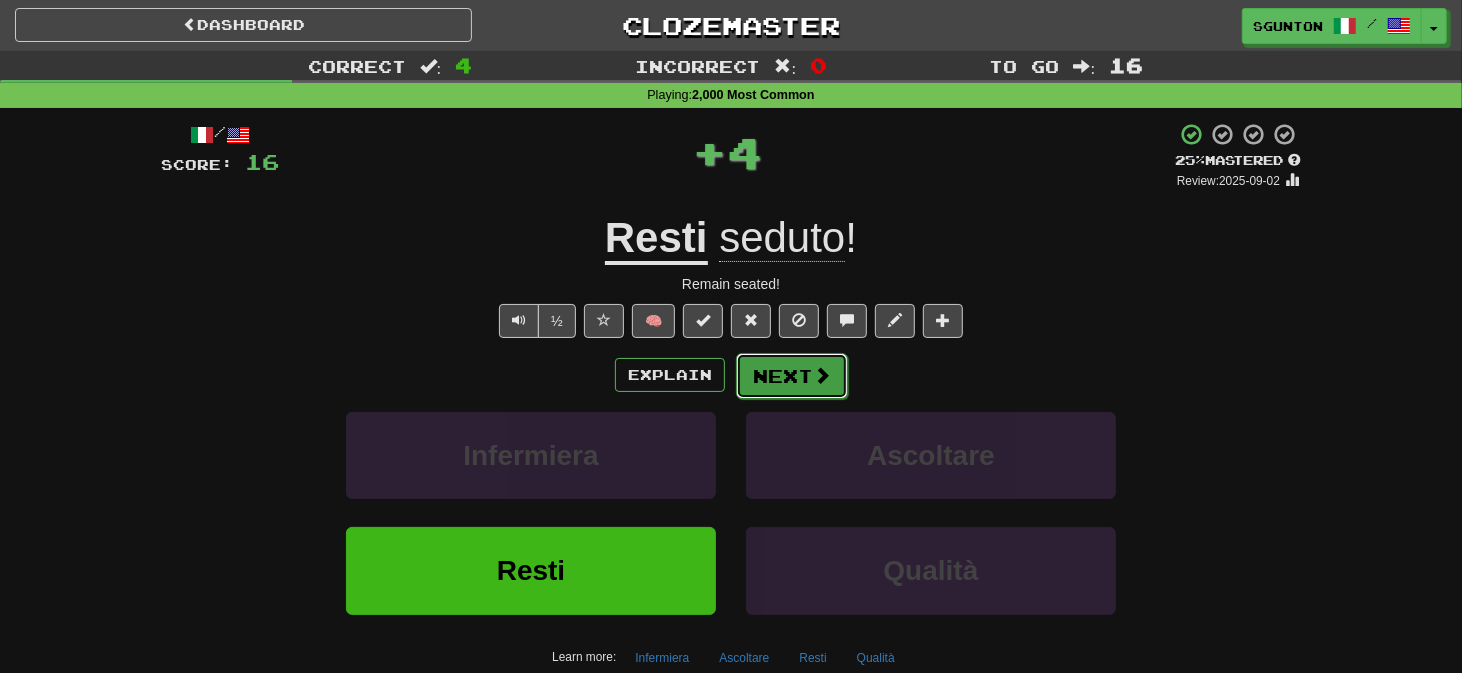 click on "Next" at bounding box center [792, 376] 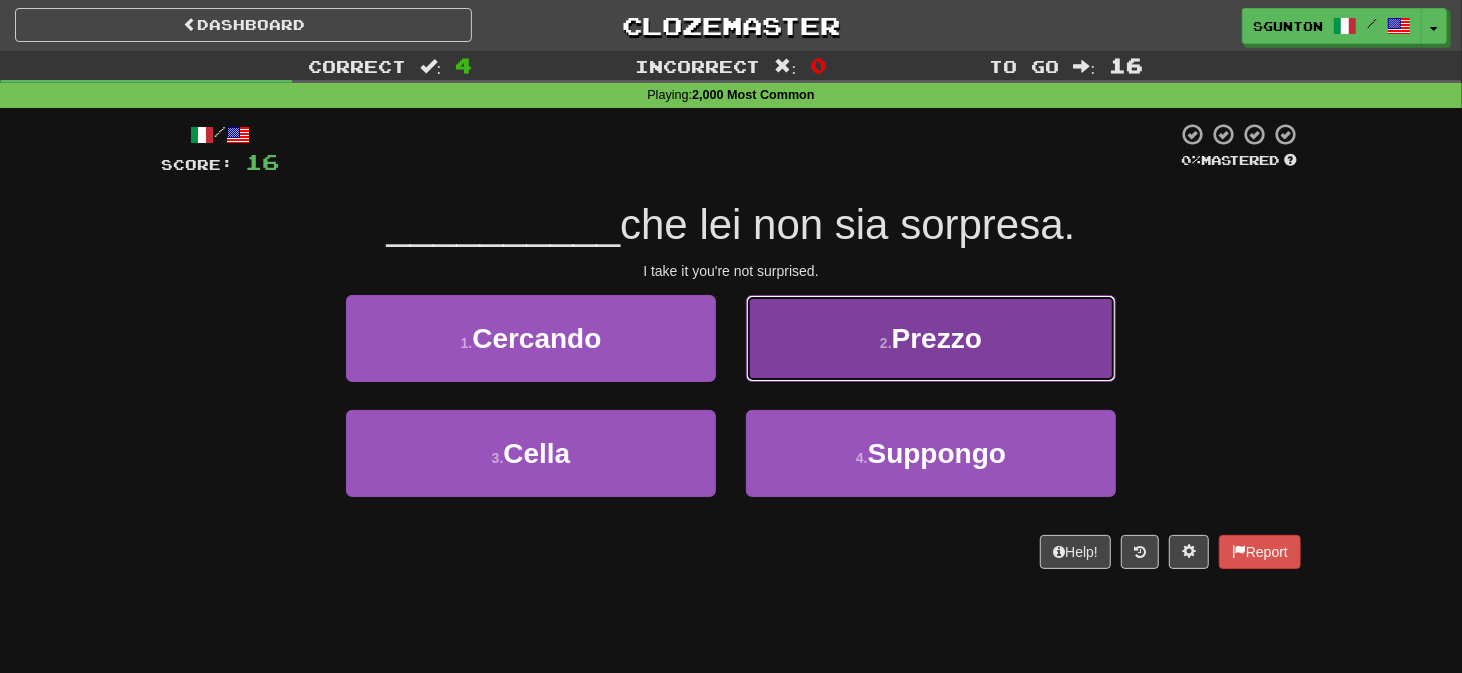 click on "2 .  Prezzo" at bounding box center [931, 338] 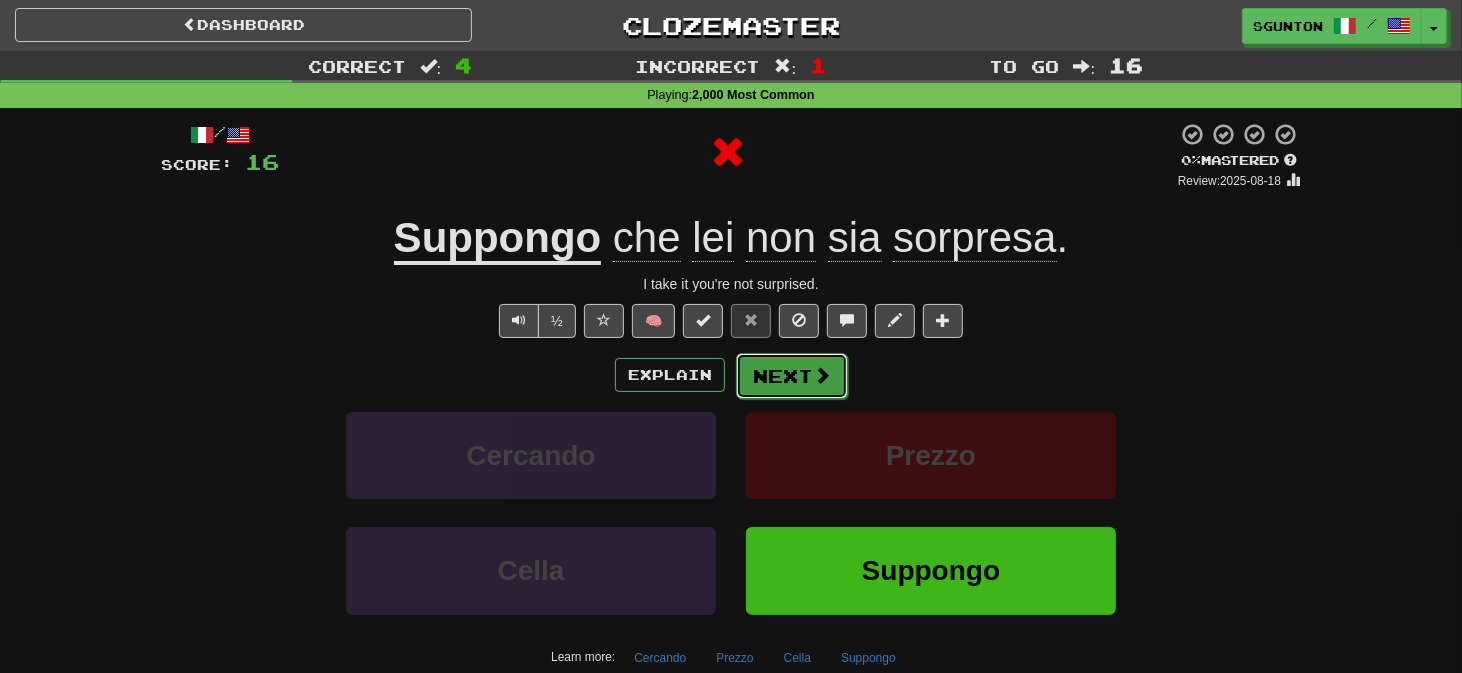 click on "Next" at bounding box center (792, 376) 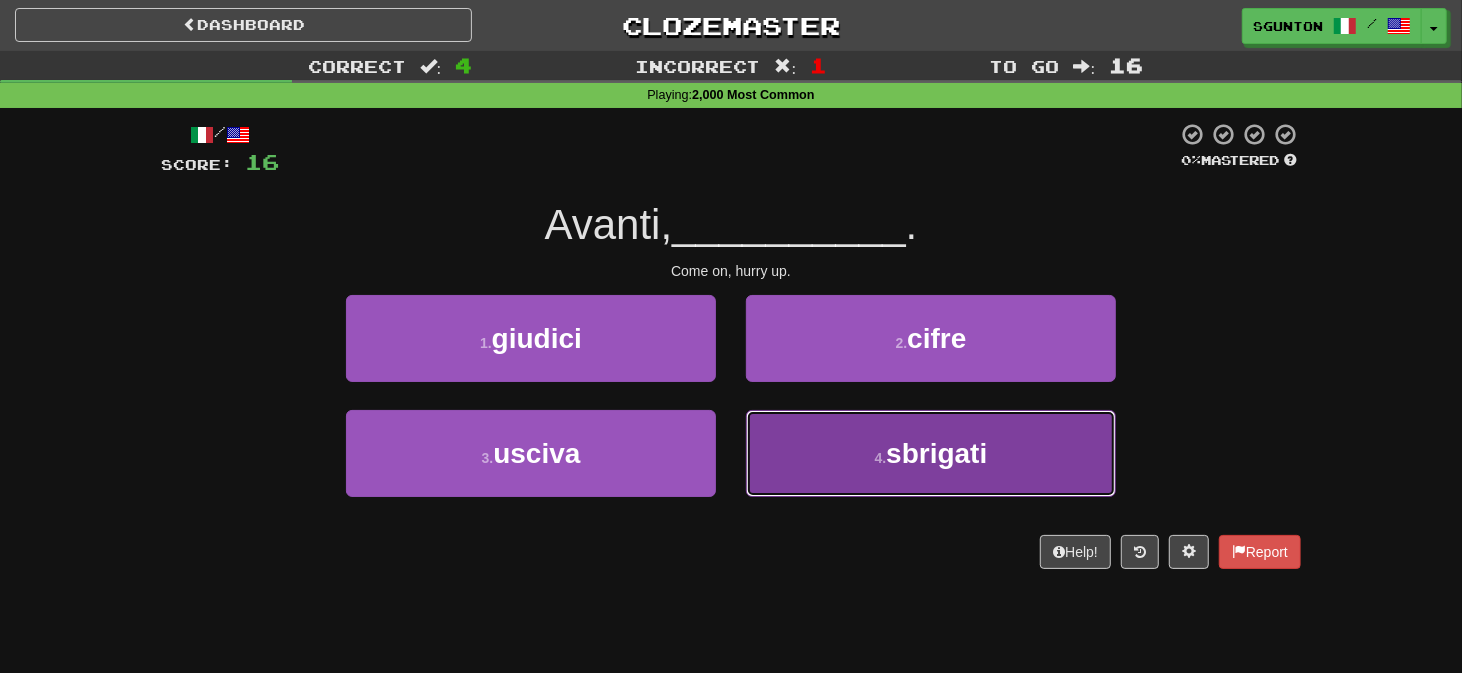 click on "4 .  sbrigati" at bounding box center [931, 453] 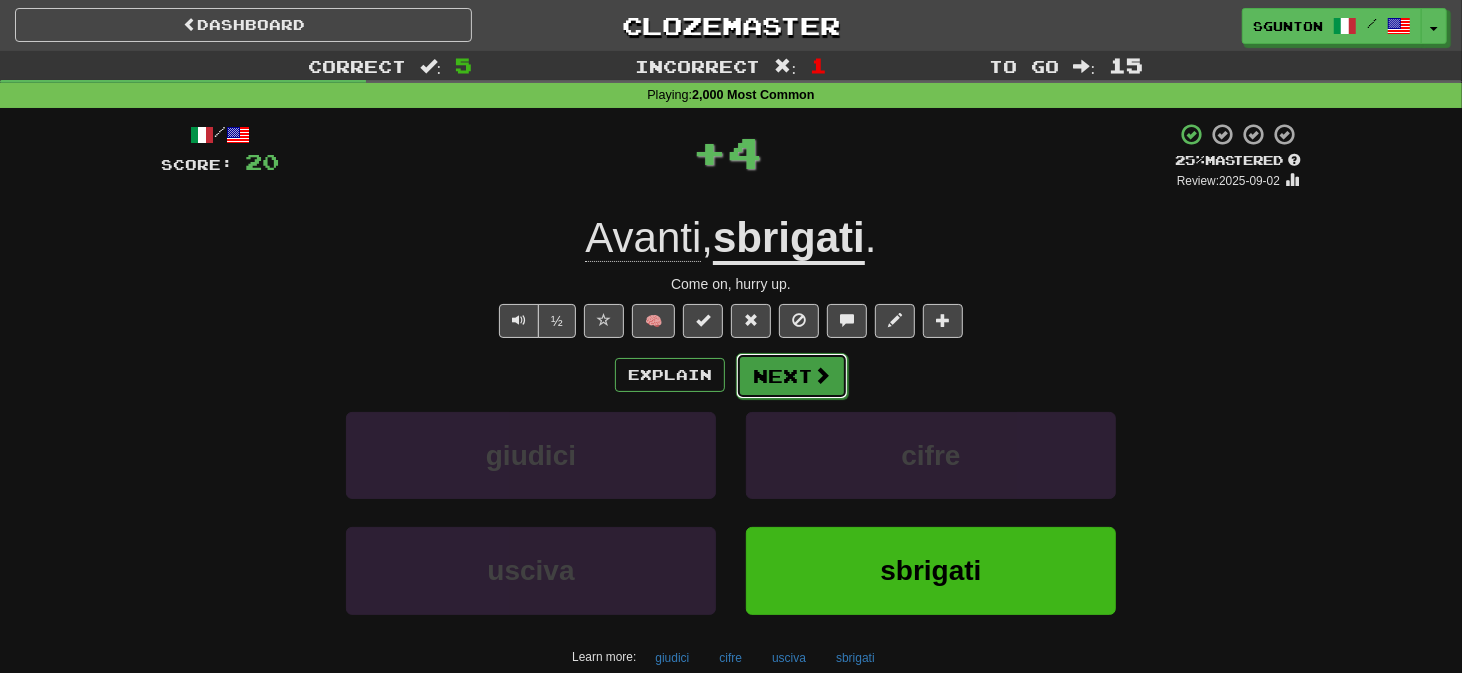 click on "Next" at bounding box center [792, 376] 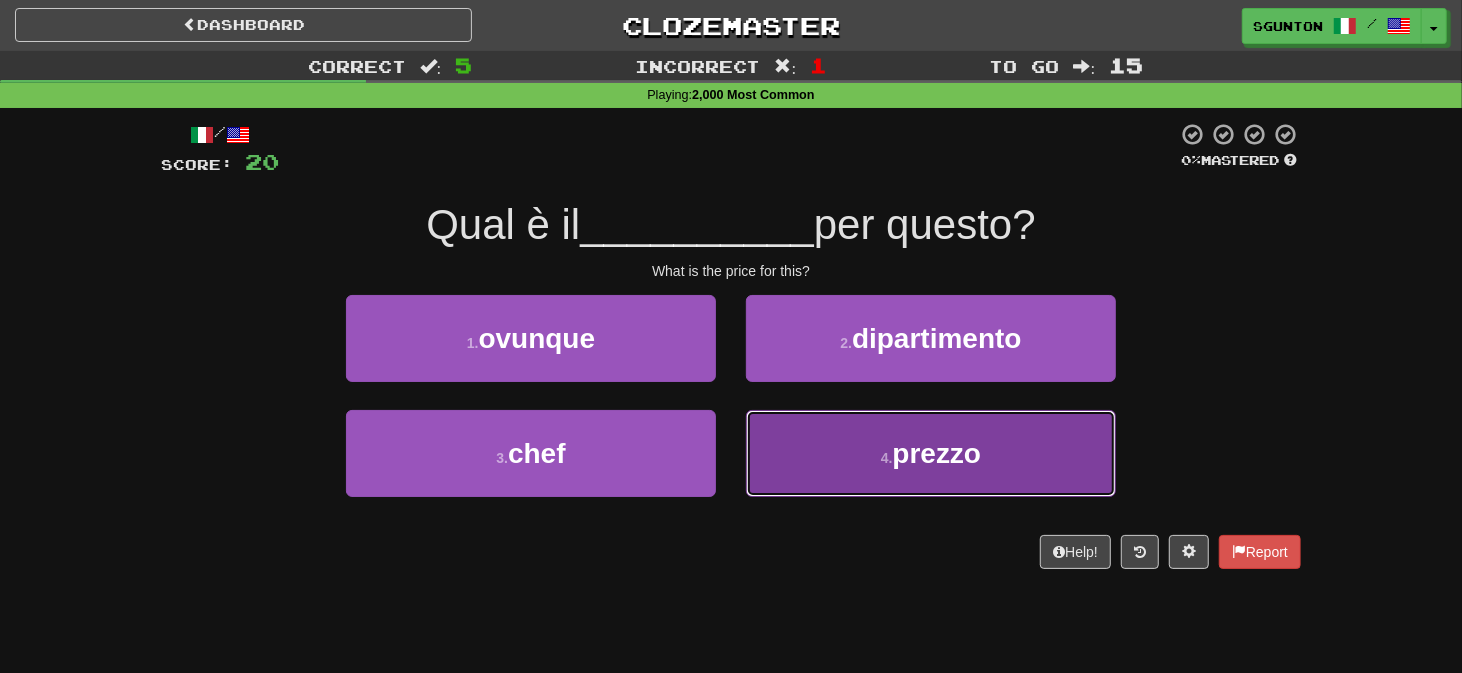 click on "4 .  prezzo" at bounding box center [931, 453] 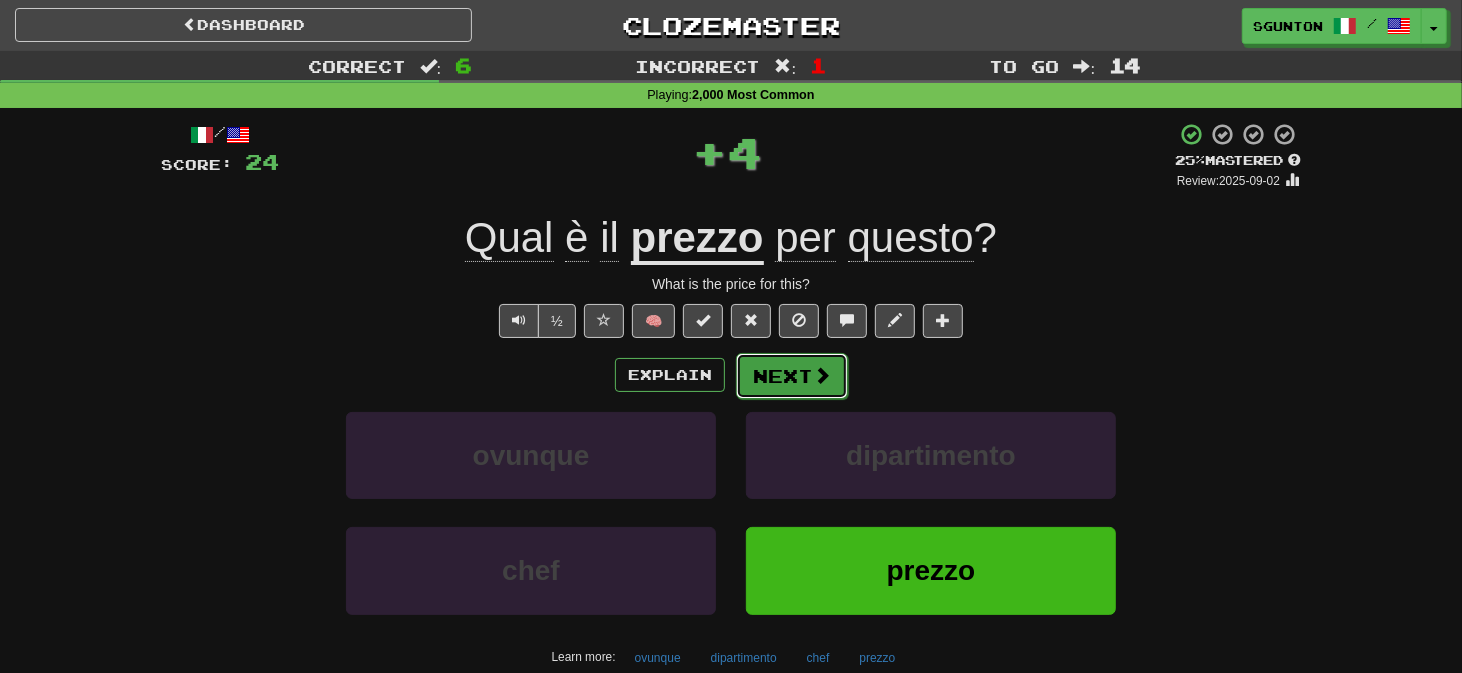 click on "Next" at bounding box center [792, 376] 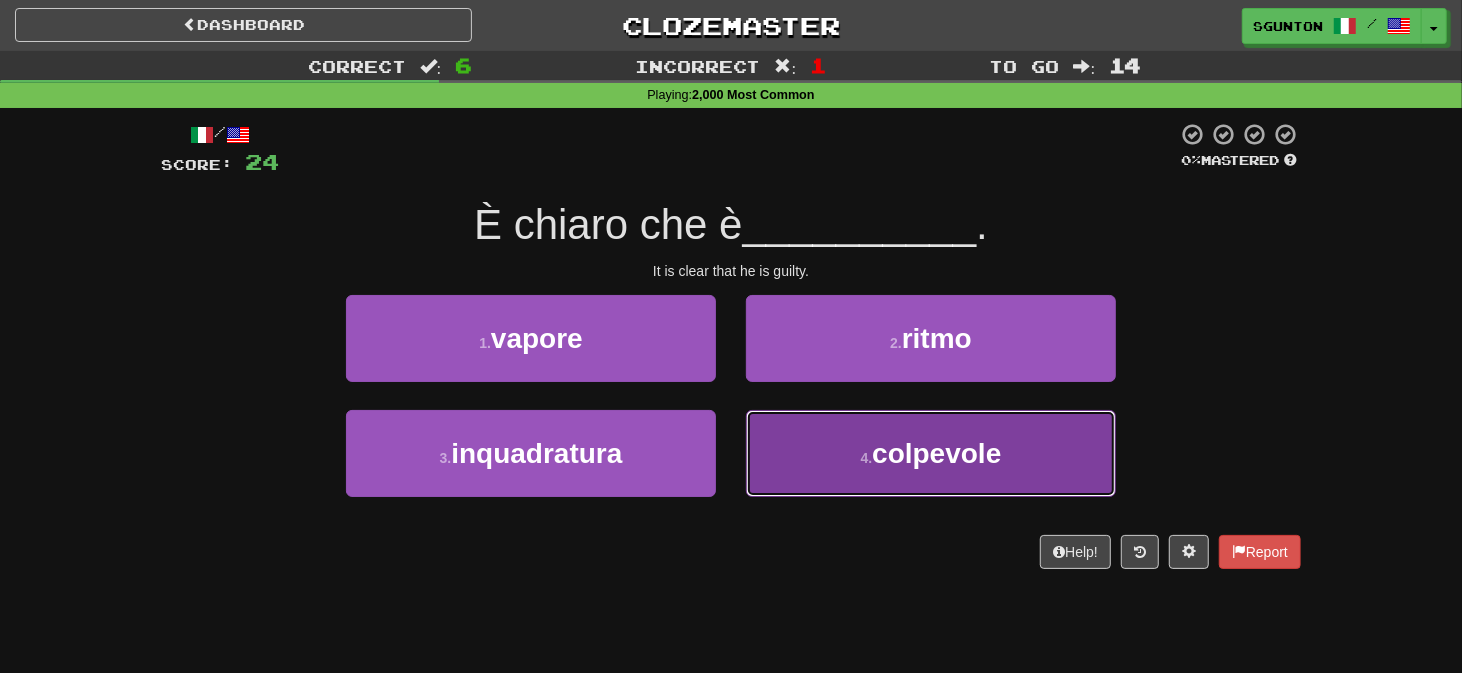 click on "4 .  colpevole" at bounding box center [931, 453] 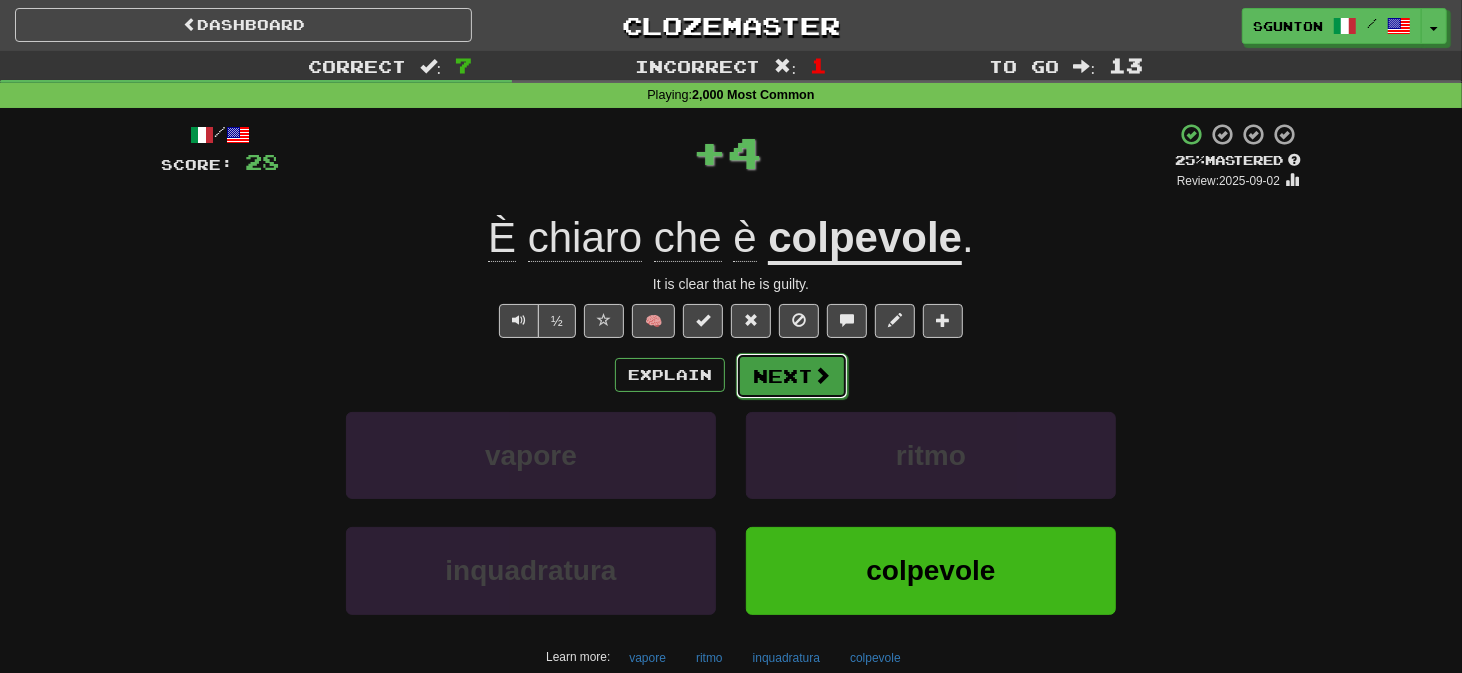 click on "Next" at bounding box center (792, 376) 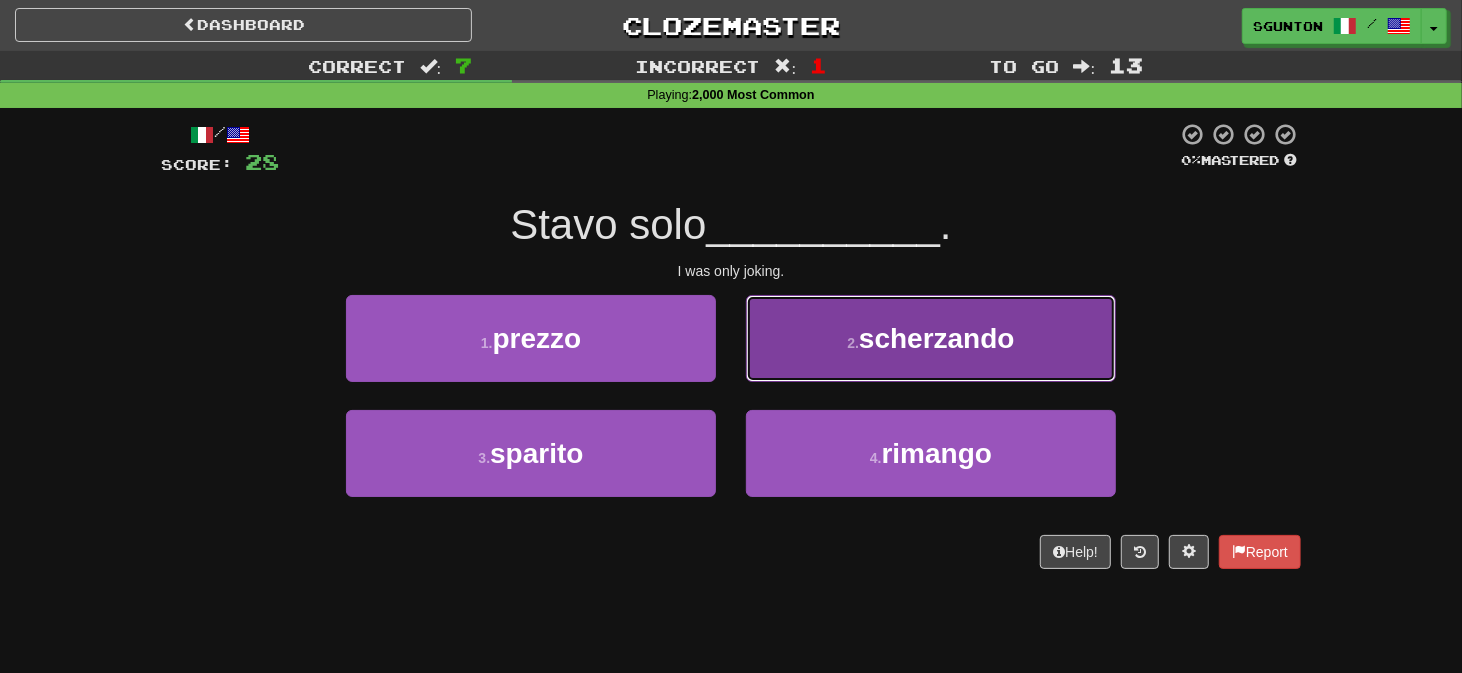 click on "2 .  scherzando" at bounding box center (931, 338) 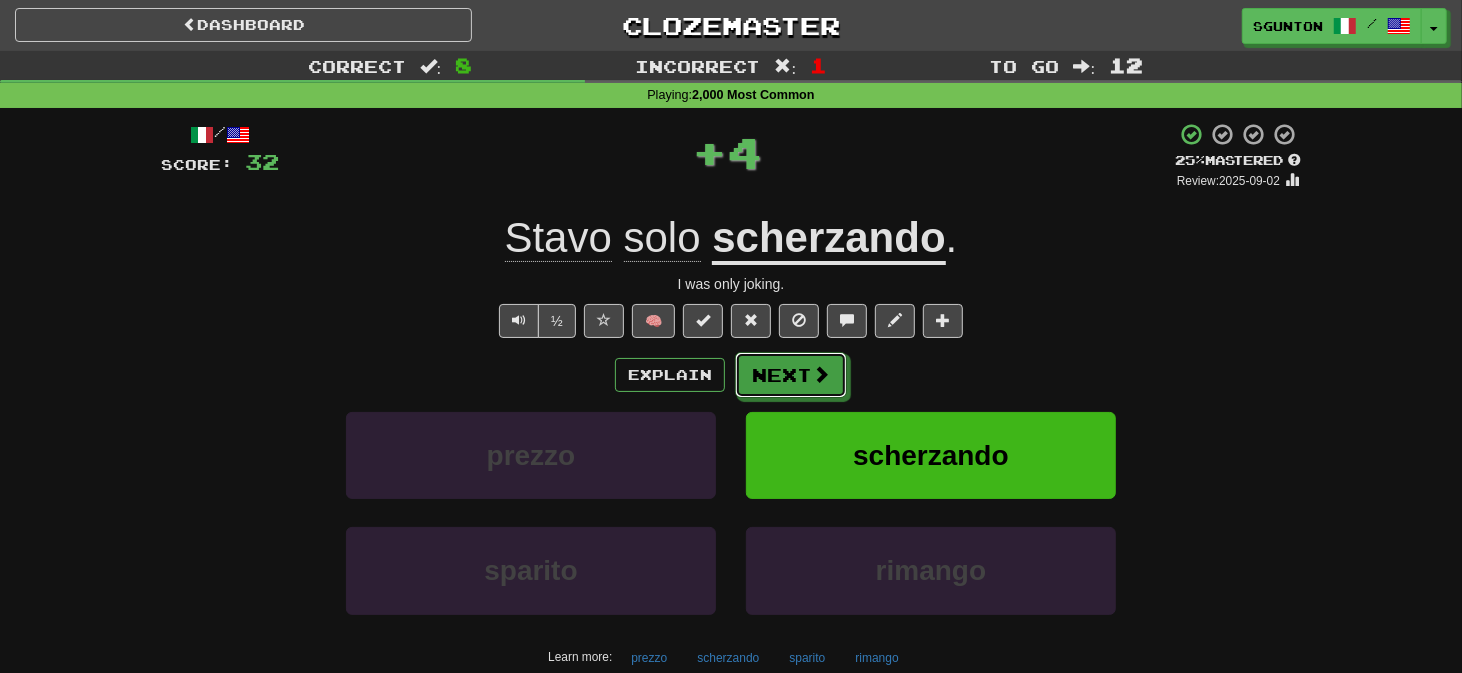 click on "Next" at bounding box center (791, 375) 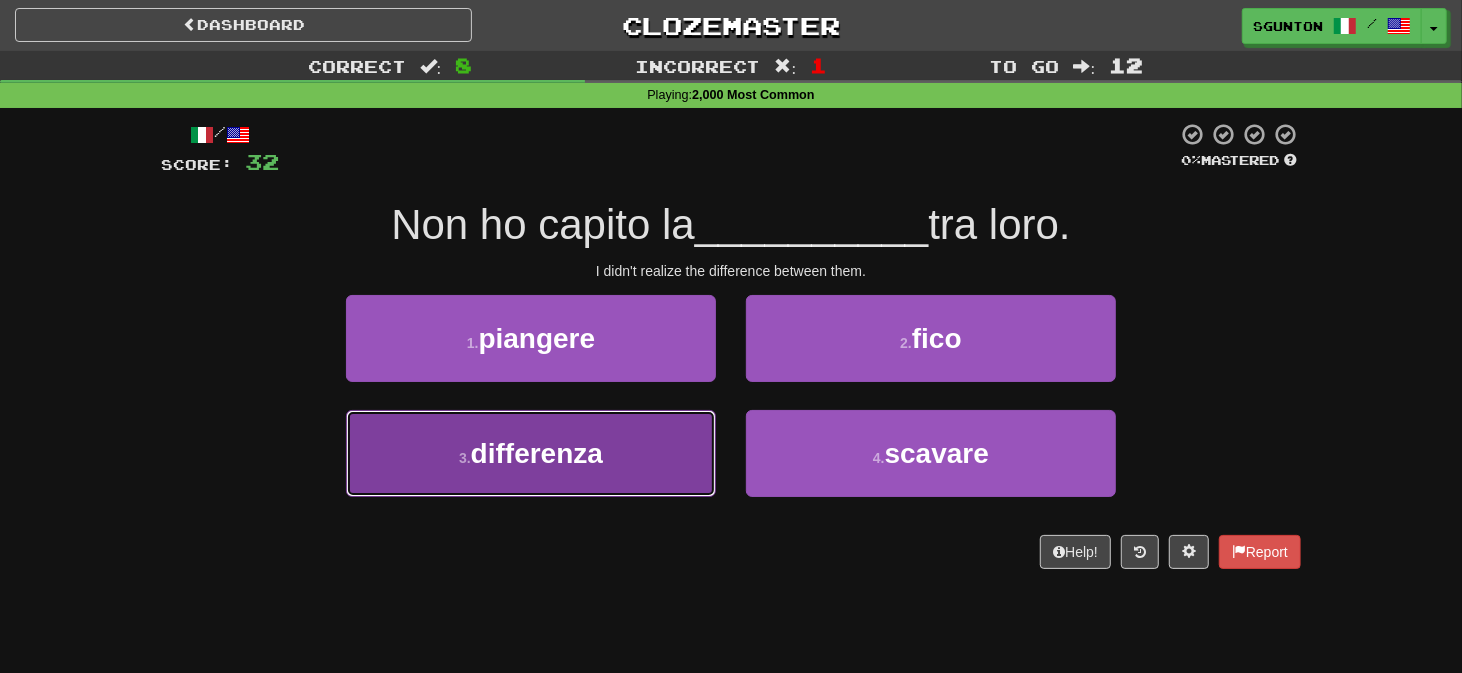 click on "3 .  differenza" at bounding box center [531, 453] 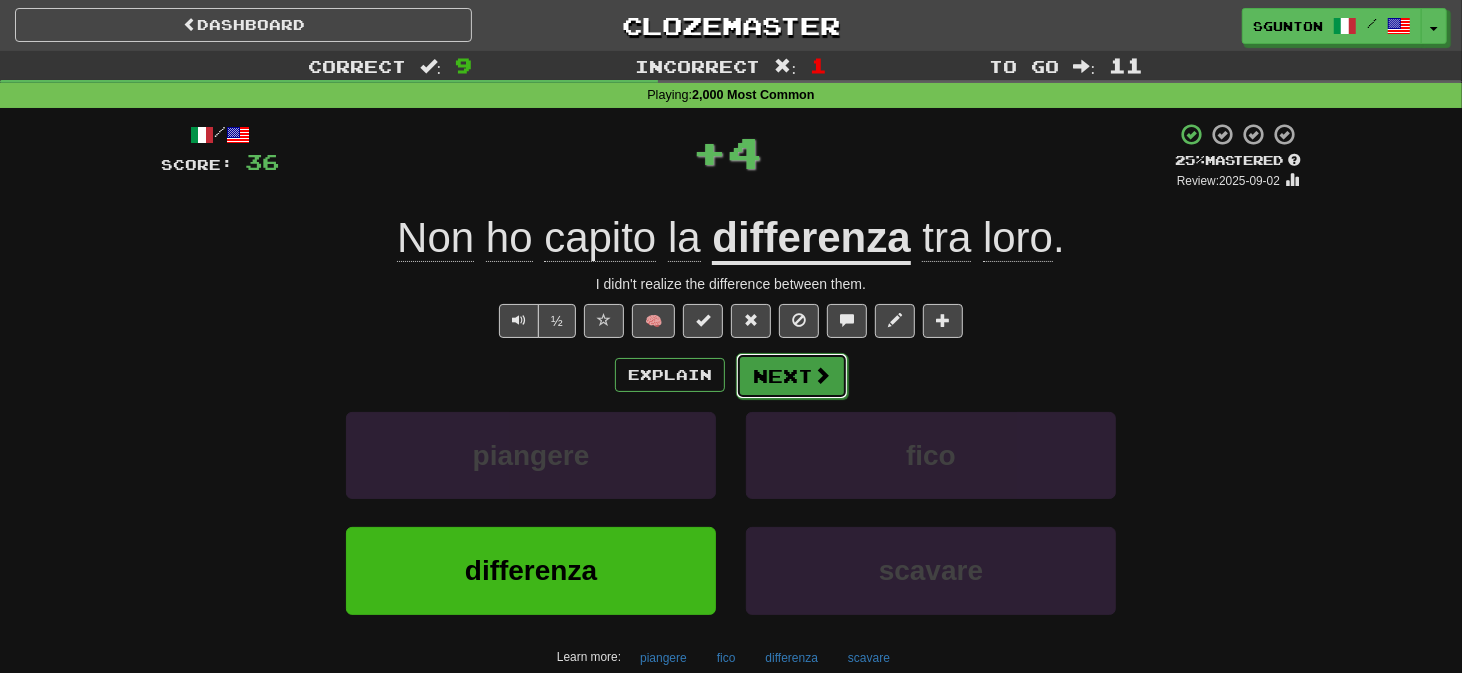 click on "Next" at bounding box center (792, 376) 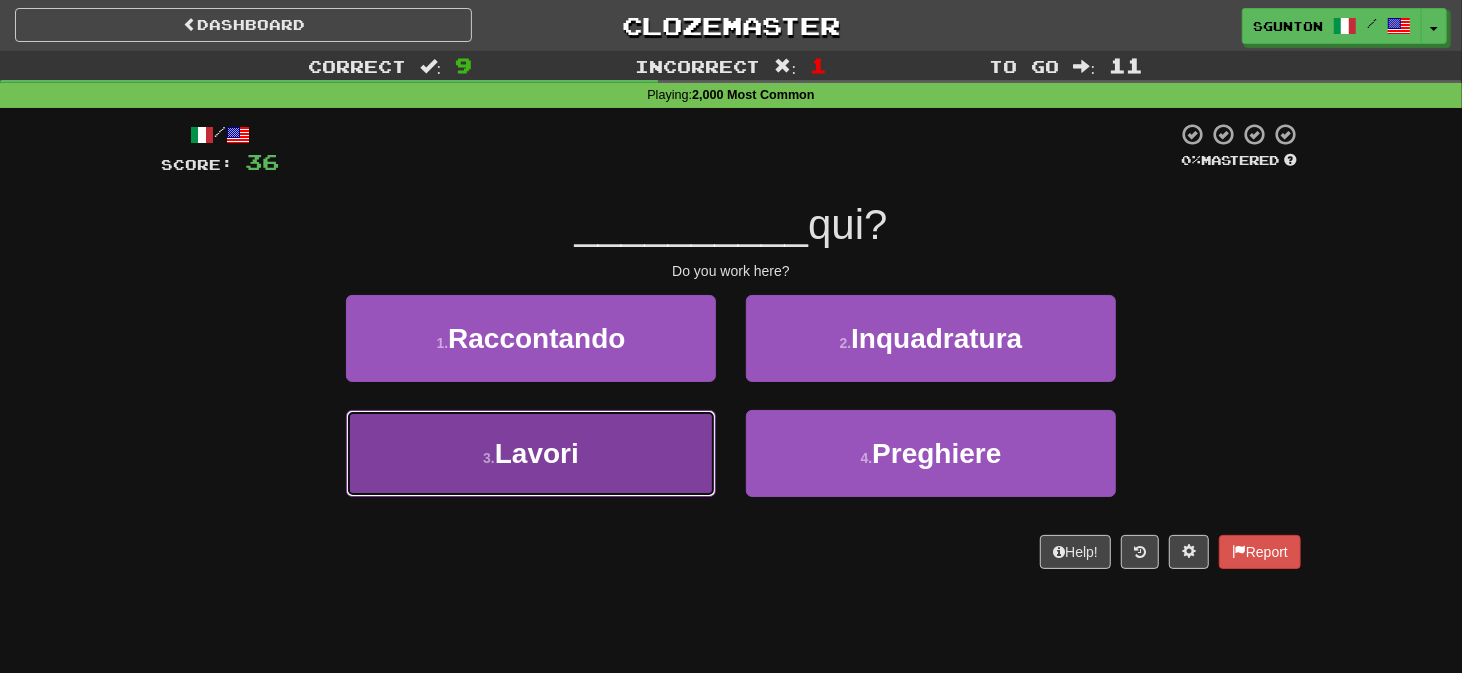 click on "3 .  Lavori" at bounding box center (531, 453) 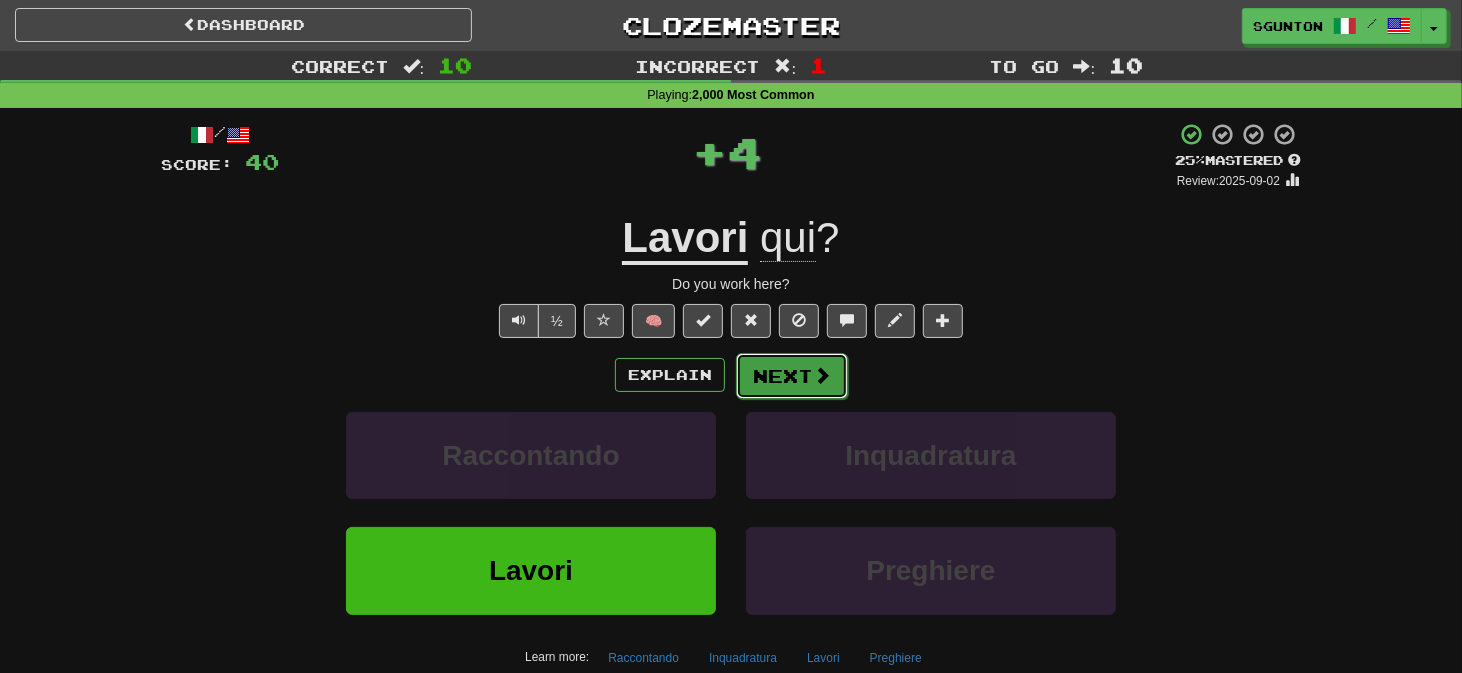 click on "Next" at bounding box center [792, 376] 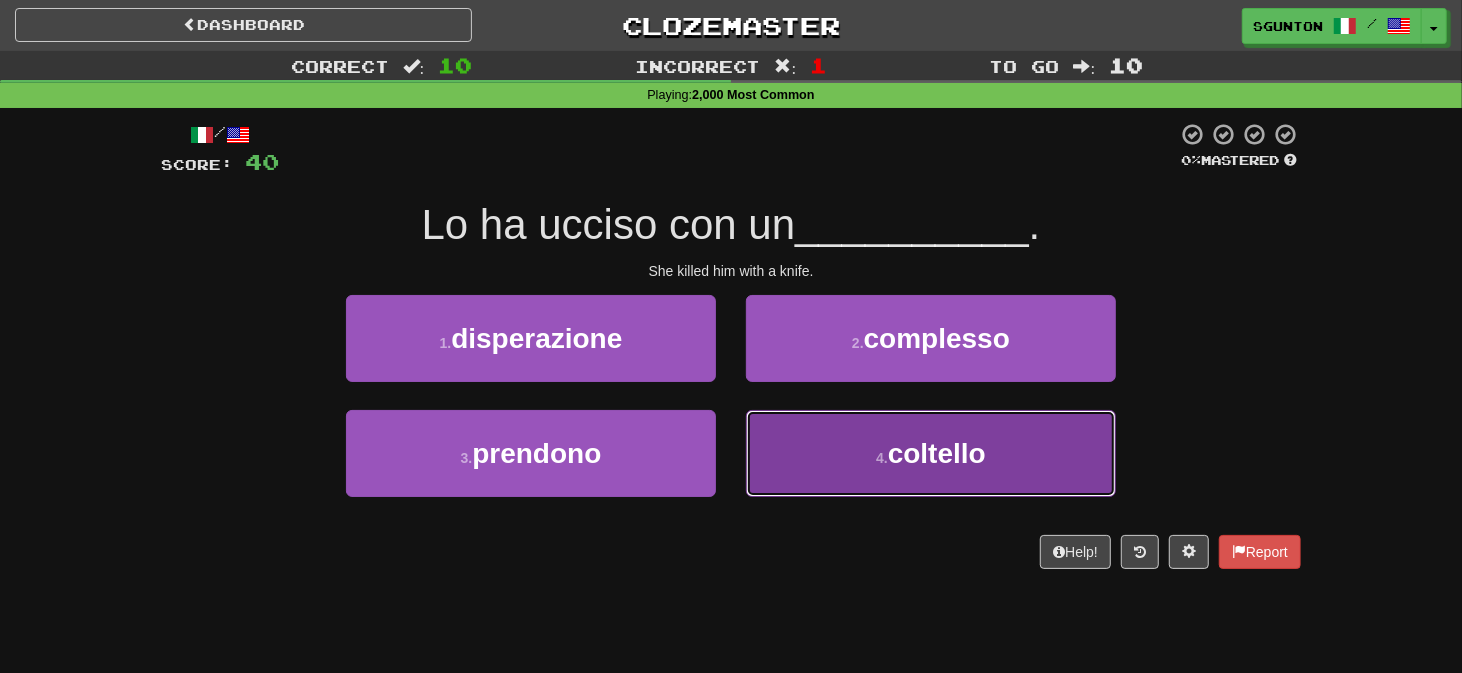 click on "4 .  coltello" at bounding box center (931, 453) 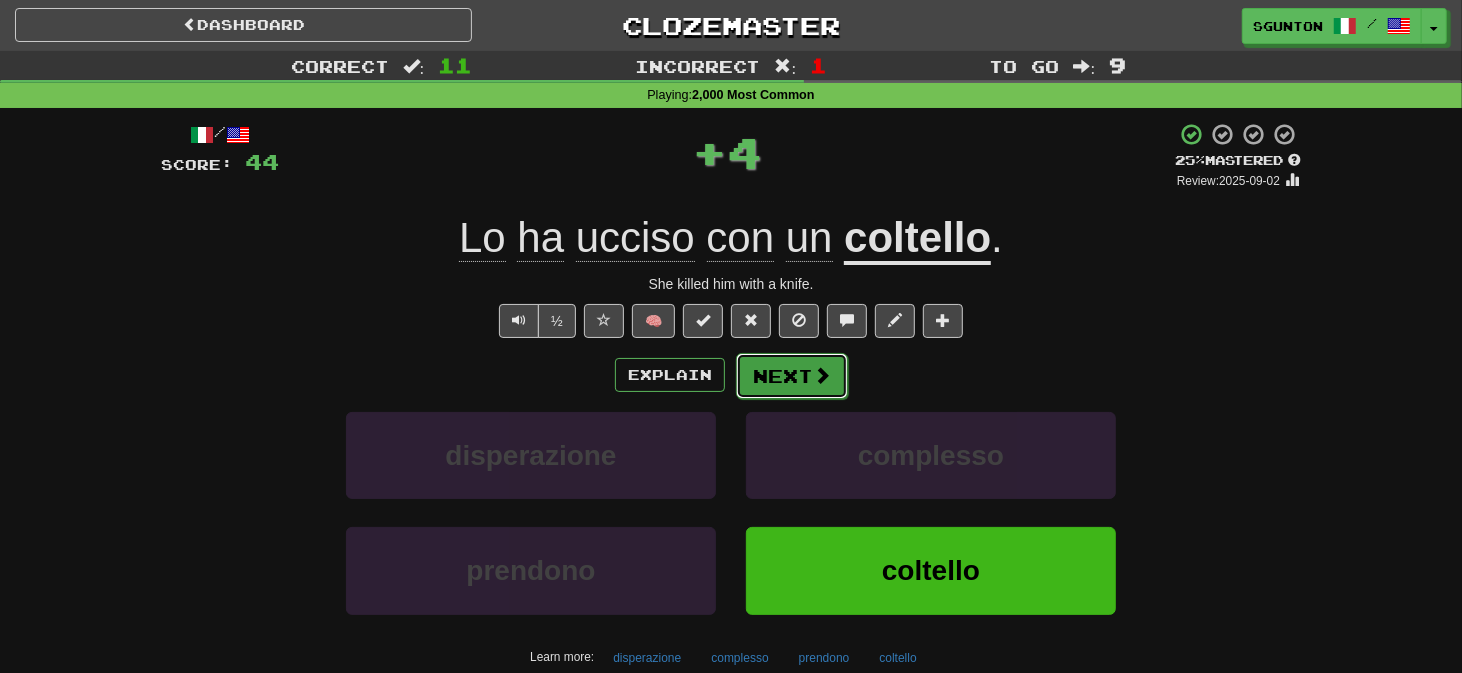 click on "Next" at bounding box center [792, 376] 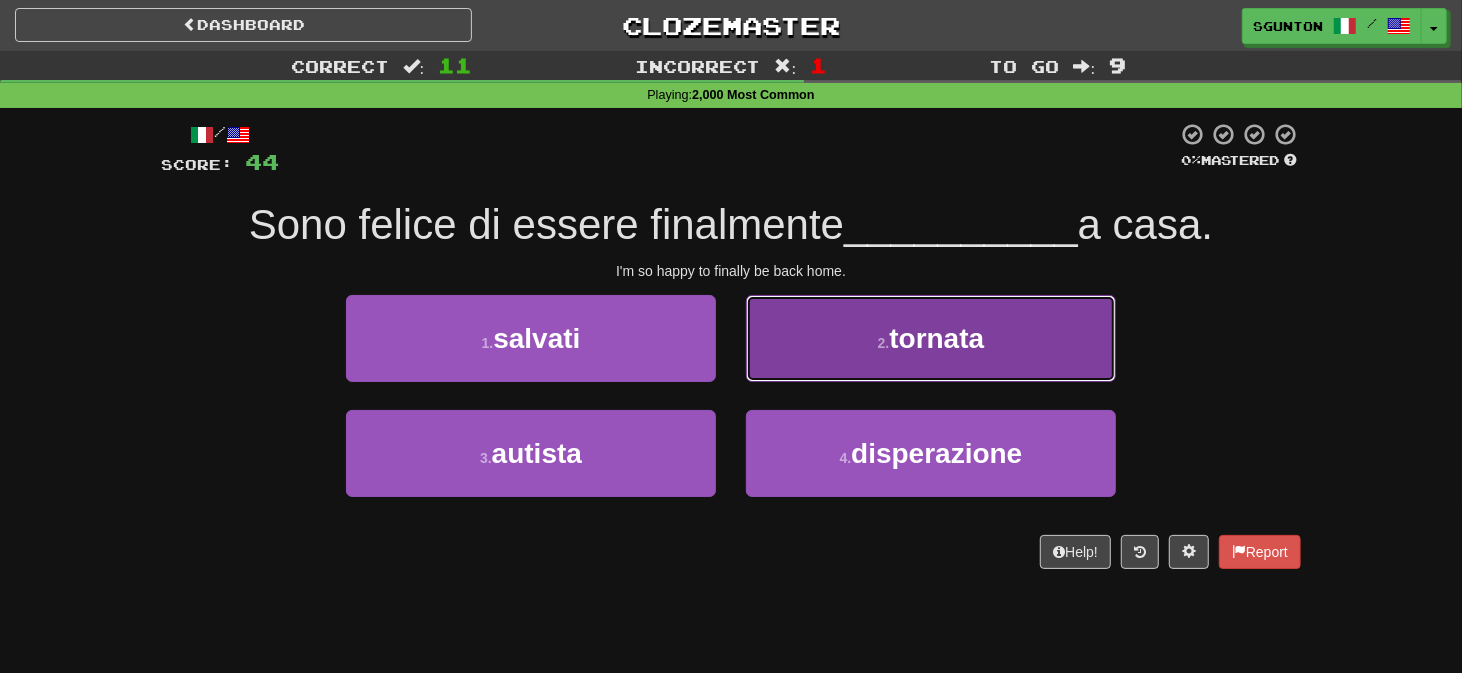 click on "2 .  tornata" at bounding box center (931, 338) 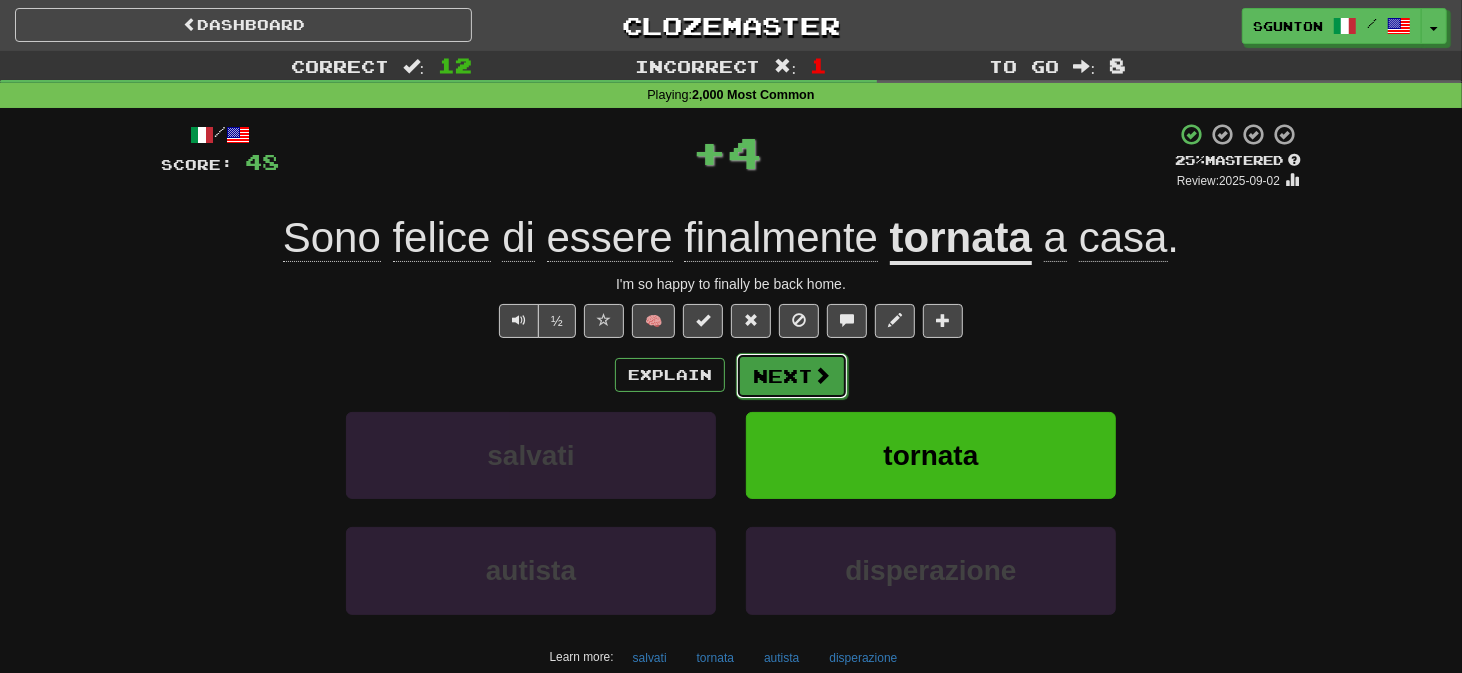 click on "Next" at bounding box center (792, 376) 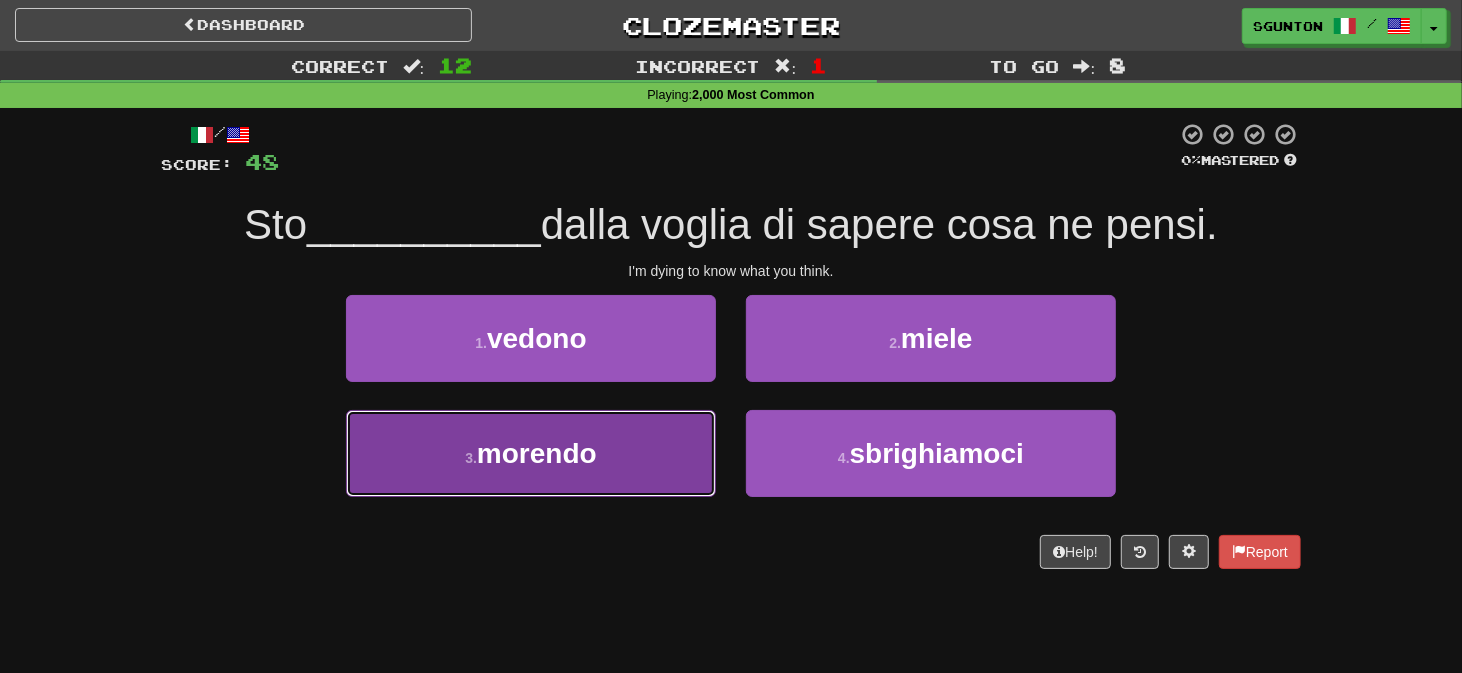 click on "3 .  morendo" at bounding box center (531, 453) 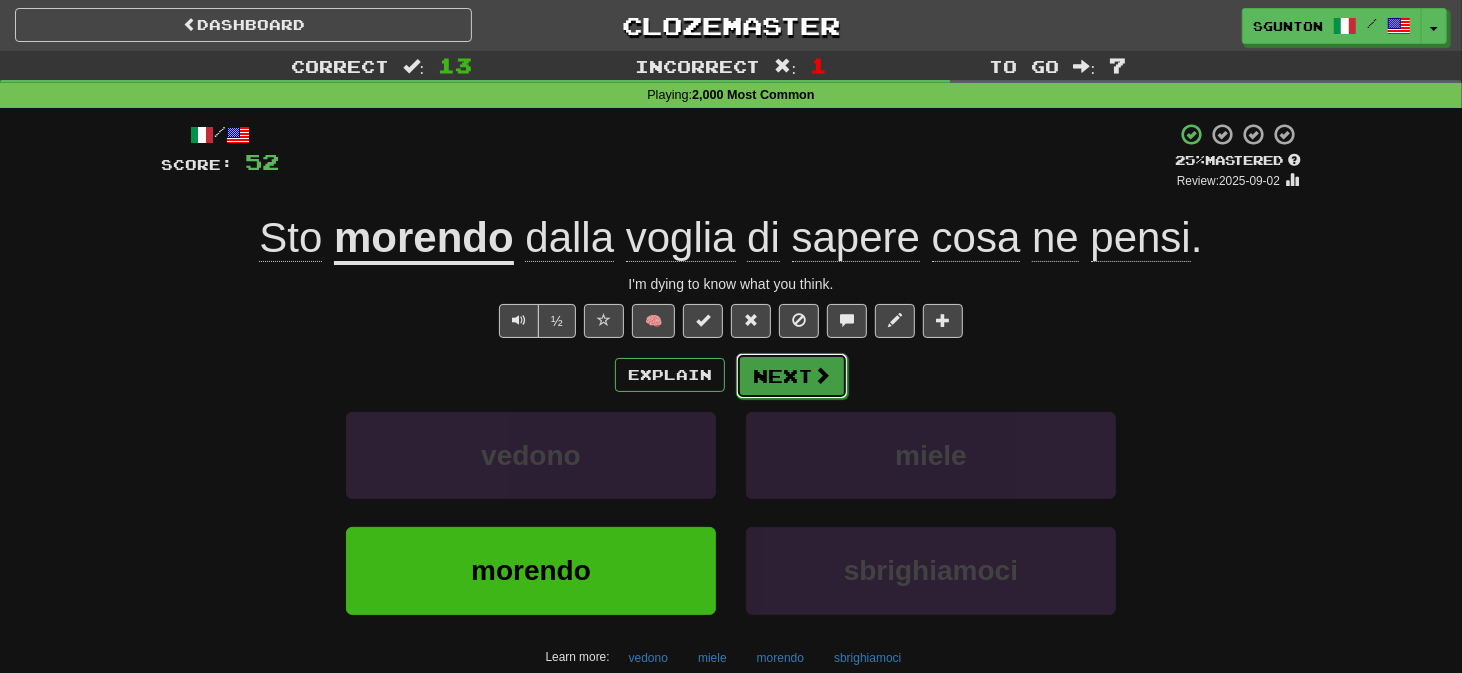 click on "Next" at bounding box center (792, 376) 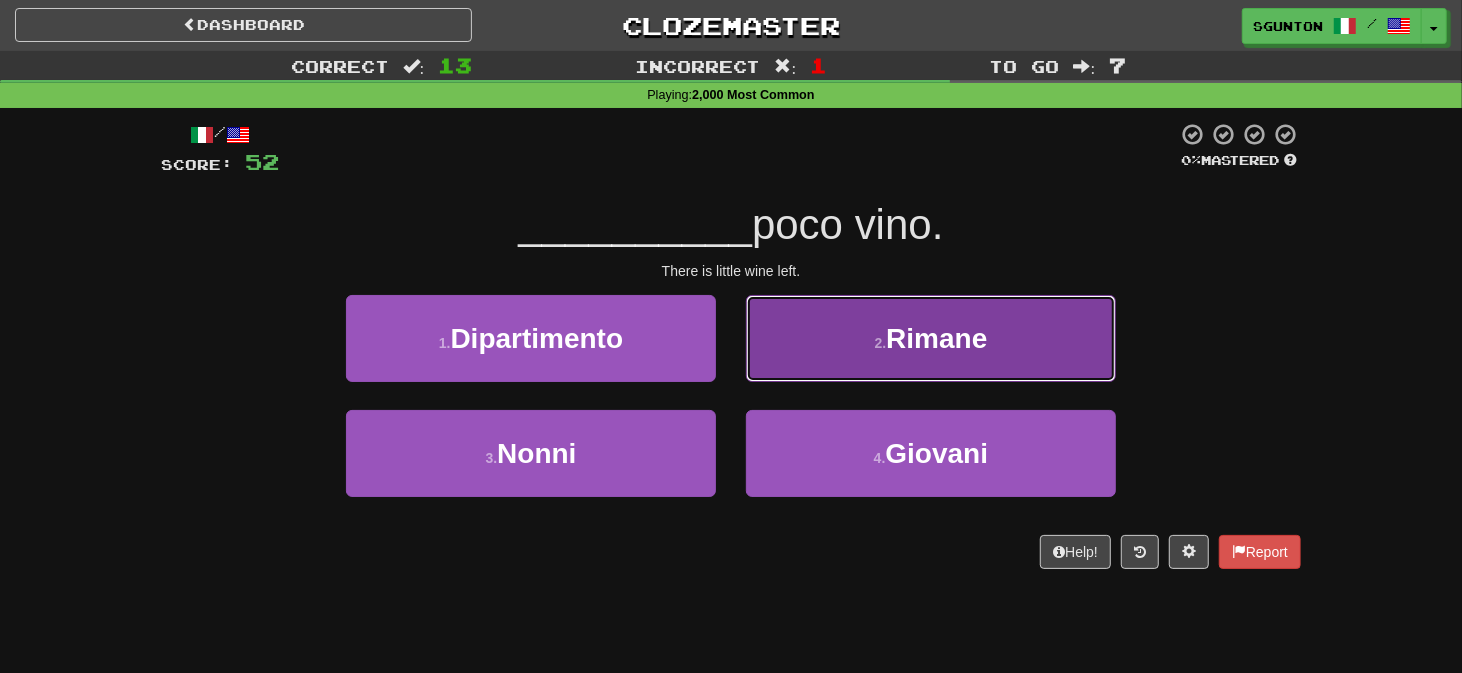 click on "2 .  Rimane" at bounding box center [931, 338] 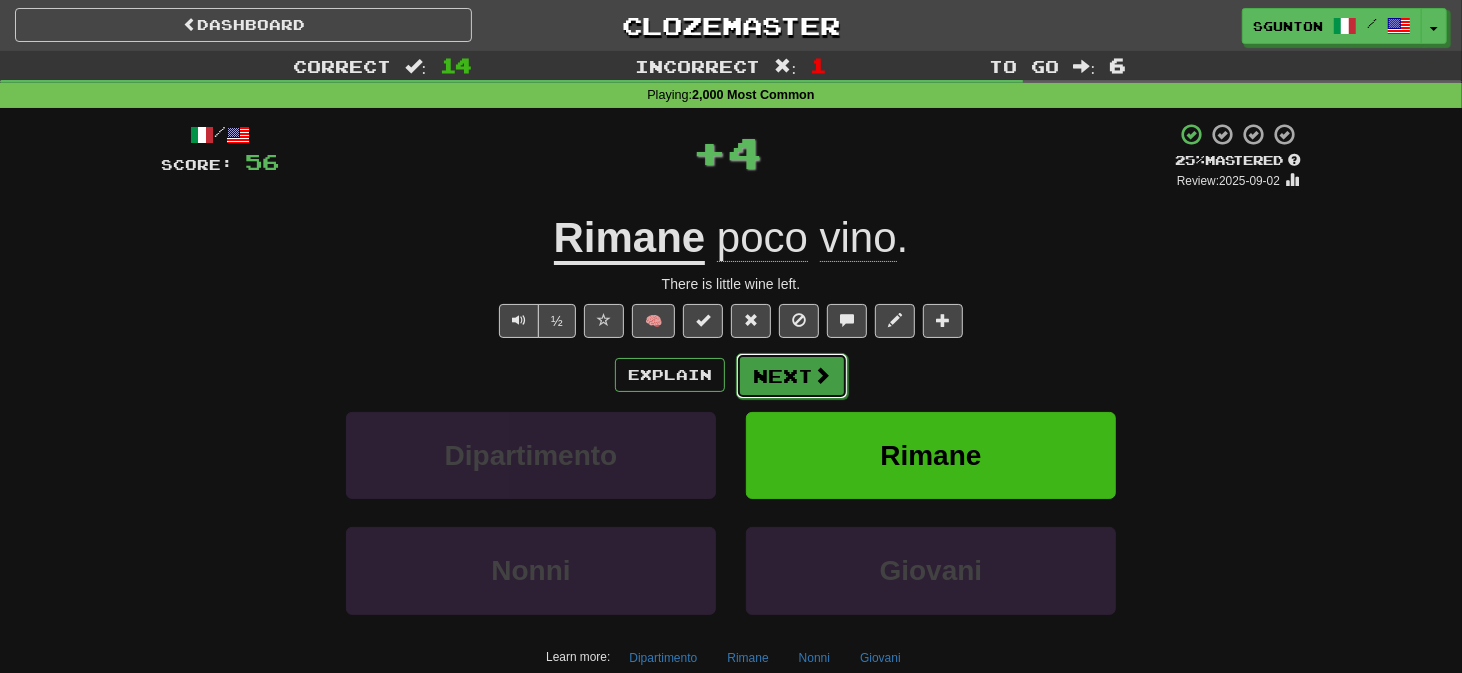 click on "Next" at bounding box center [792, 376] 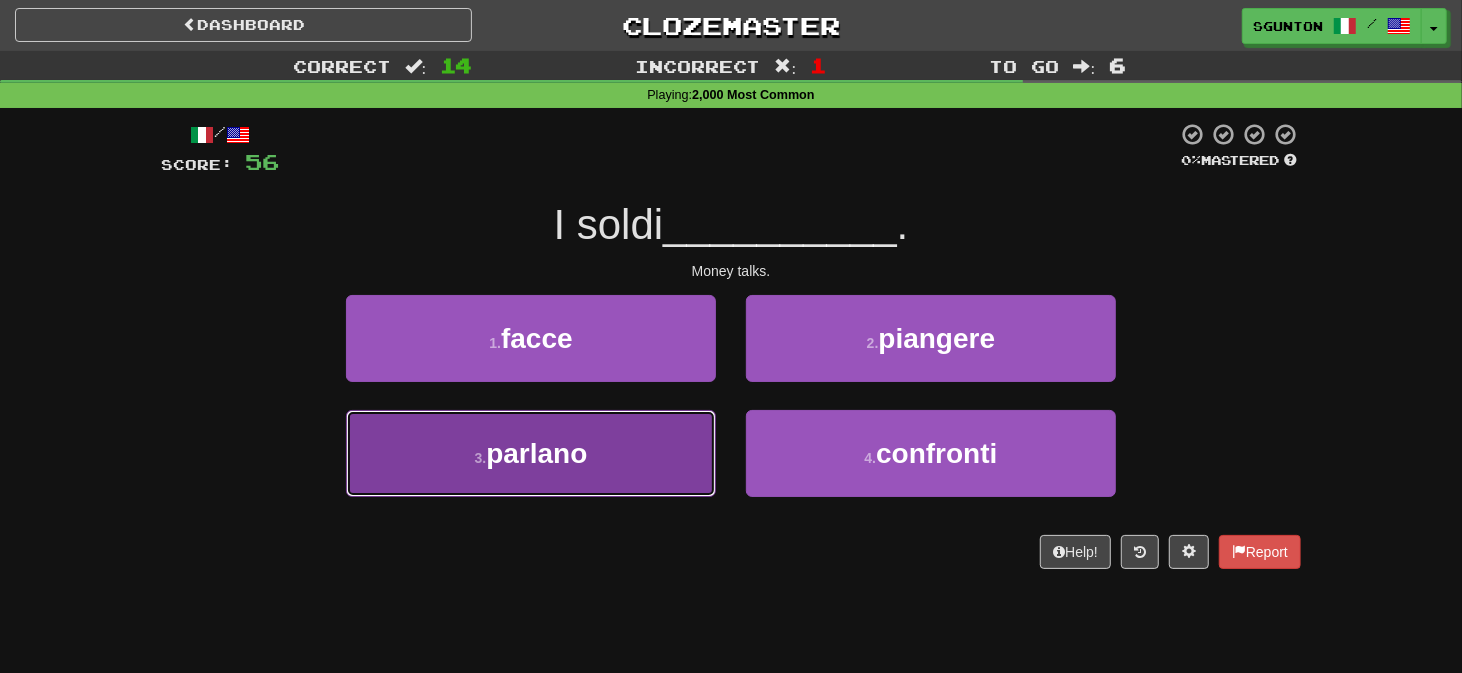 click on "3 .  parlano" at bounding box center [531, 453] 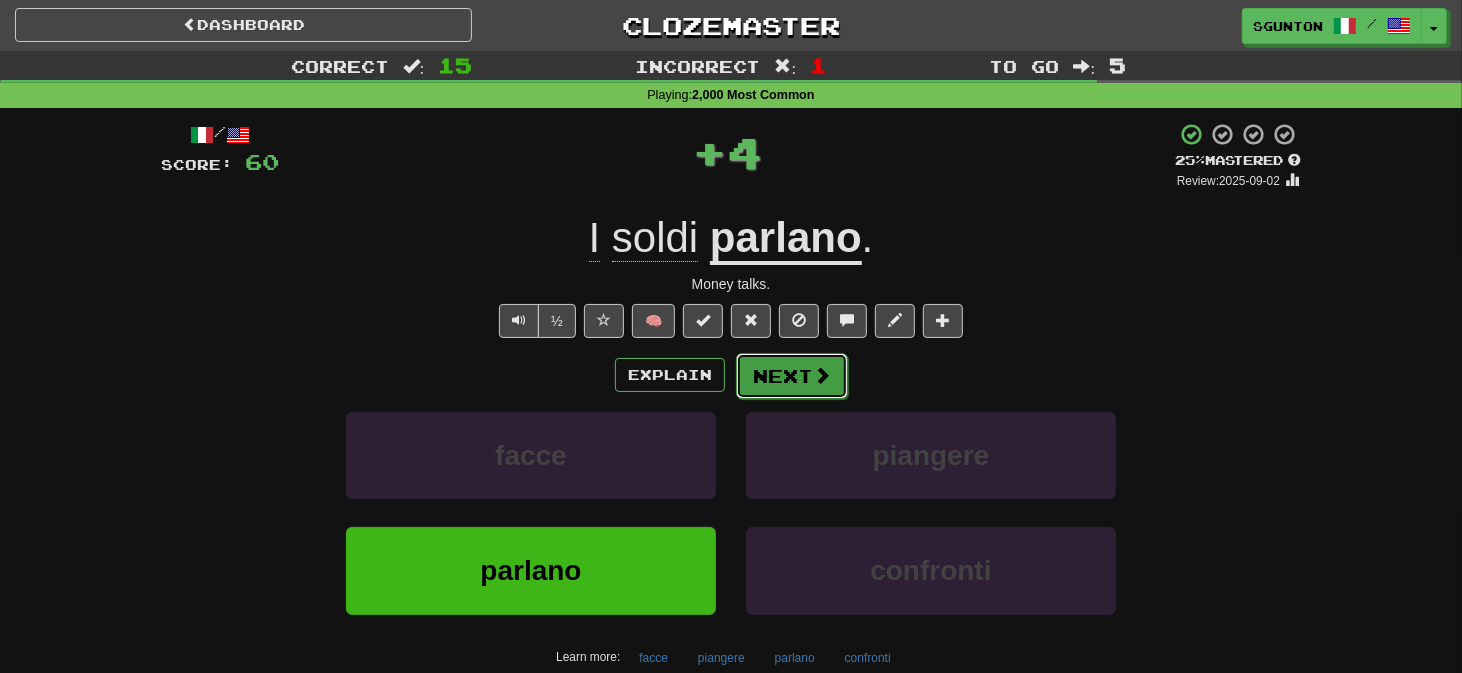click on "Next" at bounding box center [792, 376] 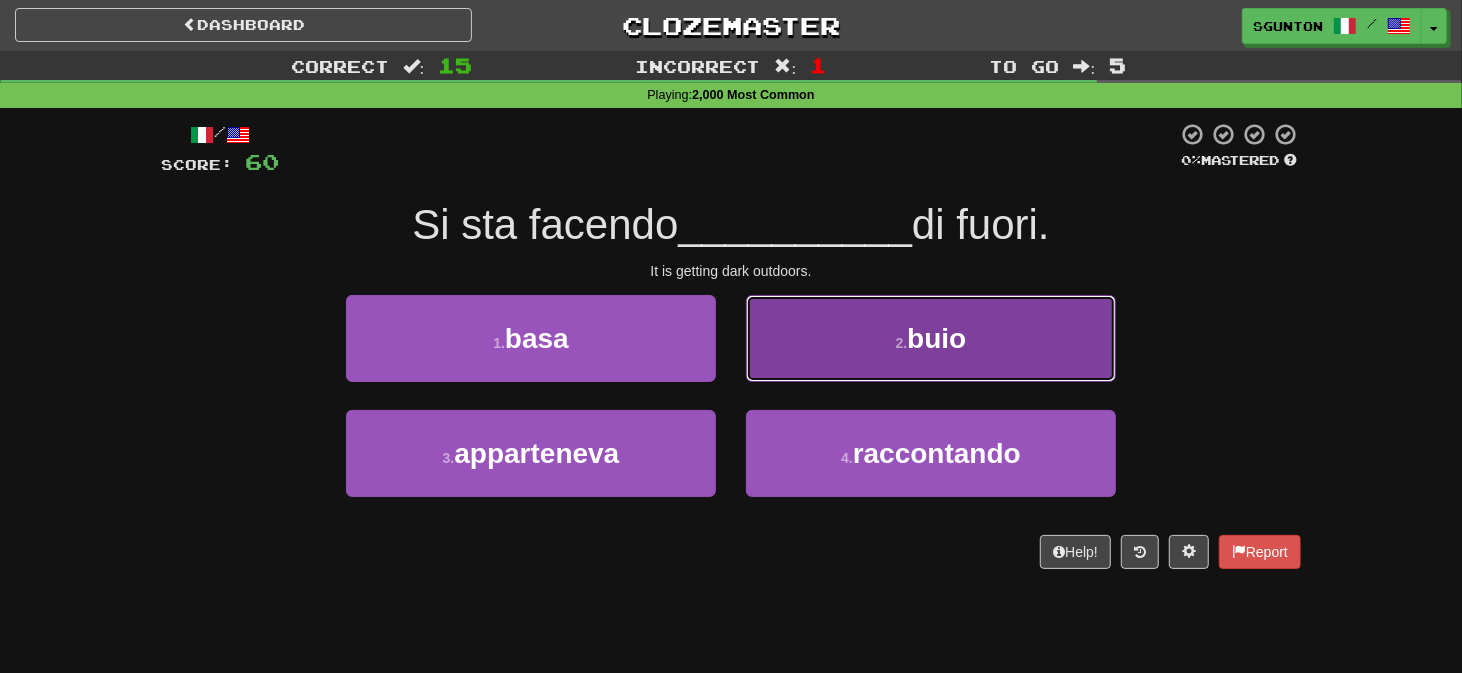 click on "2 .  buio" at bounding box center (931, 338) 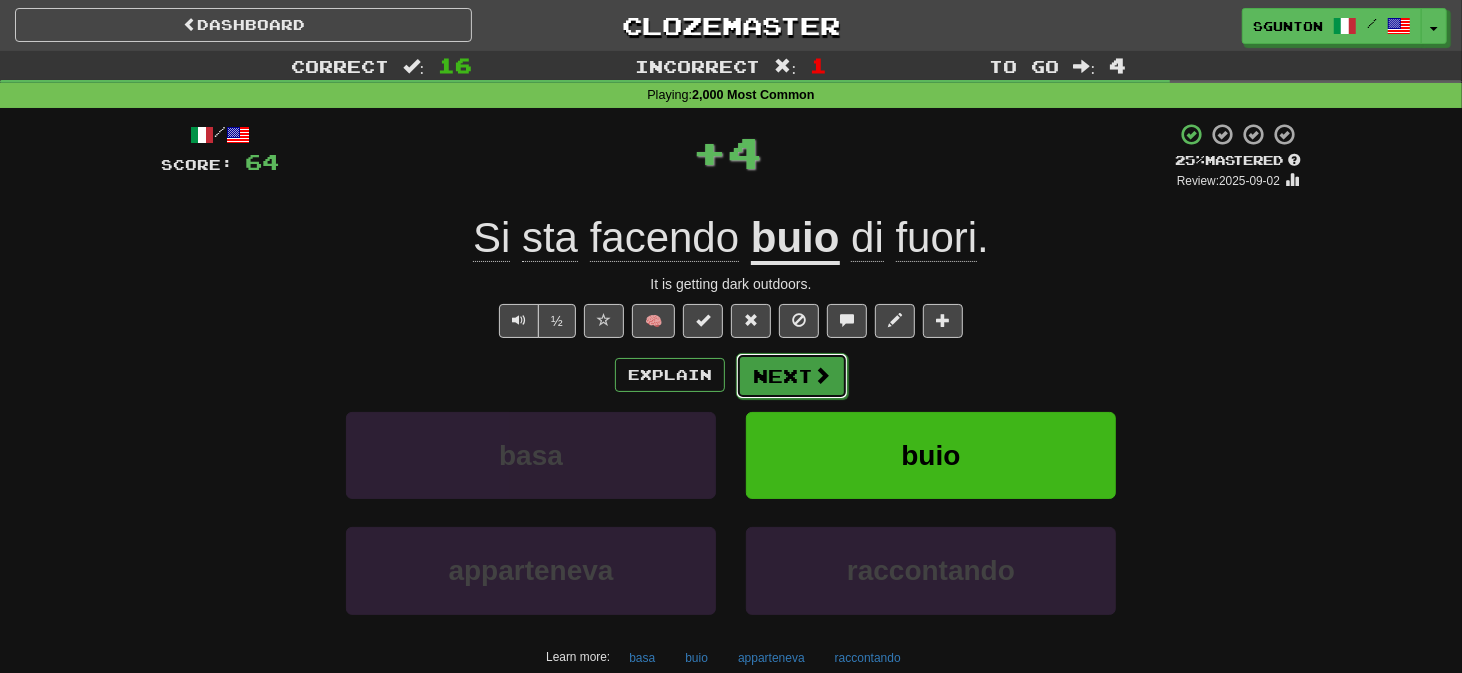 click on "Next" at bounding box center [792, 376] 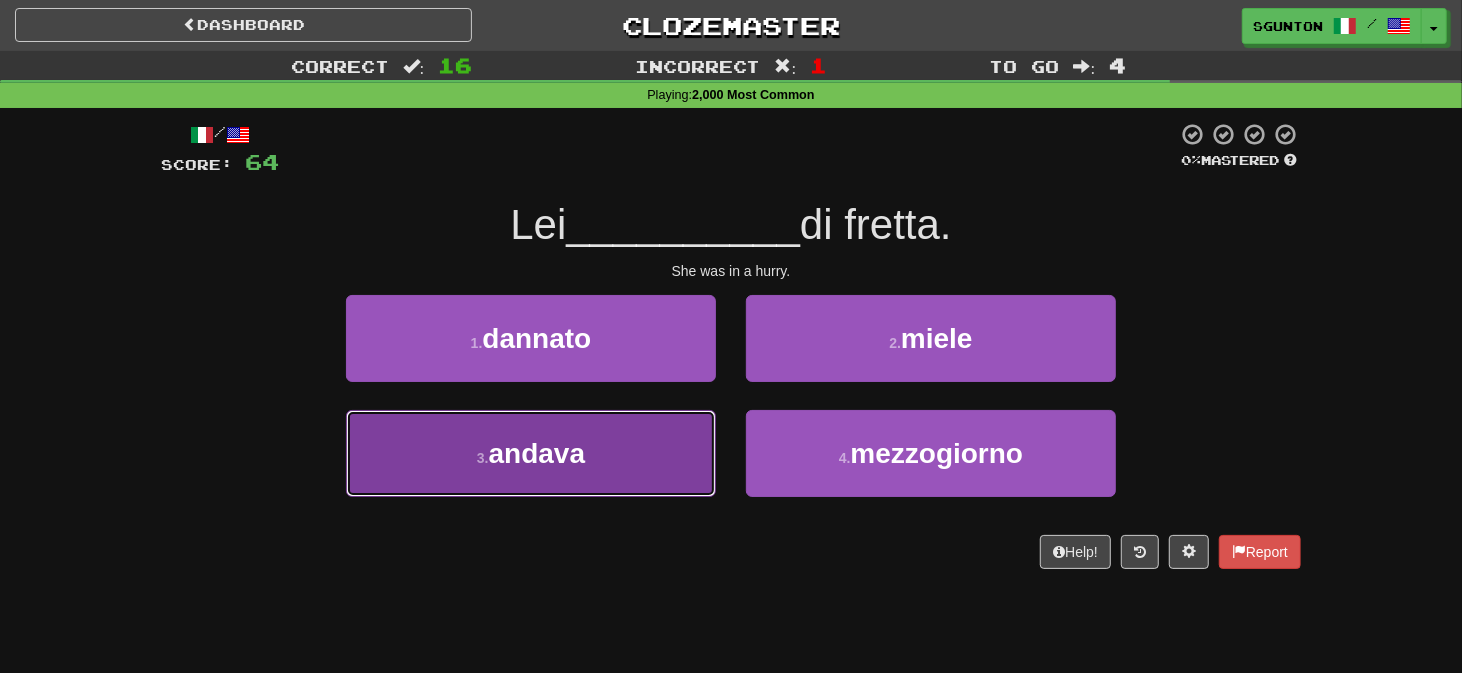 click on "3 .  andava" at bounding box center (531, 453) 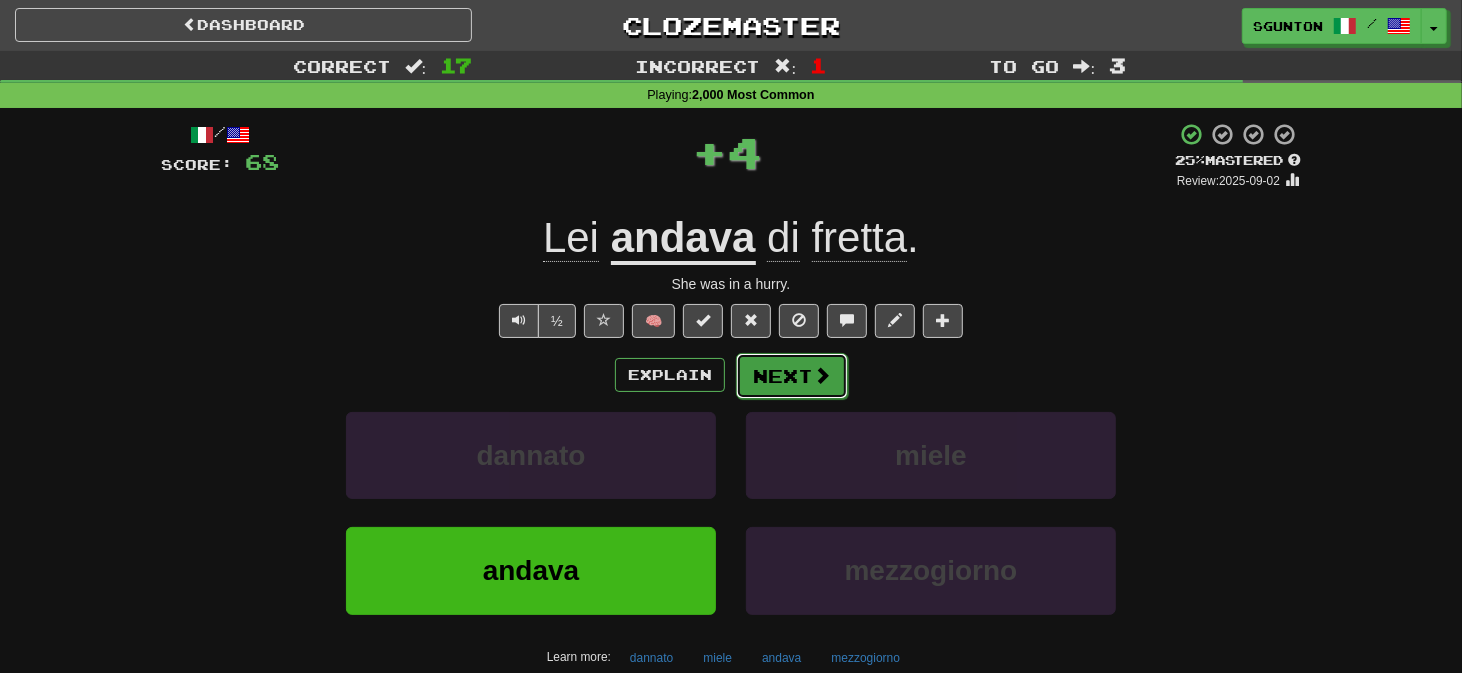 click on "Next" at bounding box center (792, 376) 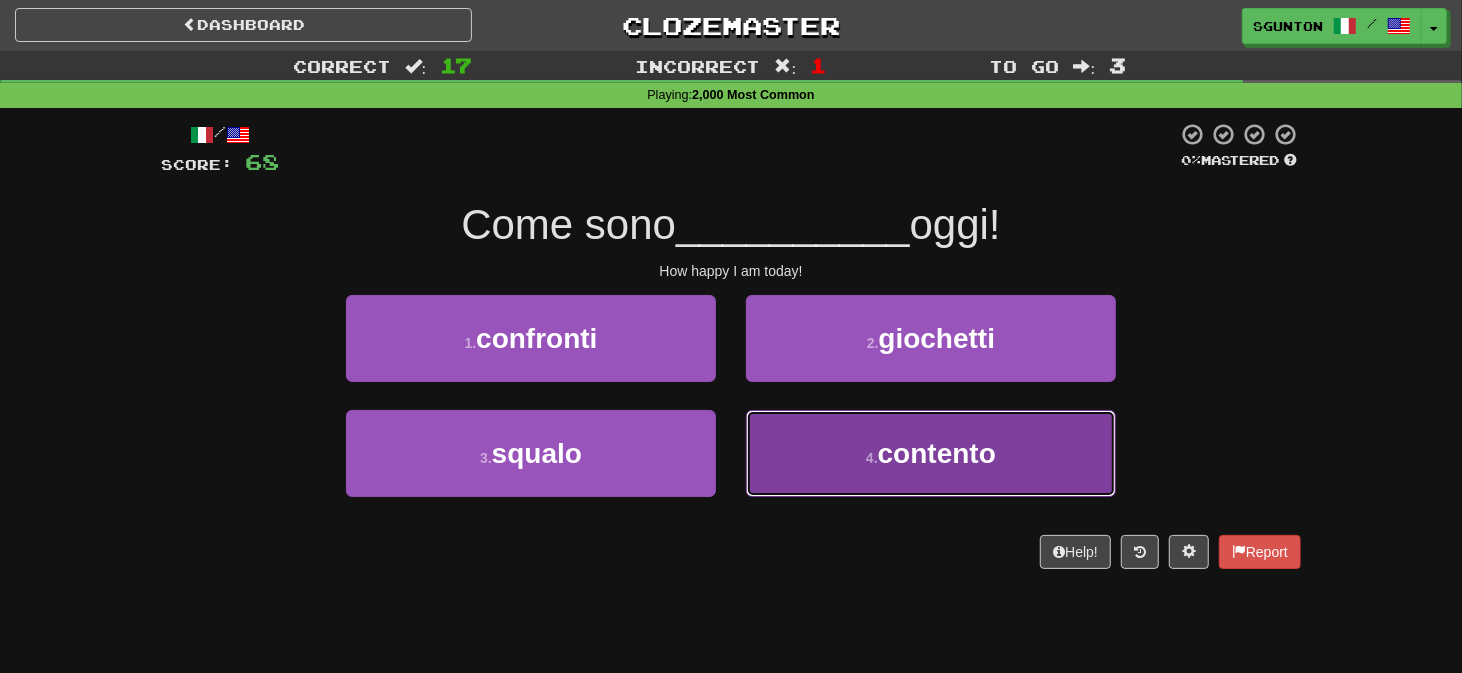 click on "4 .  contento" at bounding box center [931, 453] 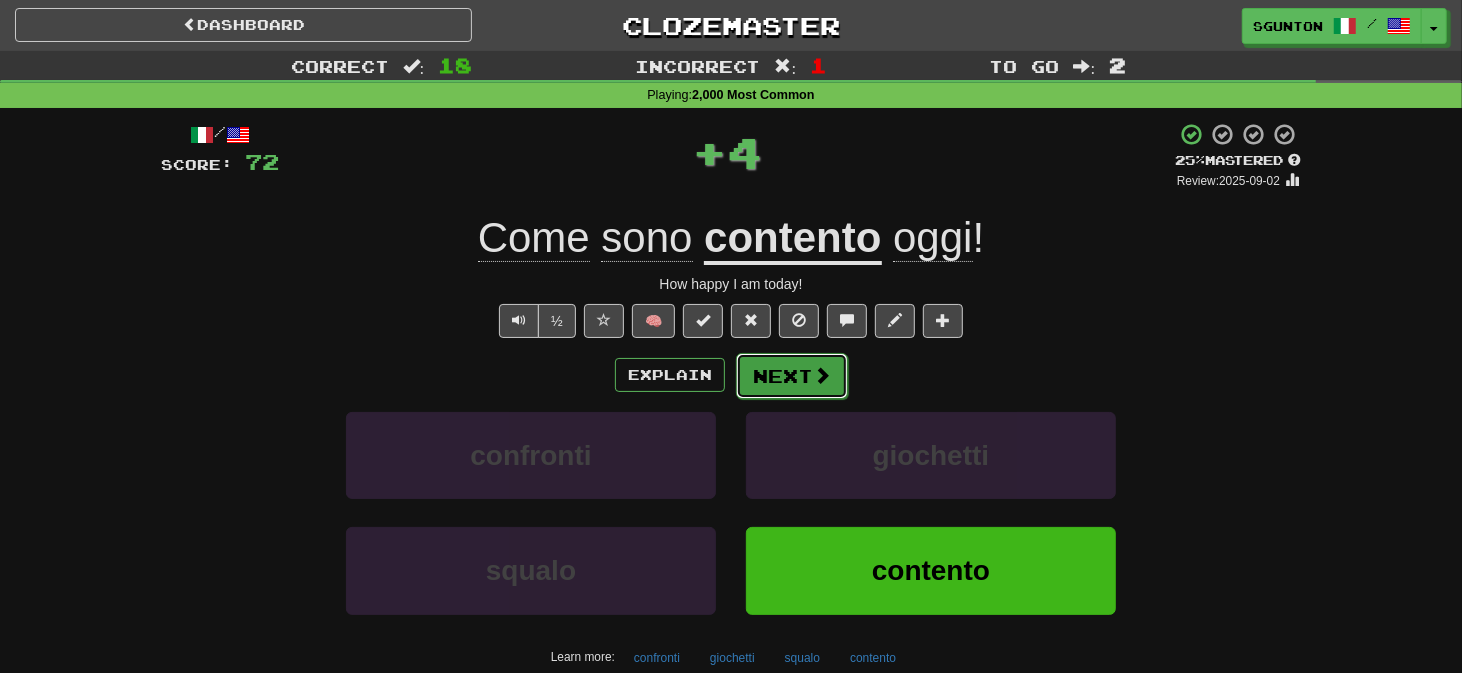 click on "Next" at bounding box center [792, 376] 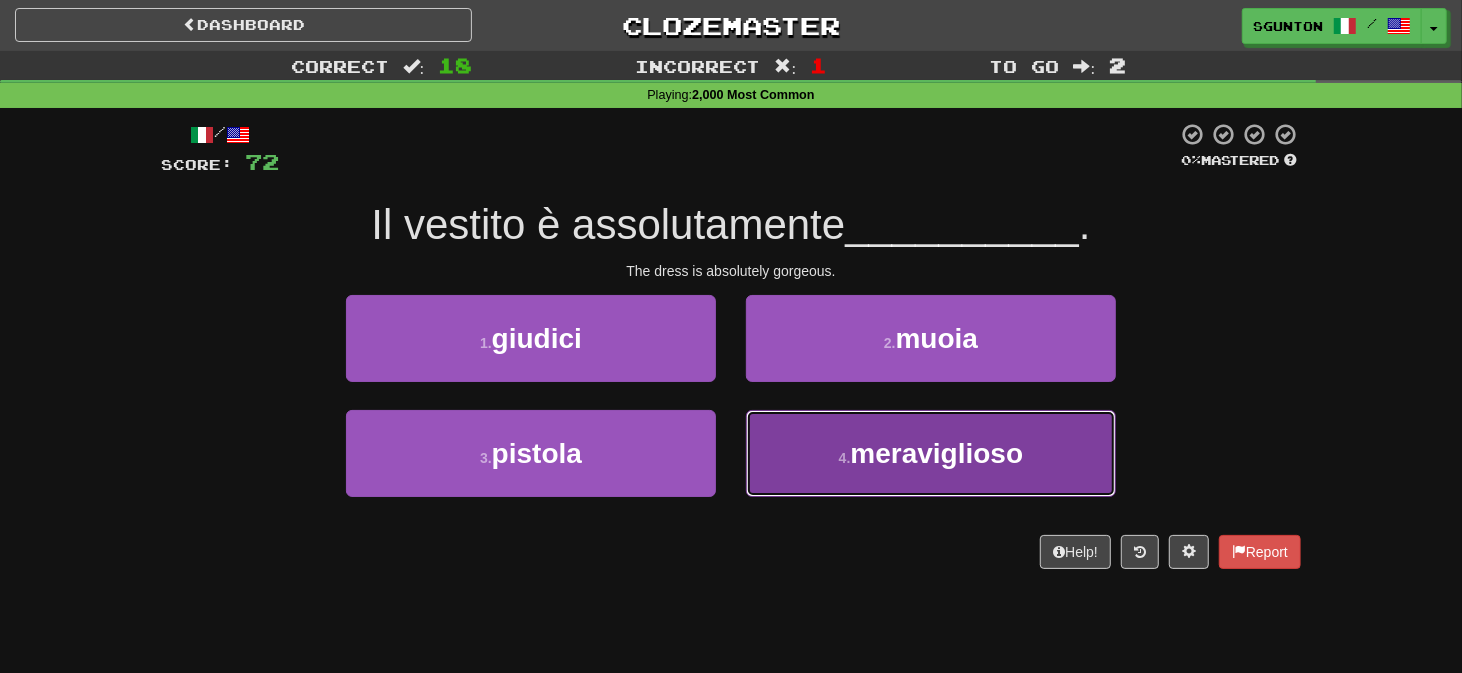 click on "4 .  meraviglioso" at bounding box center [931, 453] 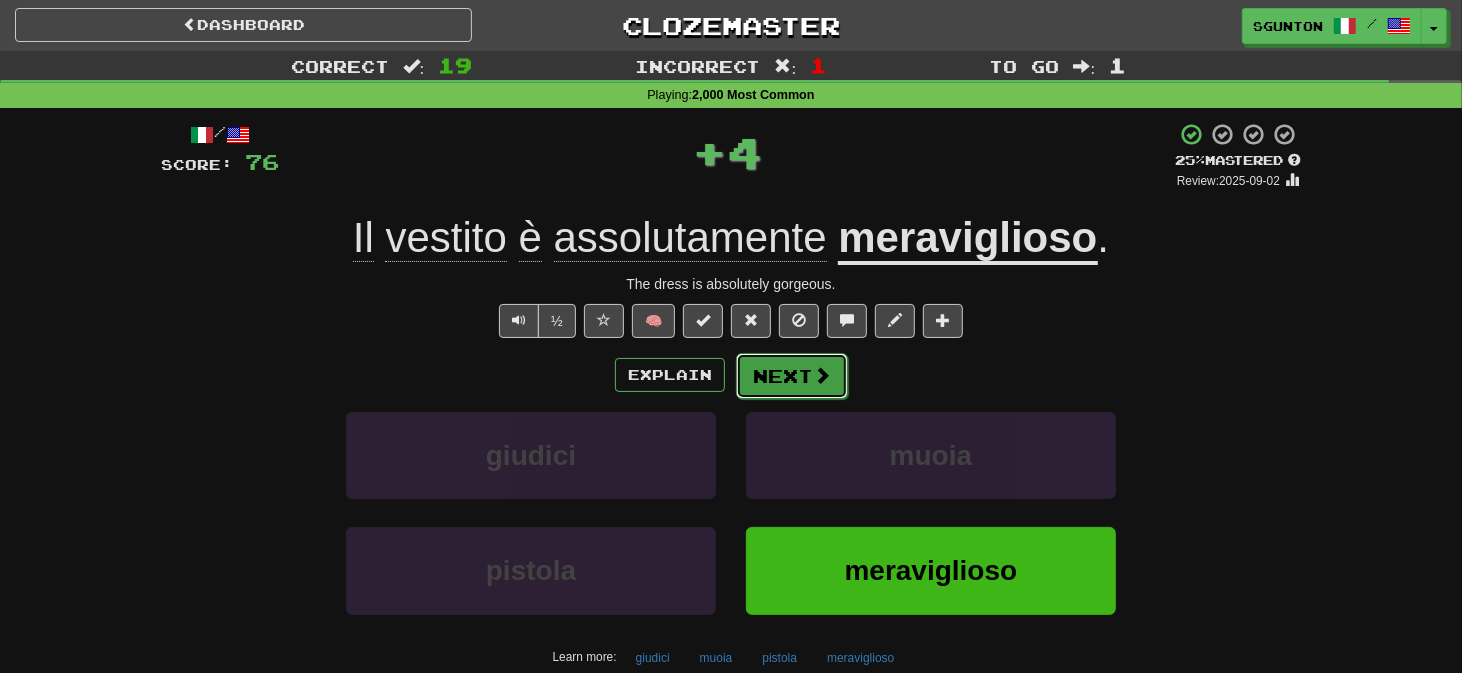 click on "Next" at bounding box center (792, 376) 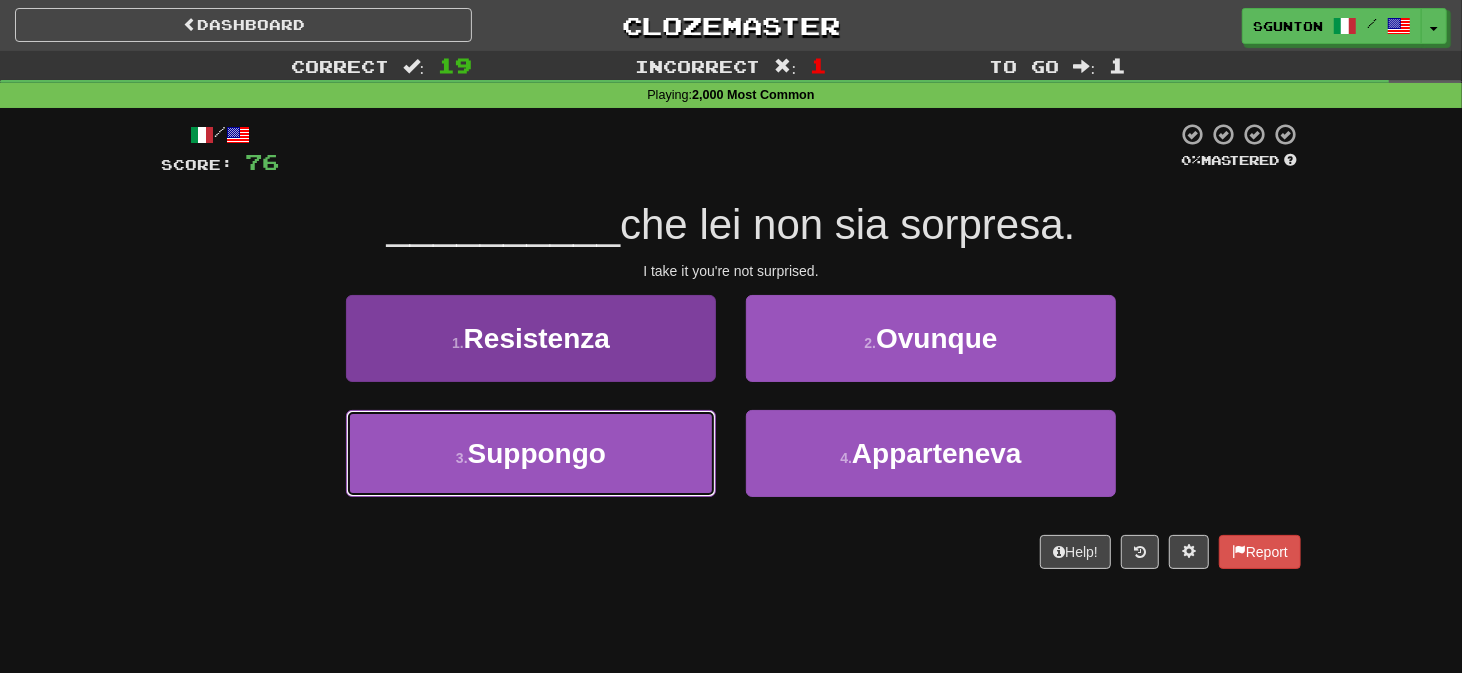 click on "3 .  Suppongo" at bounding box center (531, 453) 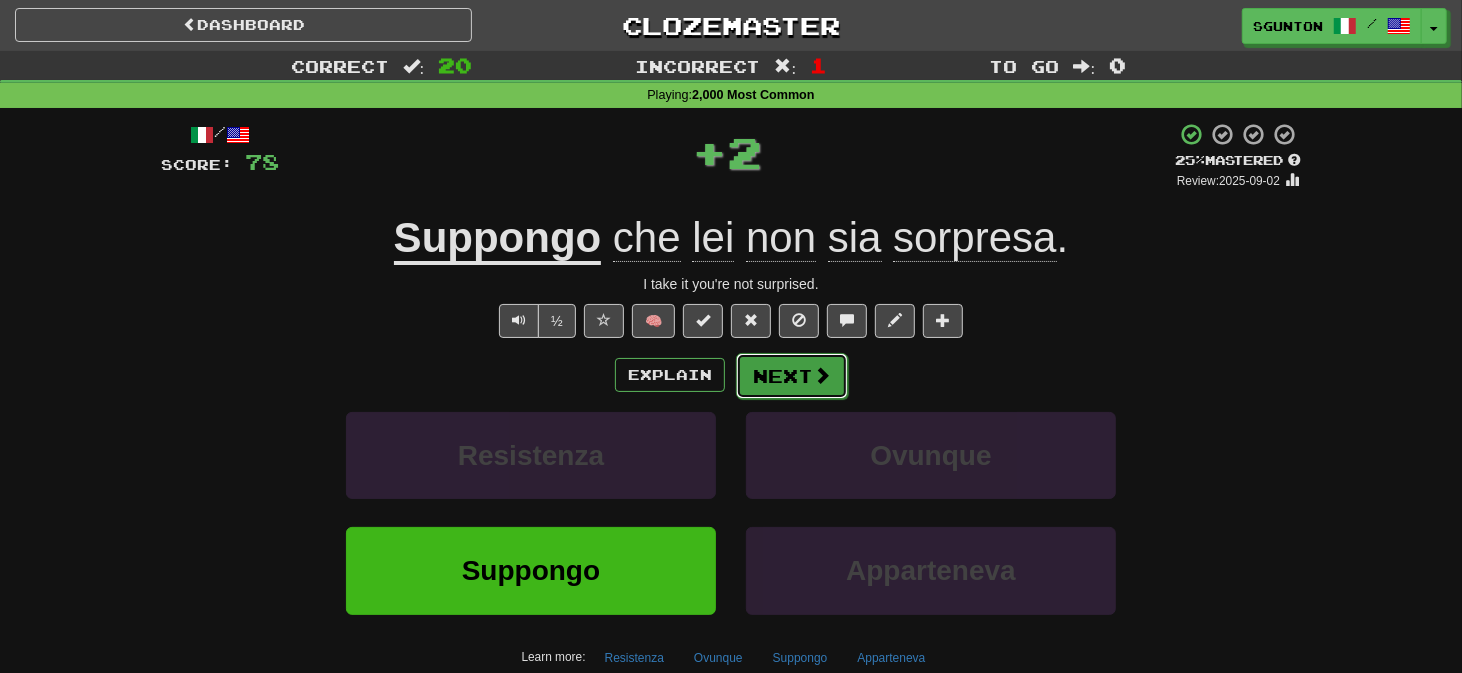 click on "Next" at bounding box center (792, 376) 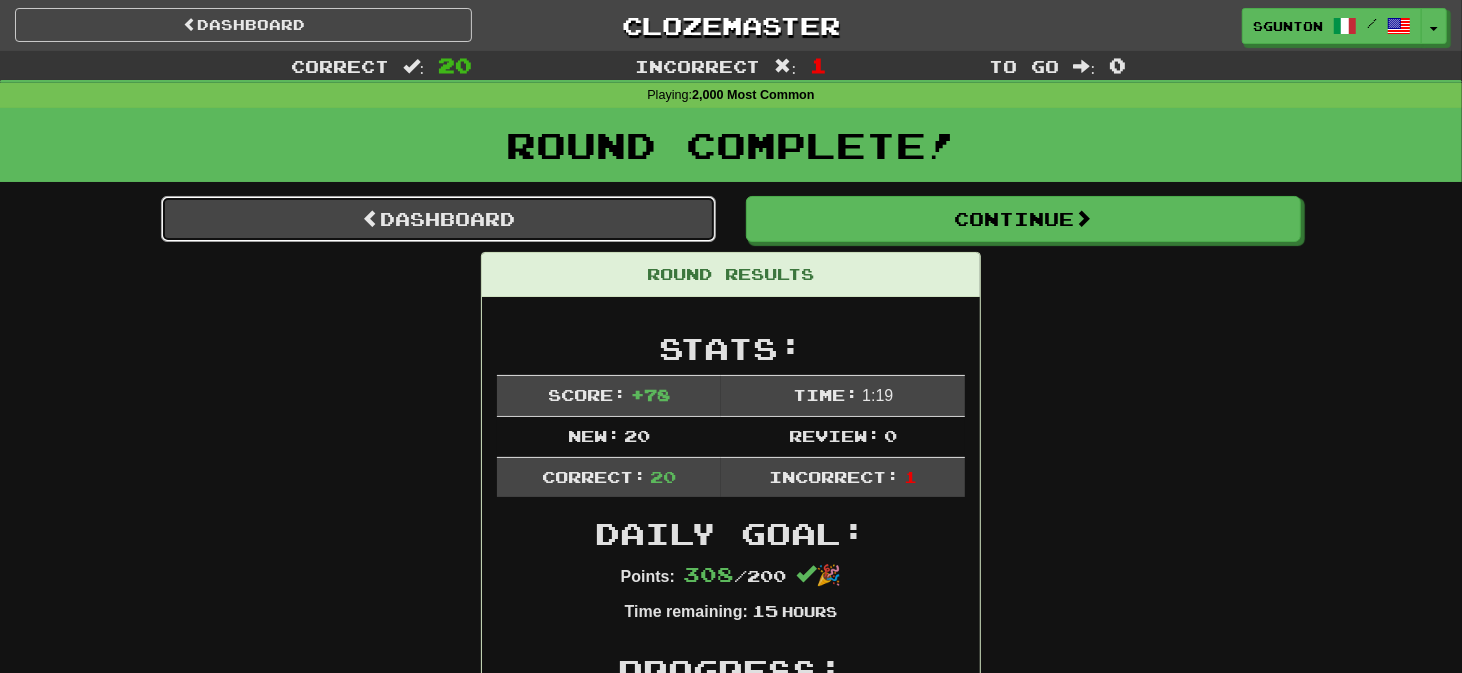 click at bounding box center (371, 218) 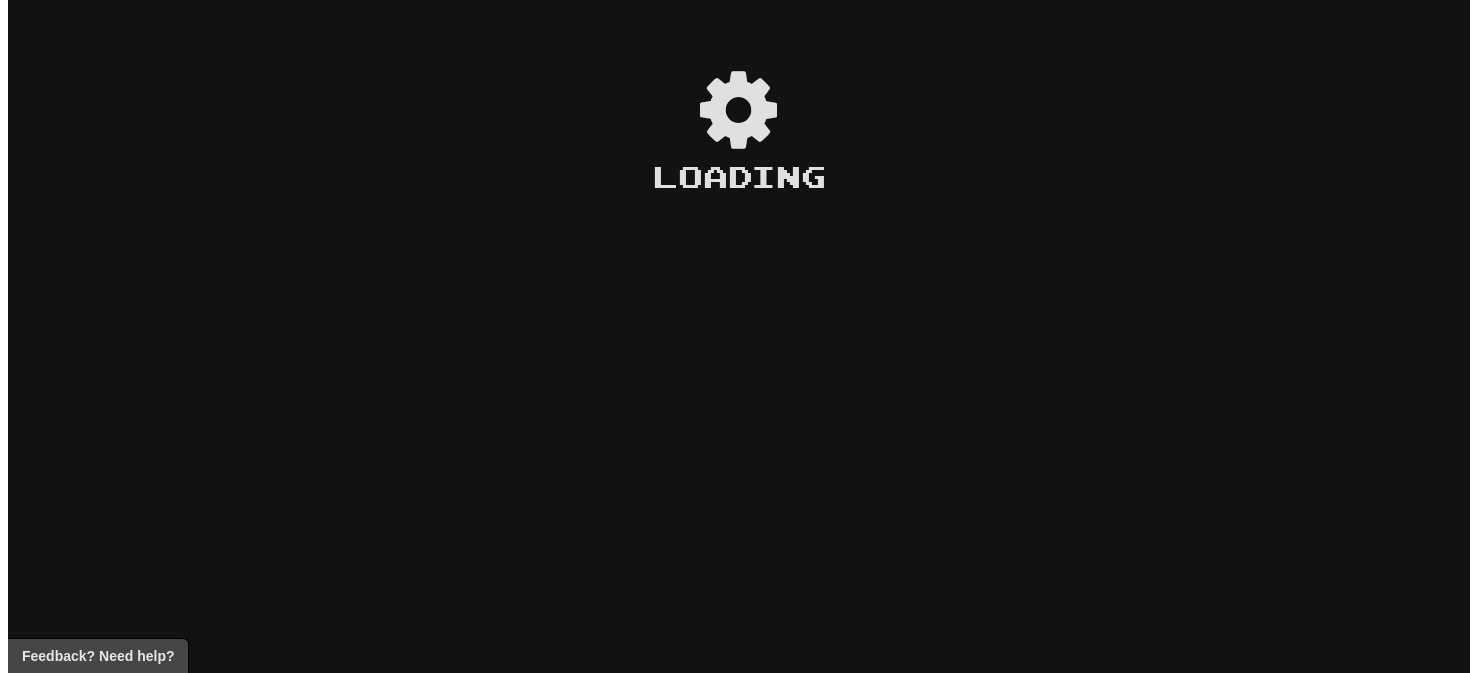 scroll, scrollTop: 0, scrollLeft: 0, axis: both 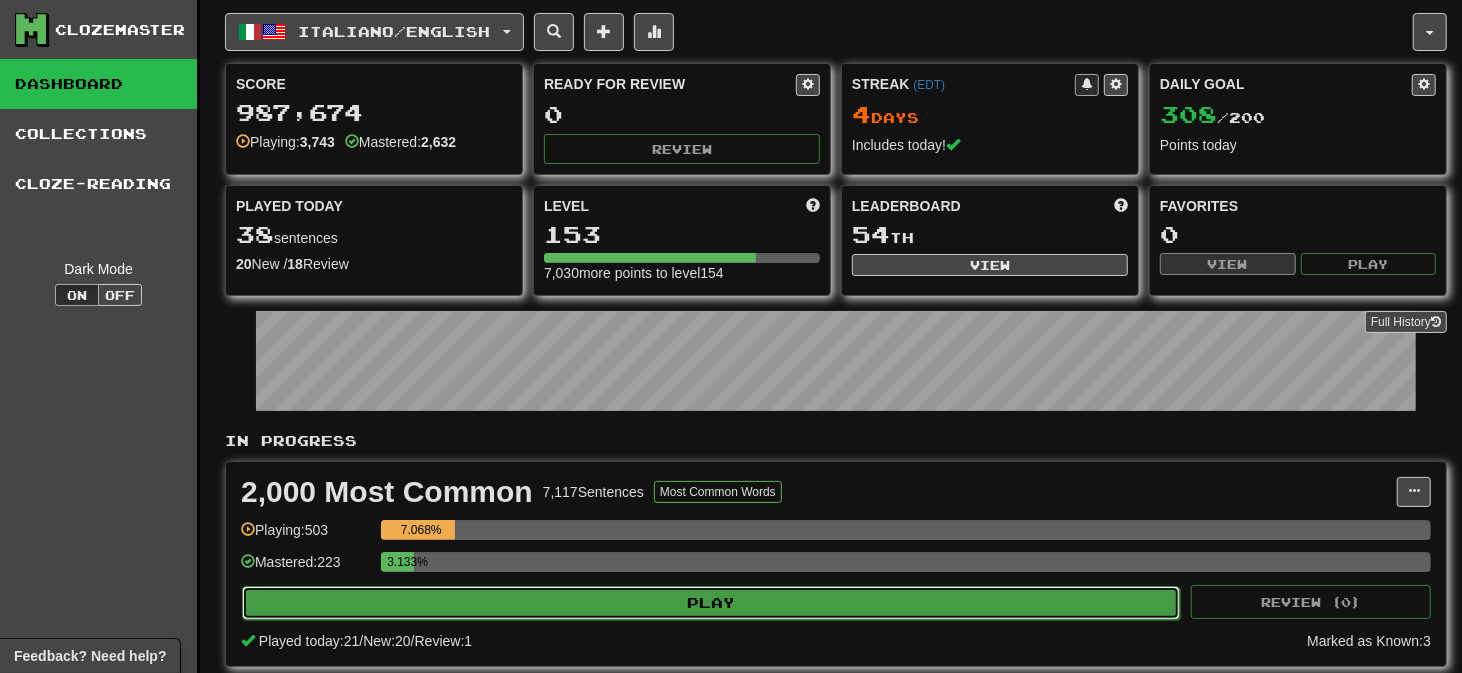 click on "Play" at bounding box center [711, 603] 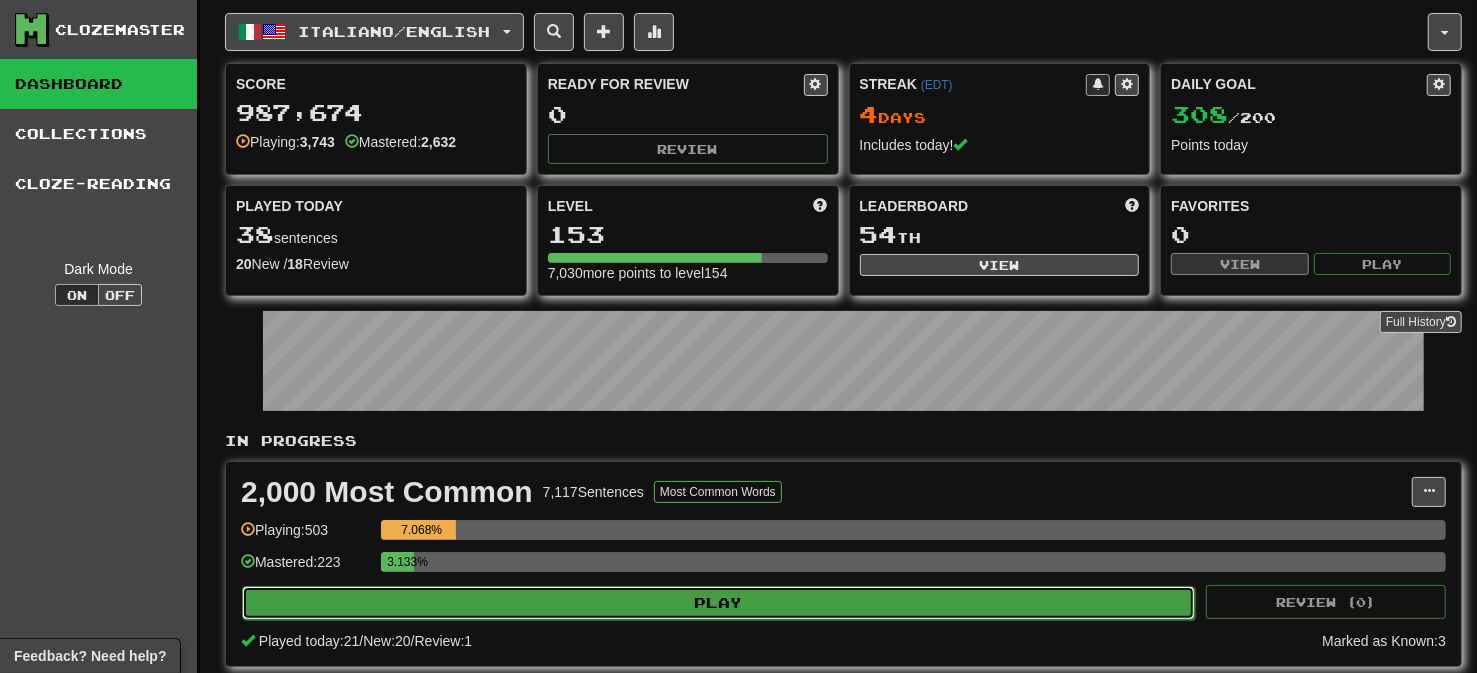 select on "**" 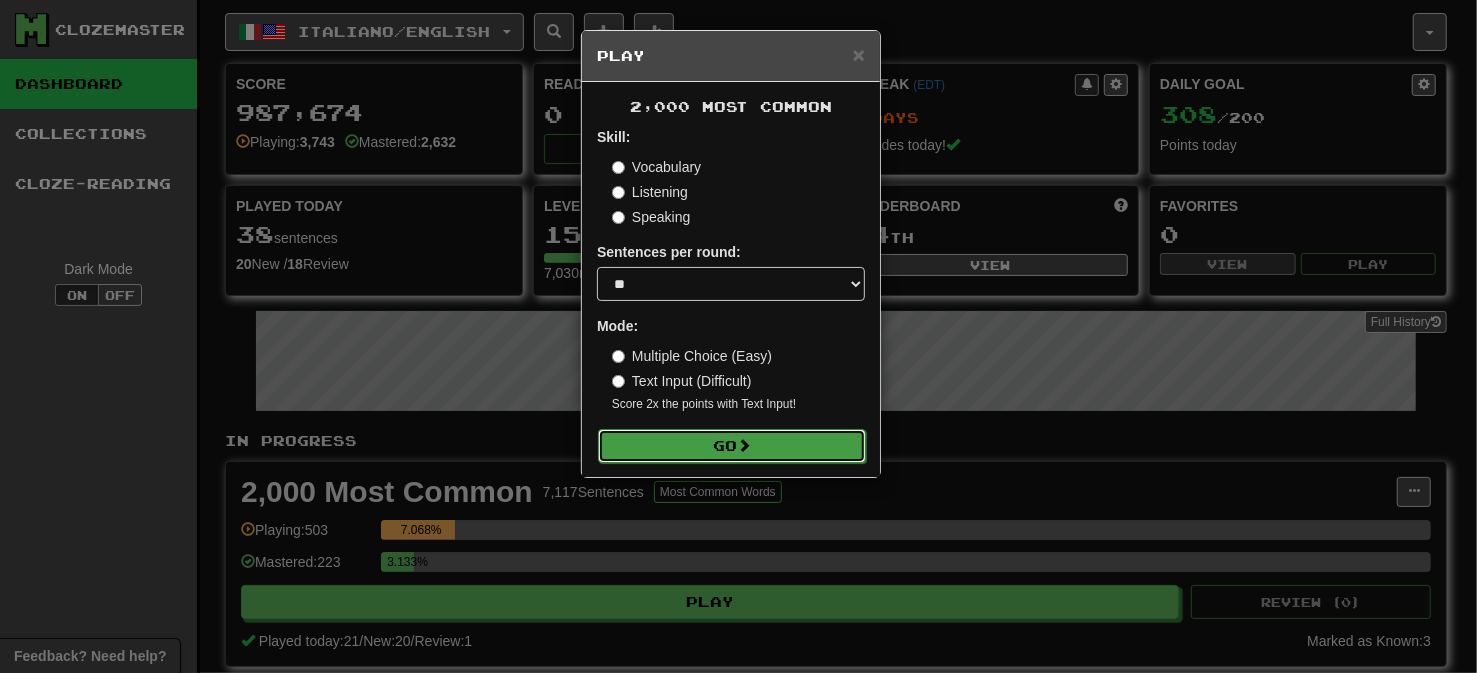 click on "Go" at bounding box center (732, 446) 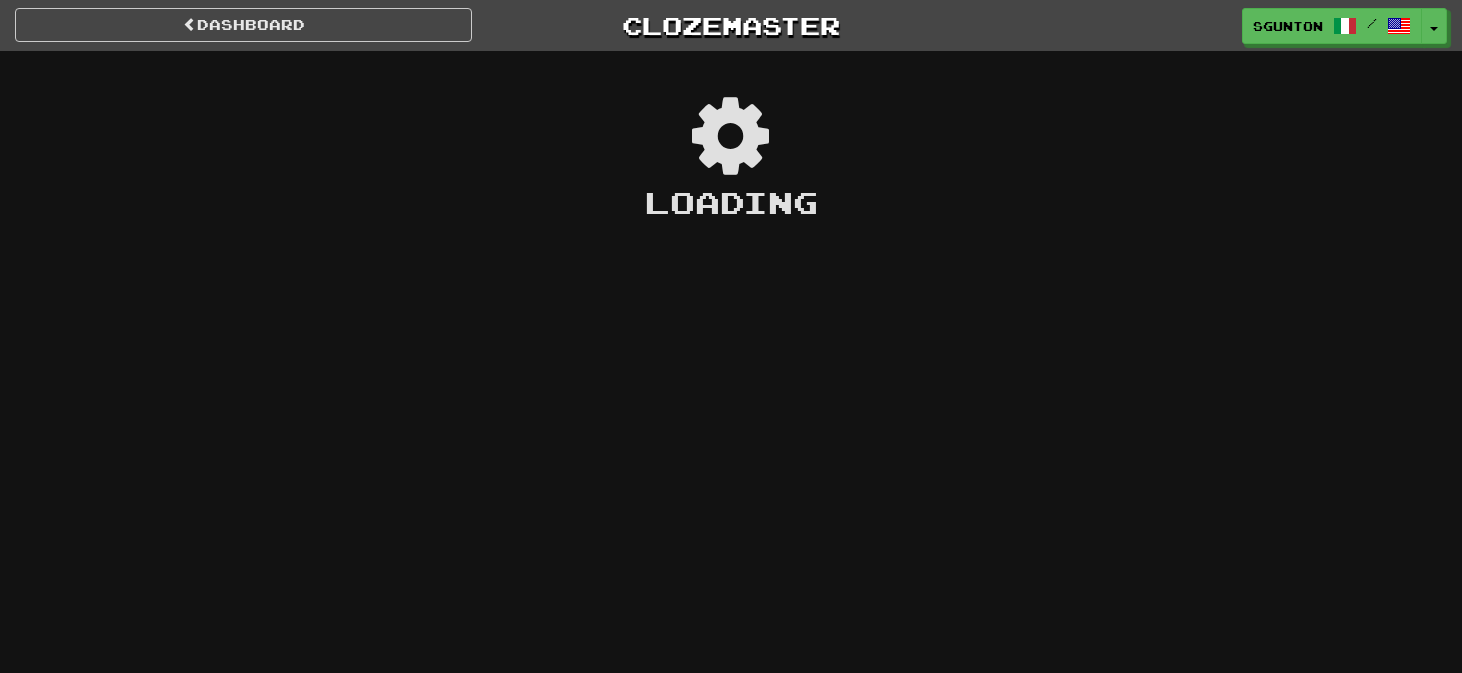 scroll, scrollTop: 0, scrollLeft: 0, axis: both 